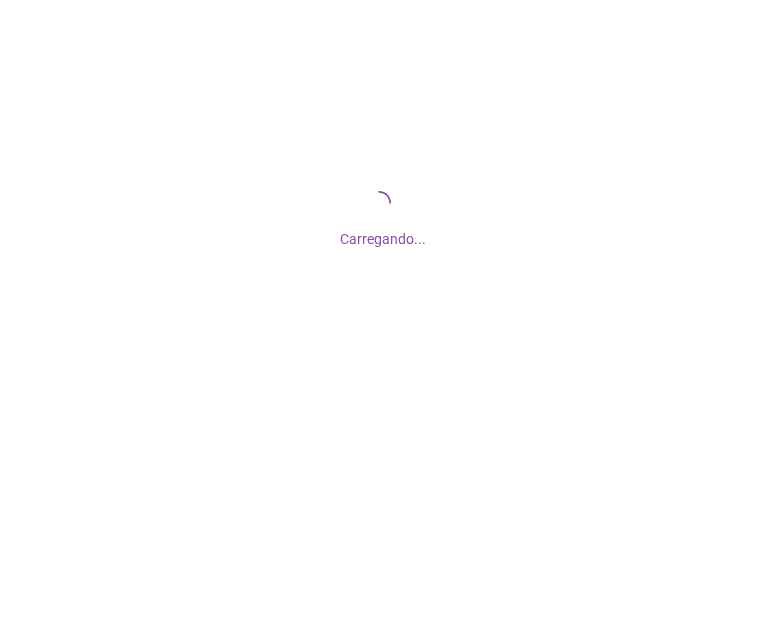 scroll, scrollTop: 0, scrollLeft: 0, axis: both 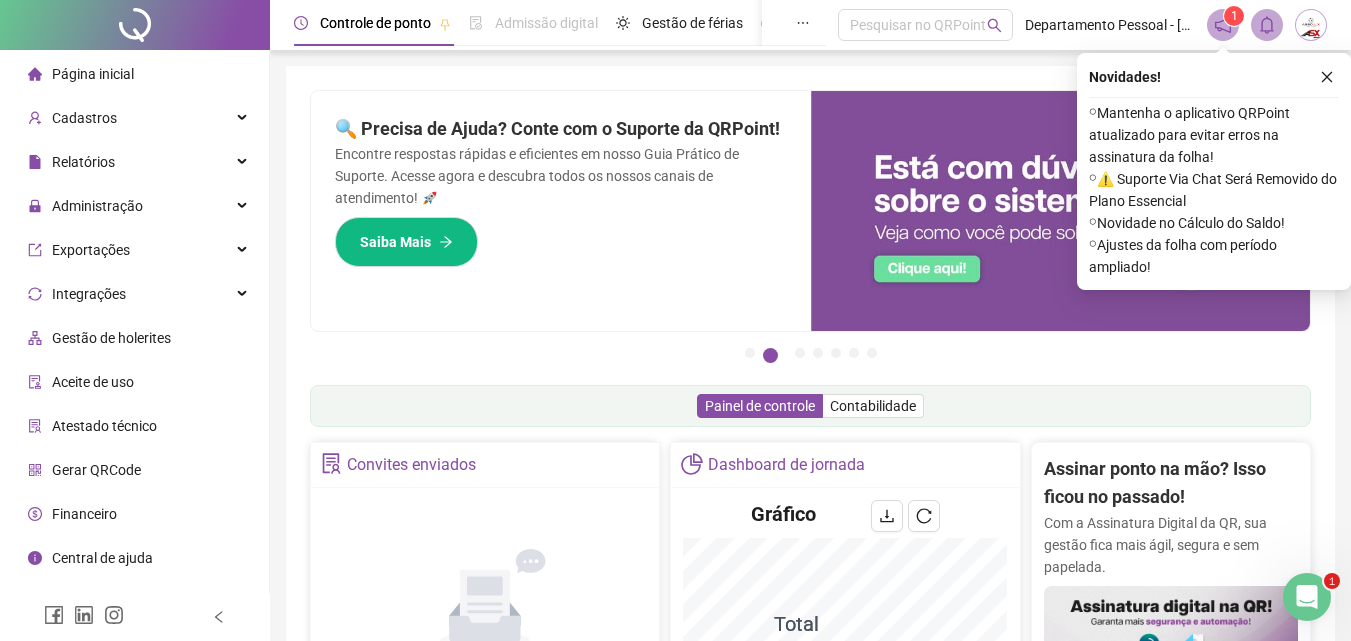 click on "🔍 Precisa de Ajuda? Conte com o Suporte da QRPoint! Encontre respostas rápidas e eficientes em nosso Guia Prático de Suporte. Acesse agora e descubra todos os nossos canais de atendimento! 🚀 Saiba Mais" at bounding box center (561, 211) 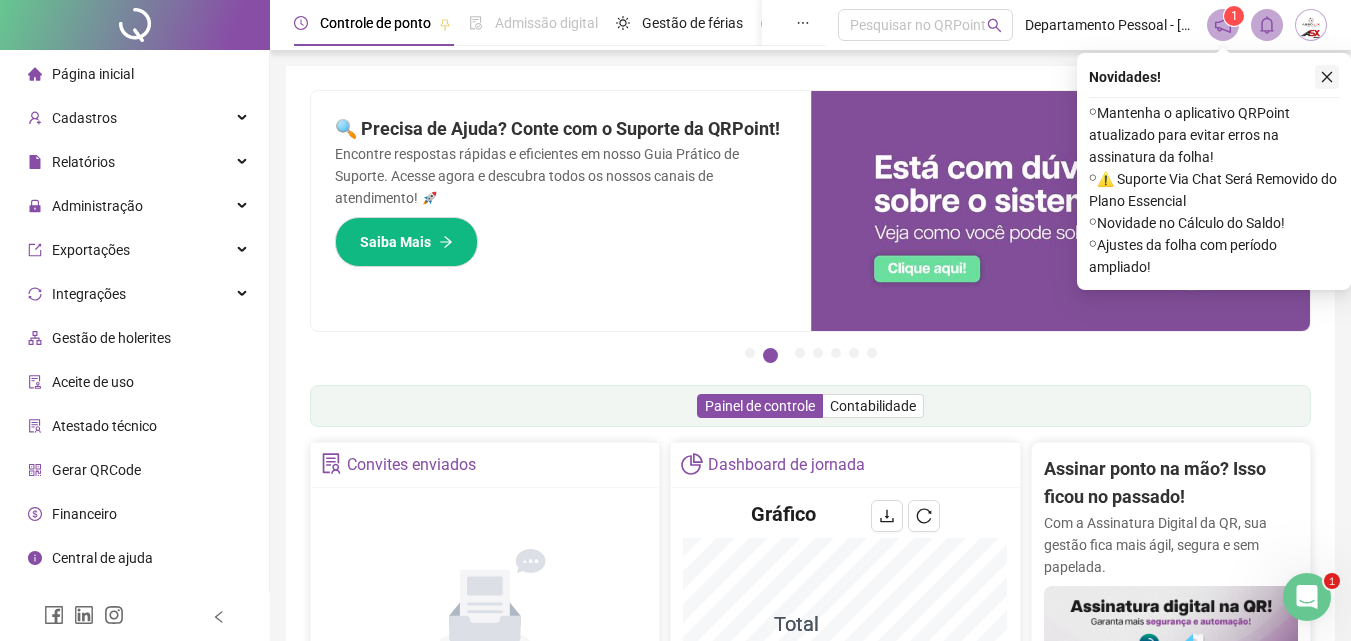 click 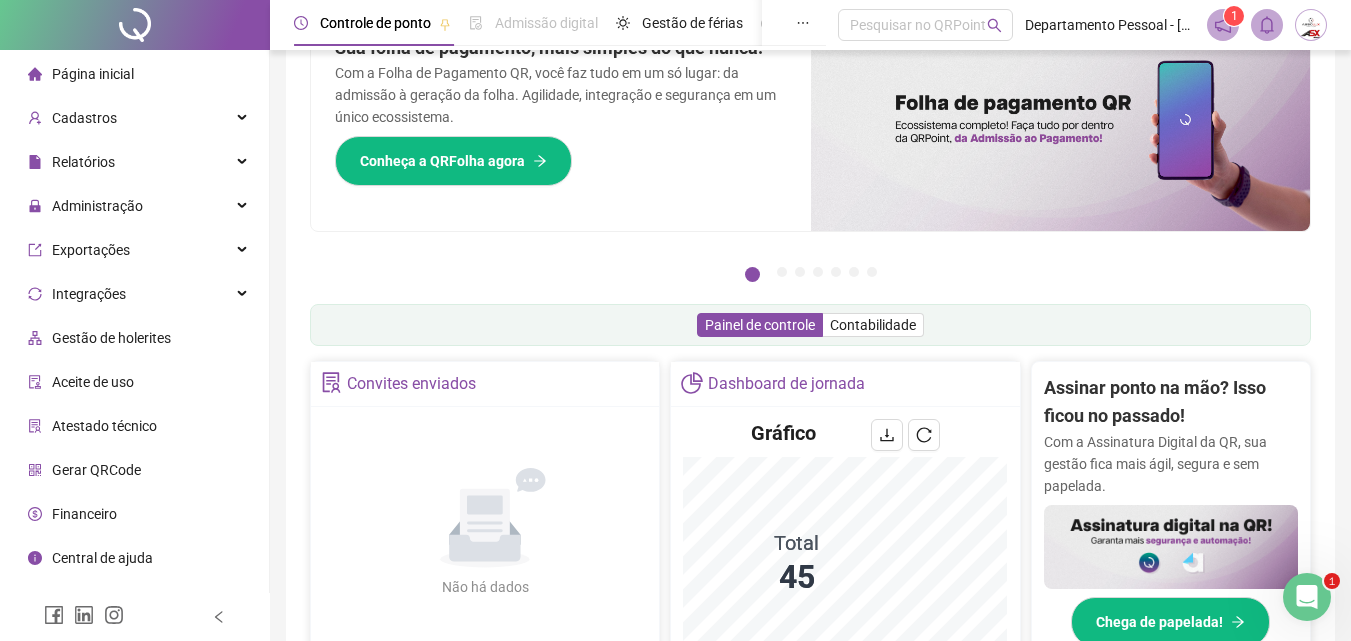 scroll, scrollTop: 0, scrollLeft: 0, axis: both 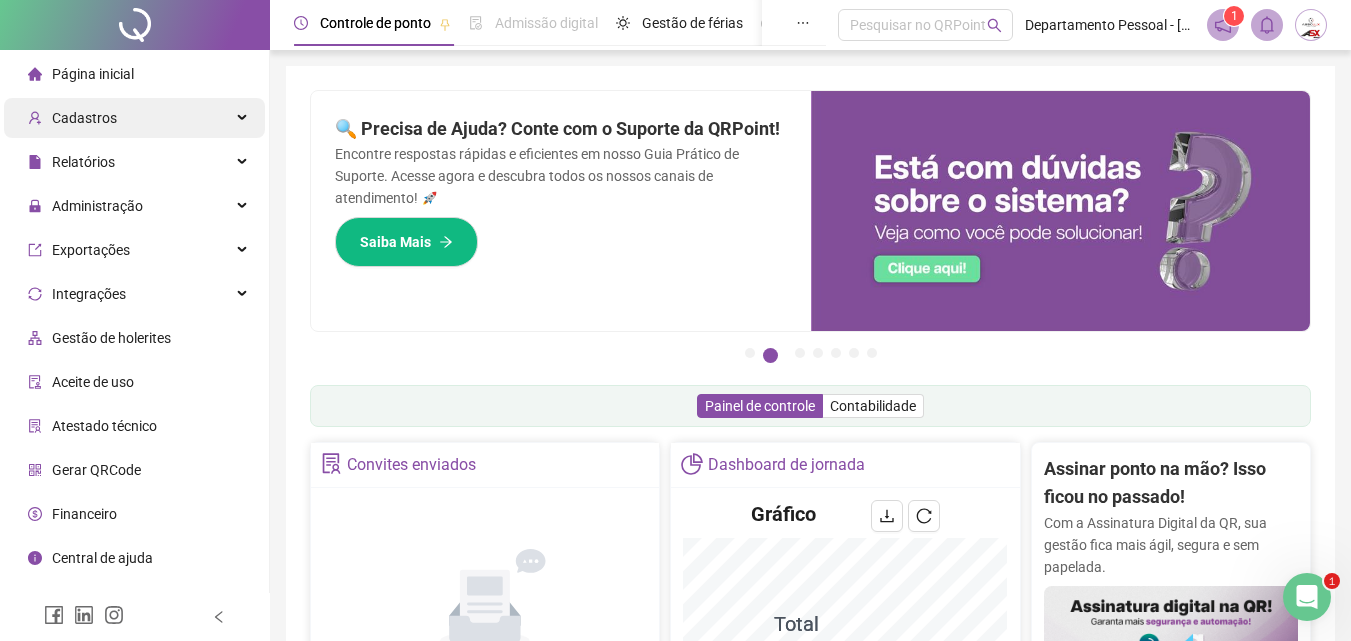 click on "Cadastros" at bounding box center [84, 118] 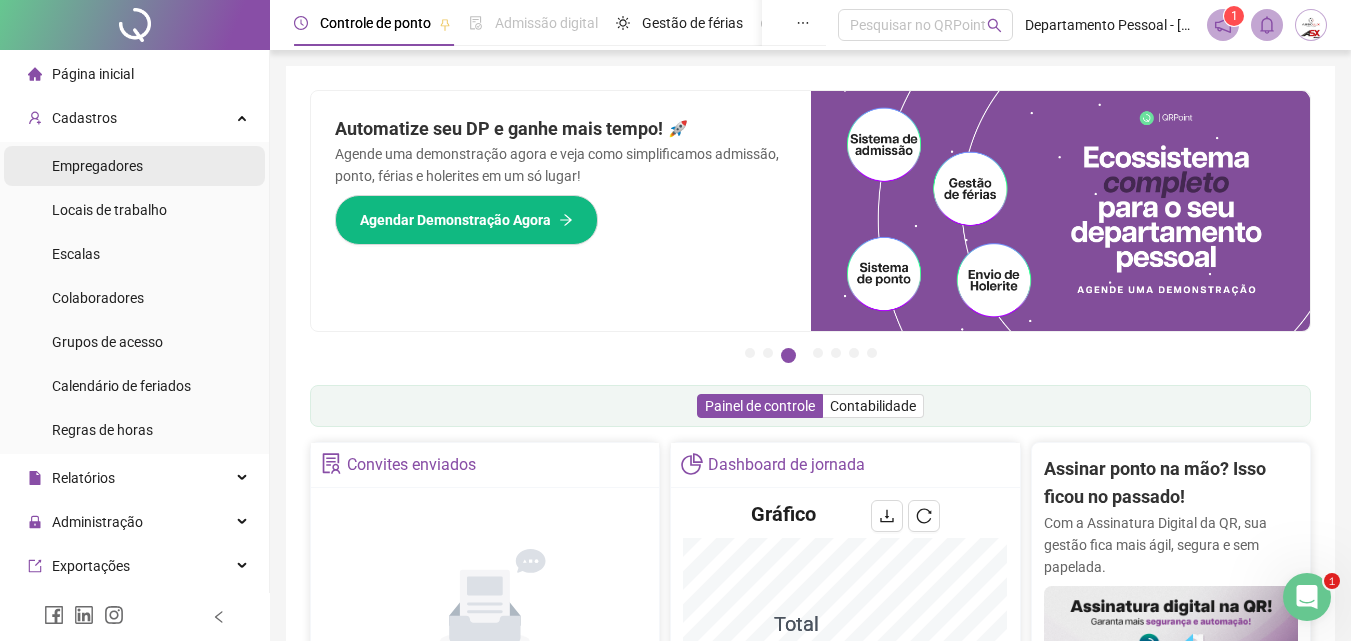click on "Empregadores" at bounding box center (97, 166) 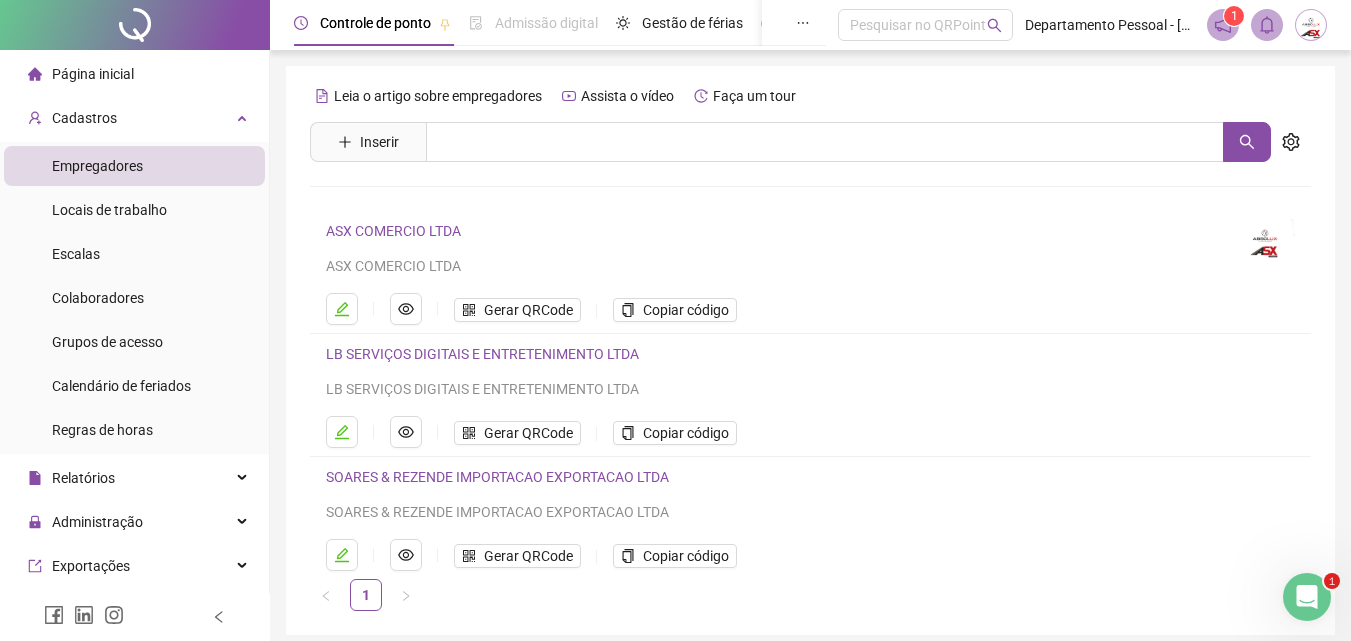 click on "LB SERVIÇOS DIGITAIS E ENTRETENIMENTO LTDA" at bounding box center (482, 354) 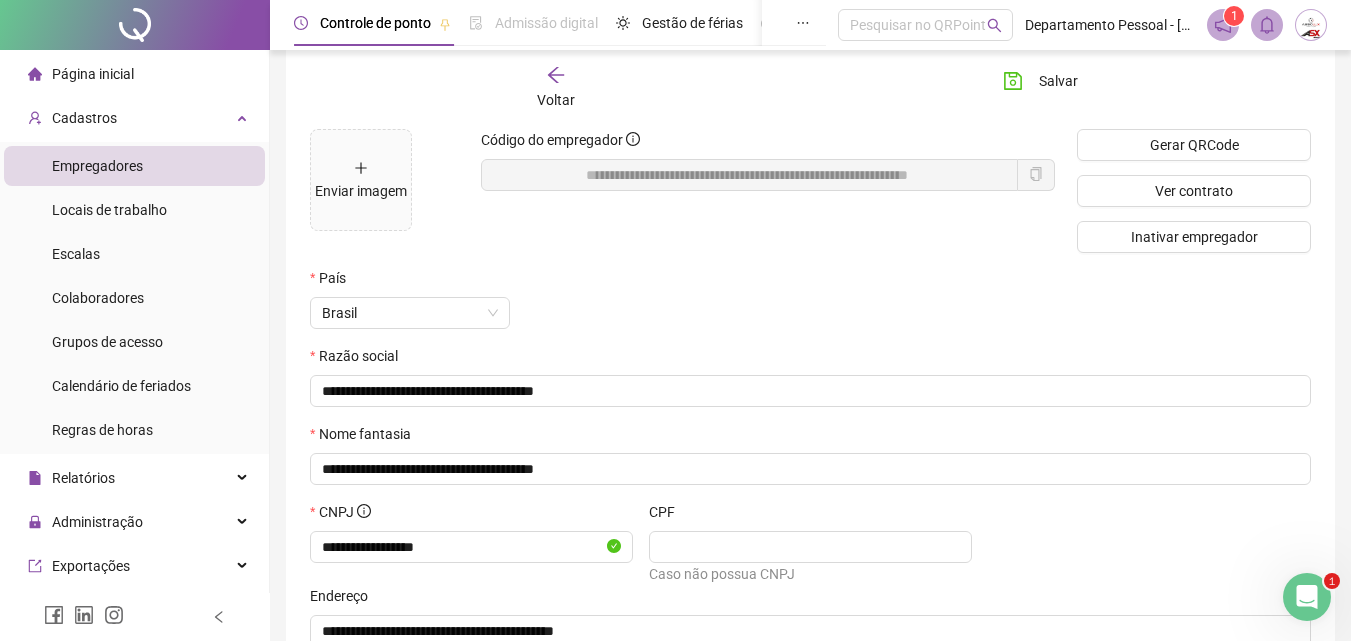 scroll, scrollTop: 0, scrollLeft: 0, axis: both 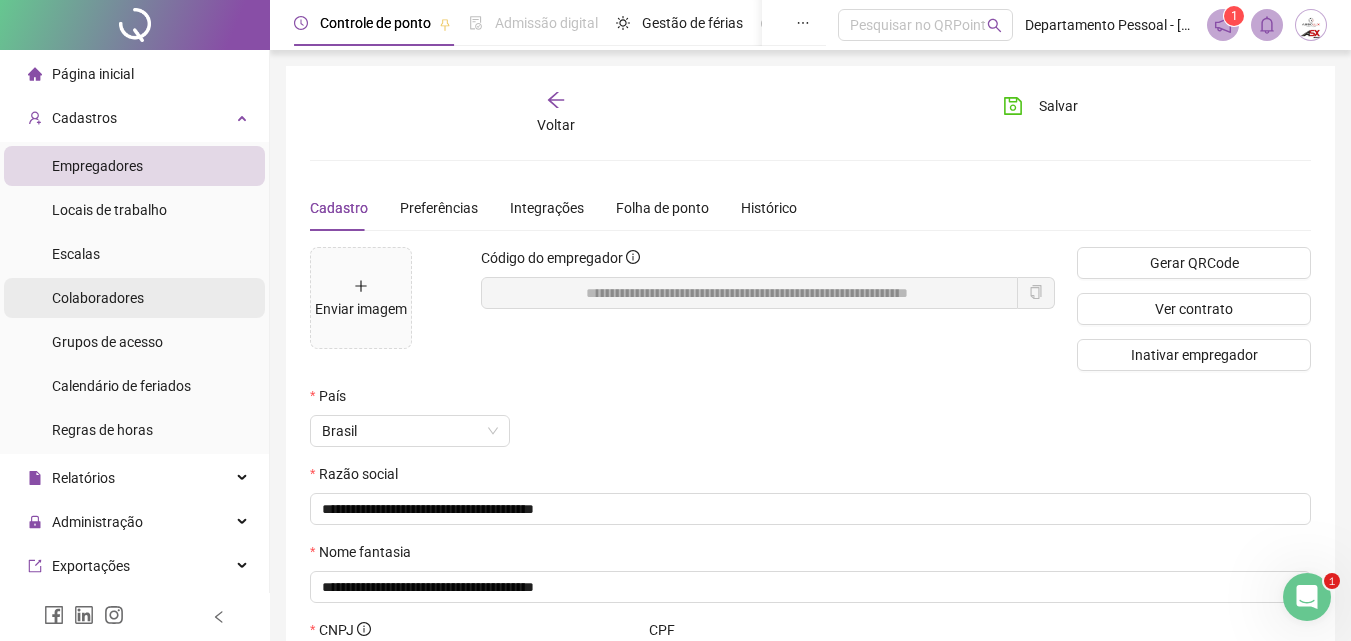 click on "Colaboradores" at bounding box center (98, 298) 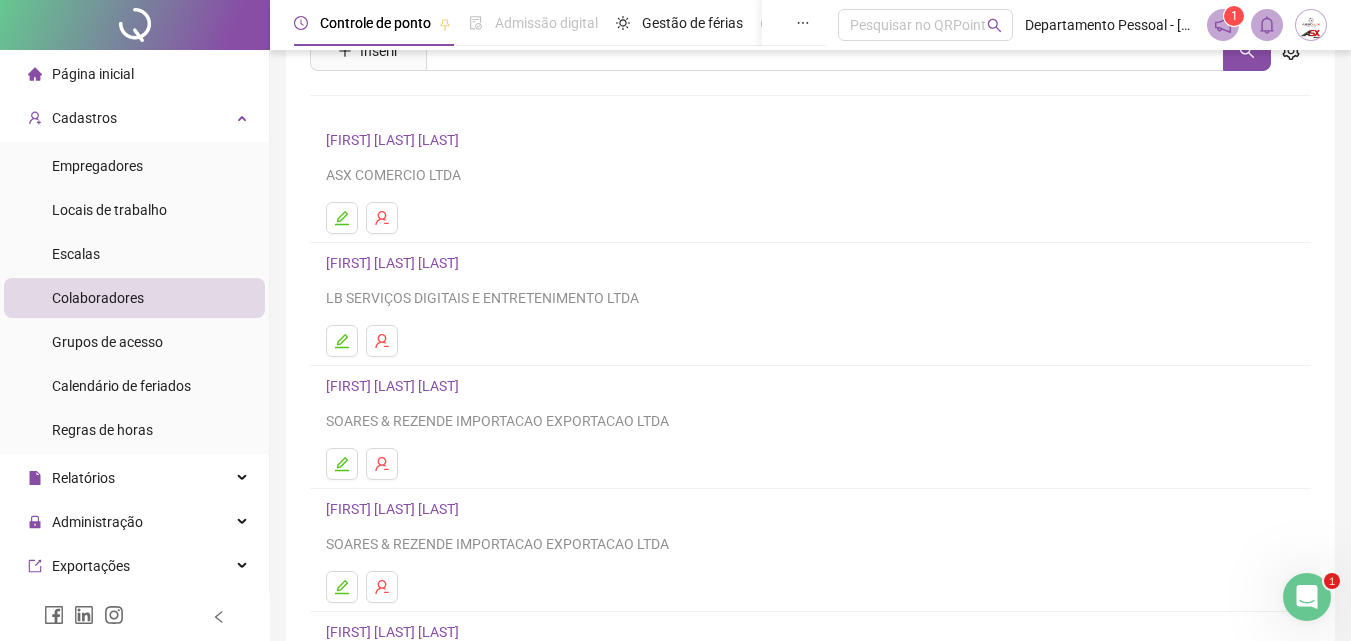 scroll, scrollTop: 326, scrollLeft: 0, axis: vertical 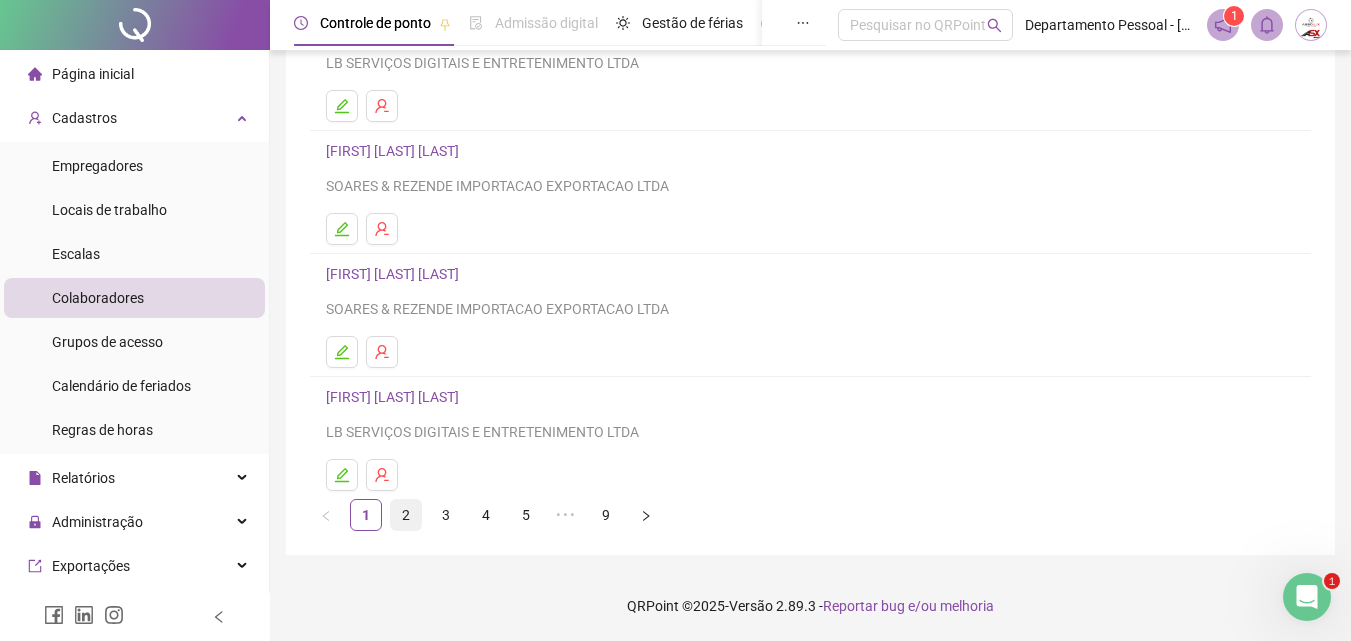 click on "2" at bounding box center (406, 515) 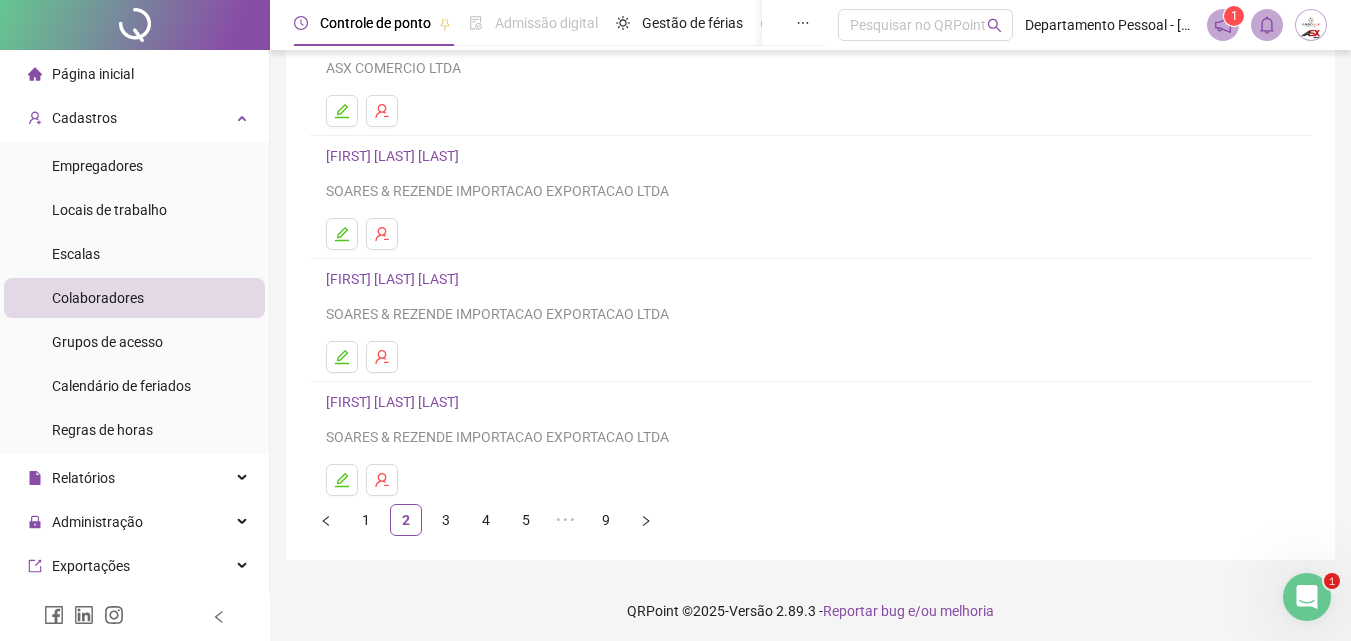 scroll, scrollTop: 326, scrollLeft: 0, axis: vertical 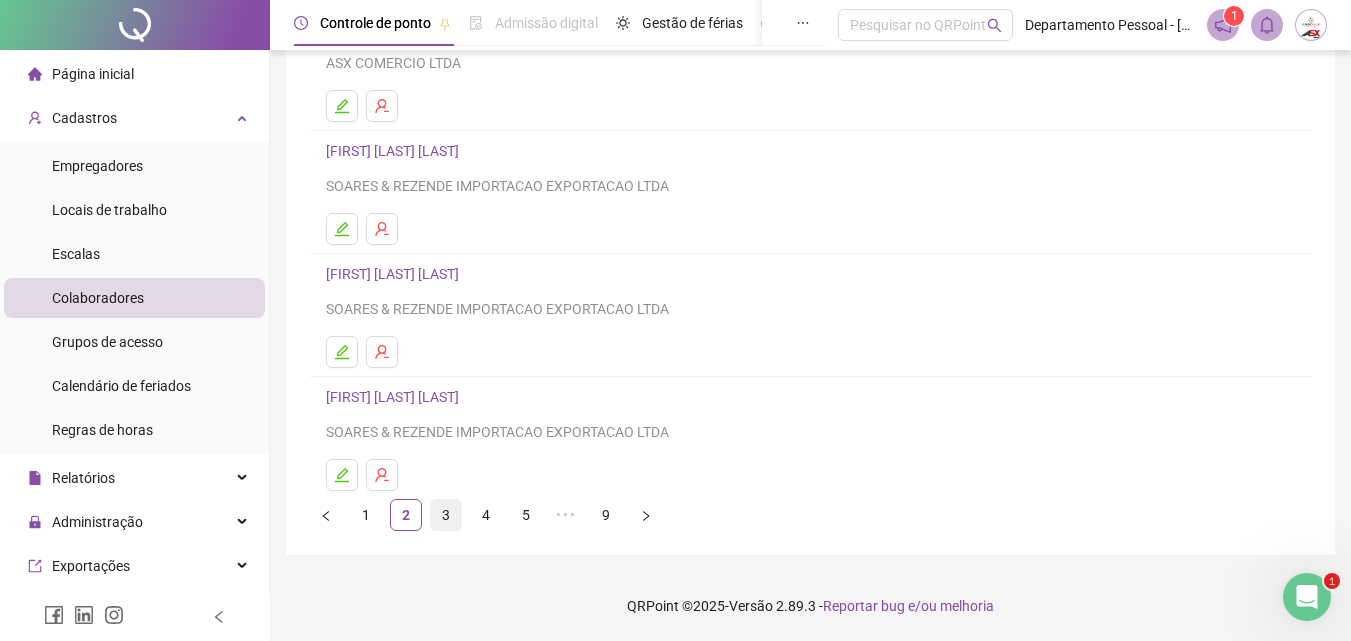 click on "3" at bounding box center (446, 515) 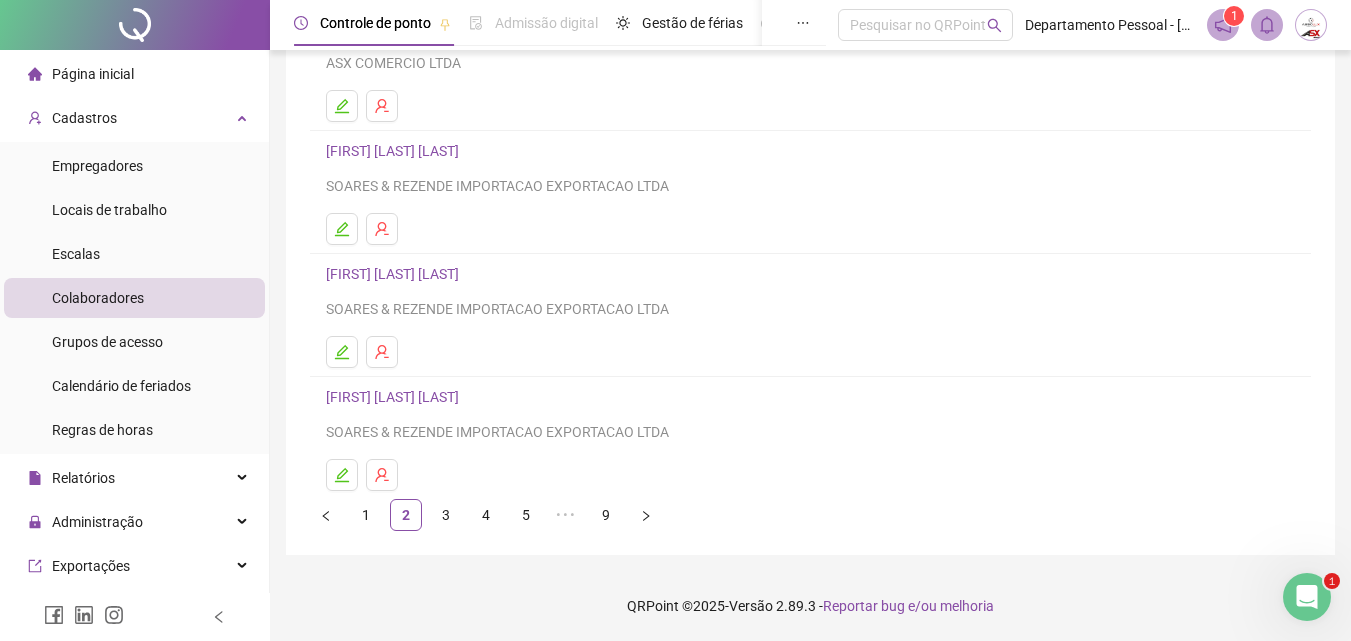 scroll, scrollTop: 0, scrollLeft: 0, axis: both 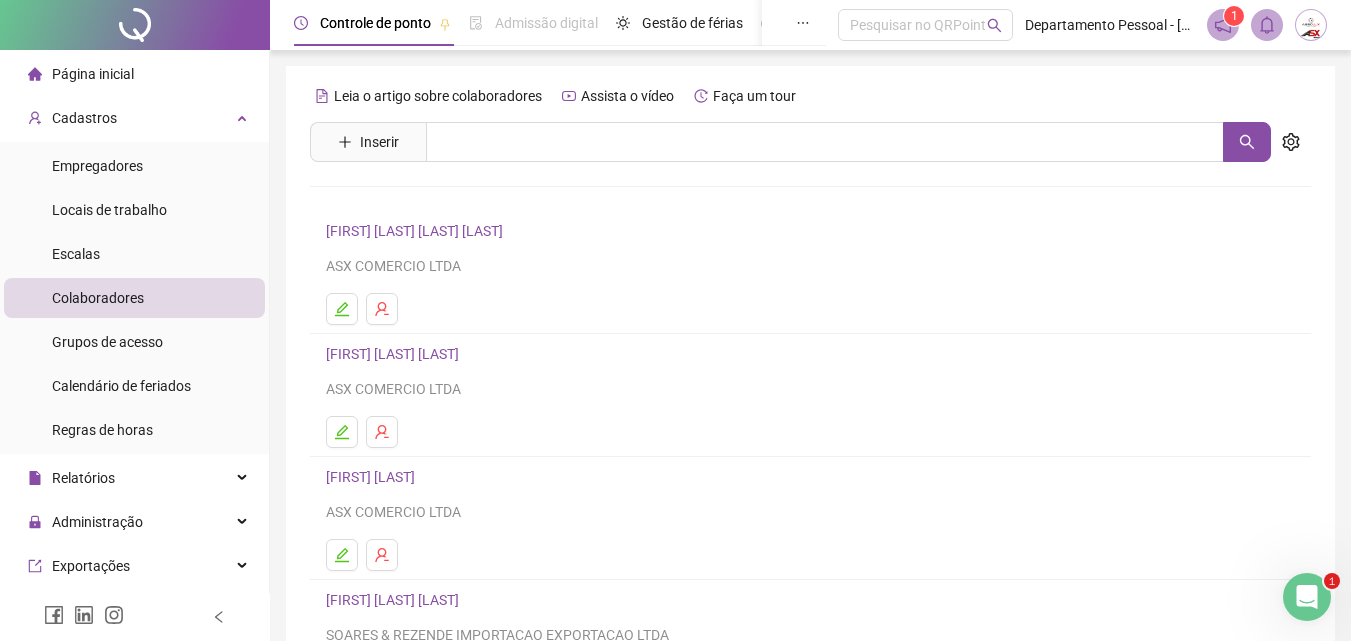 click on "[FIRST] [LAST]" at bounding box center [373, 477] 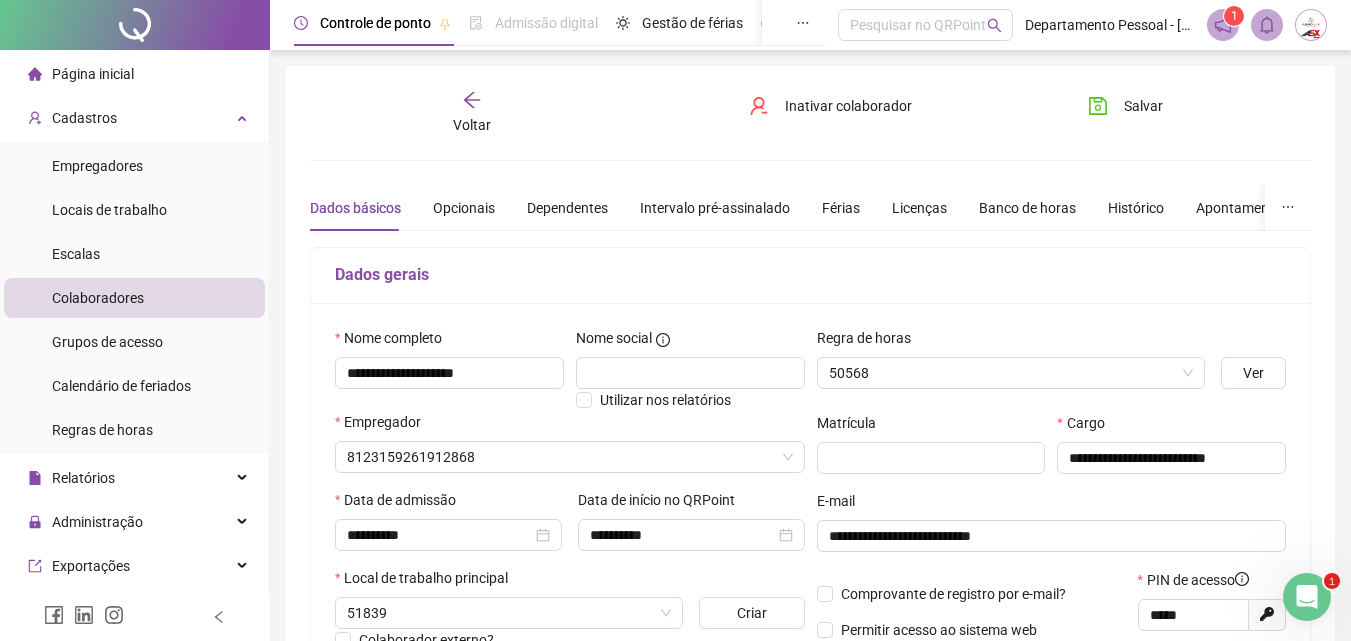 type on "*********" 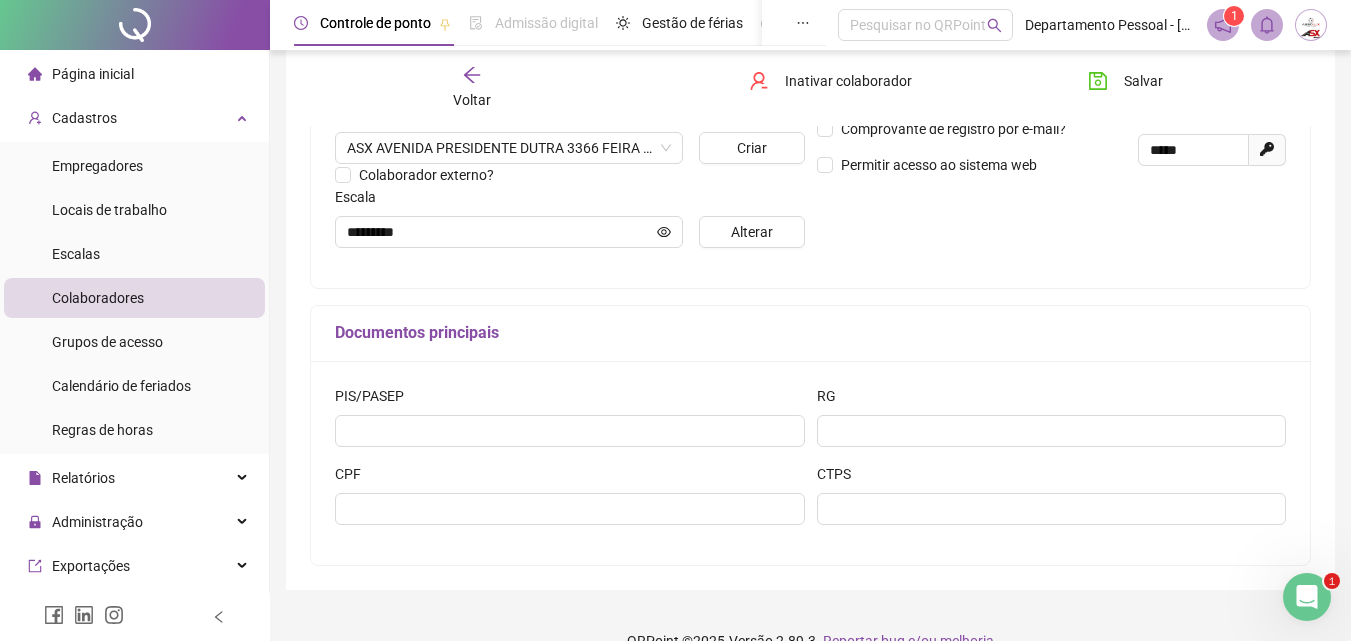 scroll, scrollTop: 500, scrollLeft: 0, axis: vertical 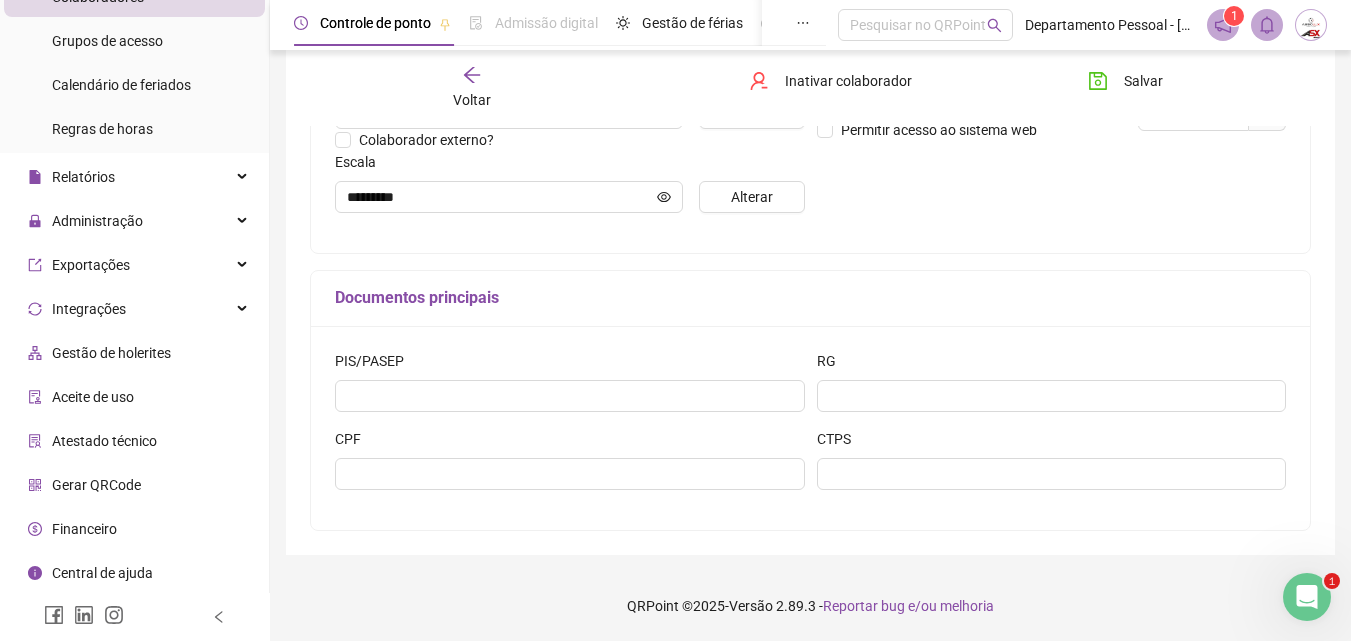 click on "Aceite de uso" at bounding box center (93, 397) 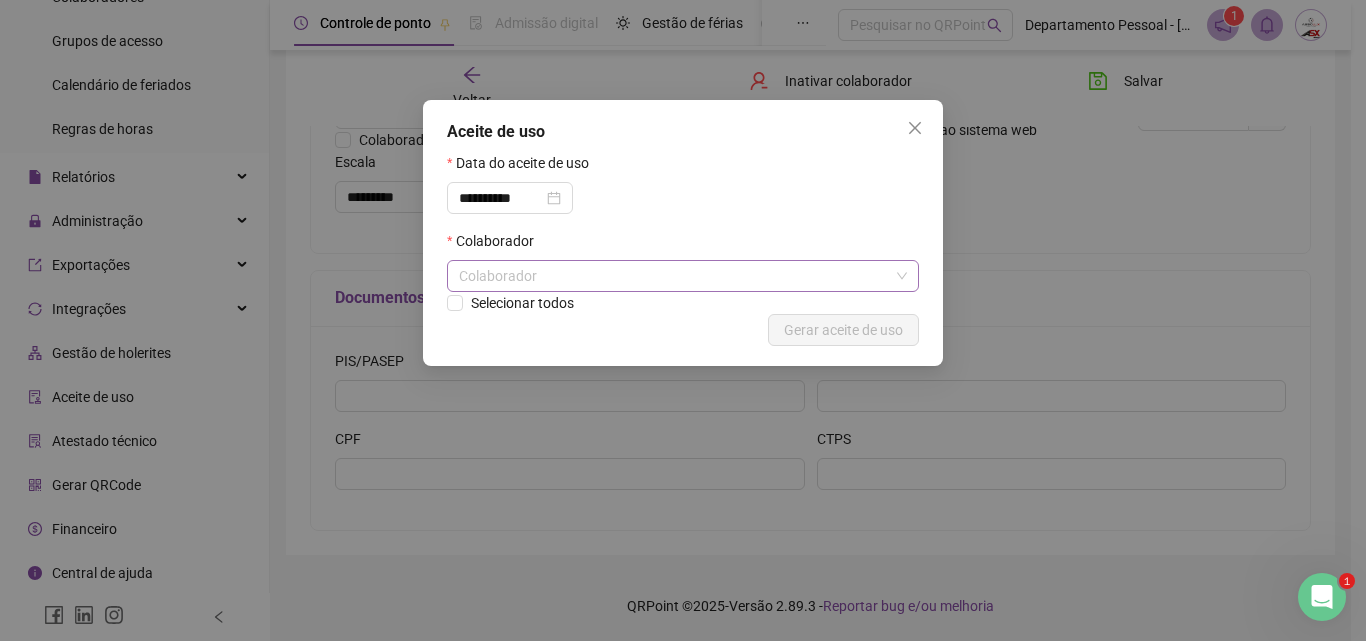 click on "Colaborador" at bounding box center (683, 276) 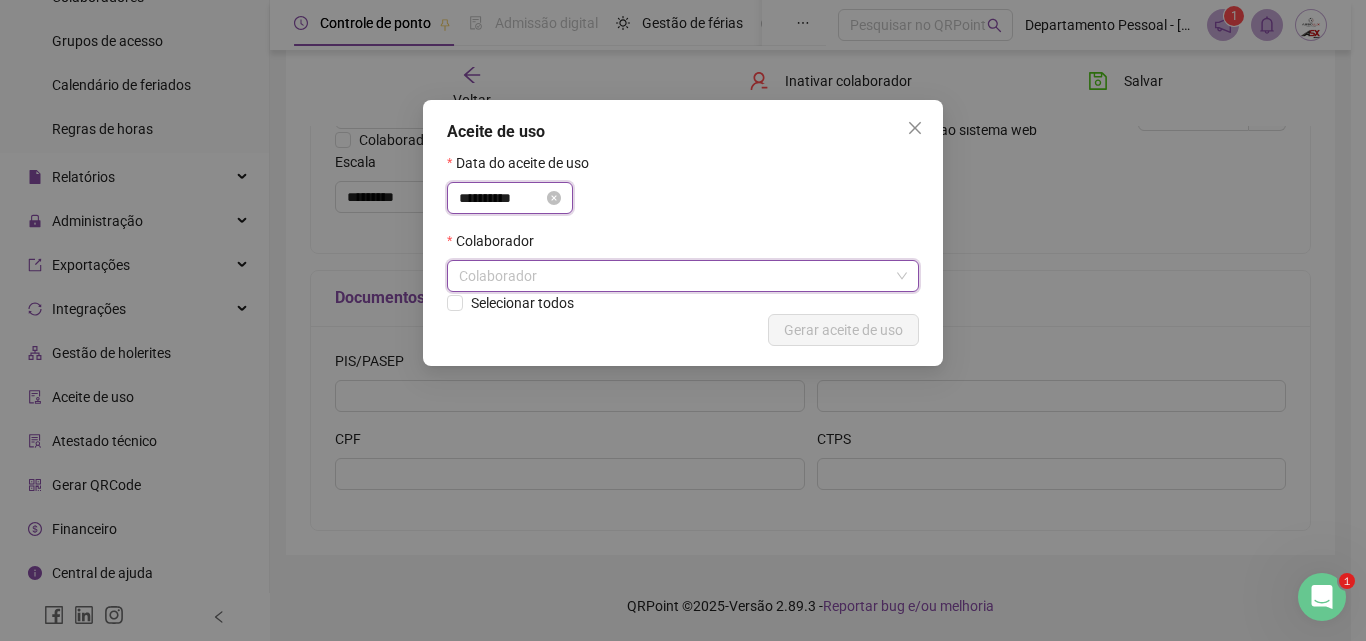 click on "**********" at bounding box center [501, 198] 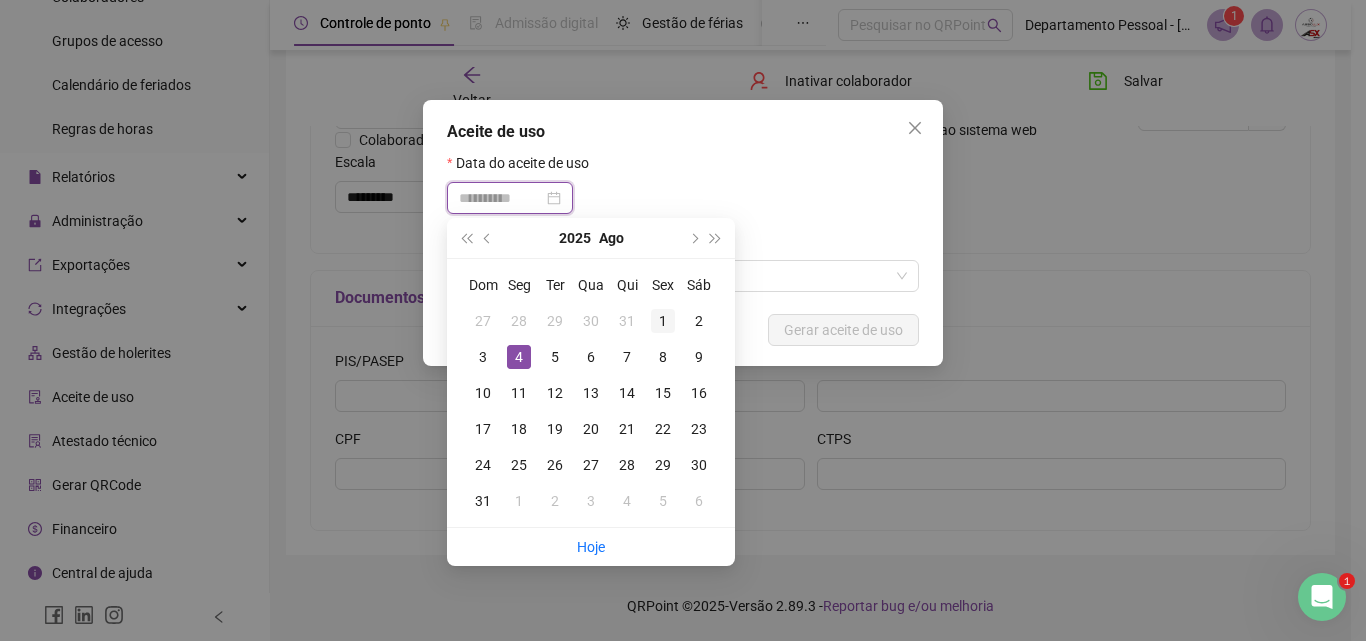 type on "**********" 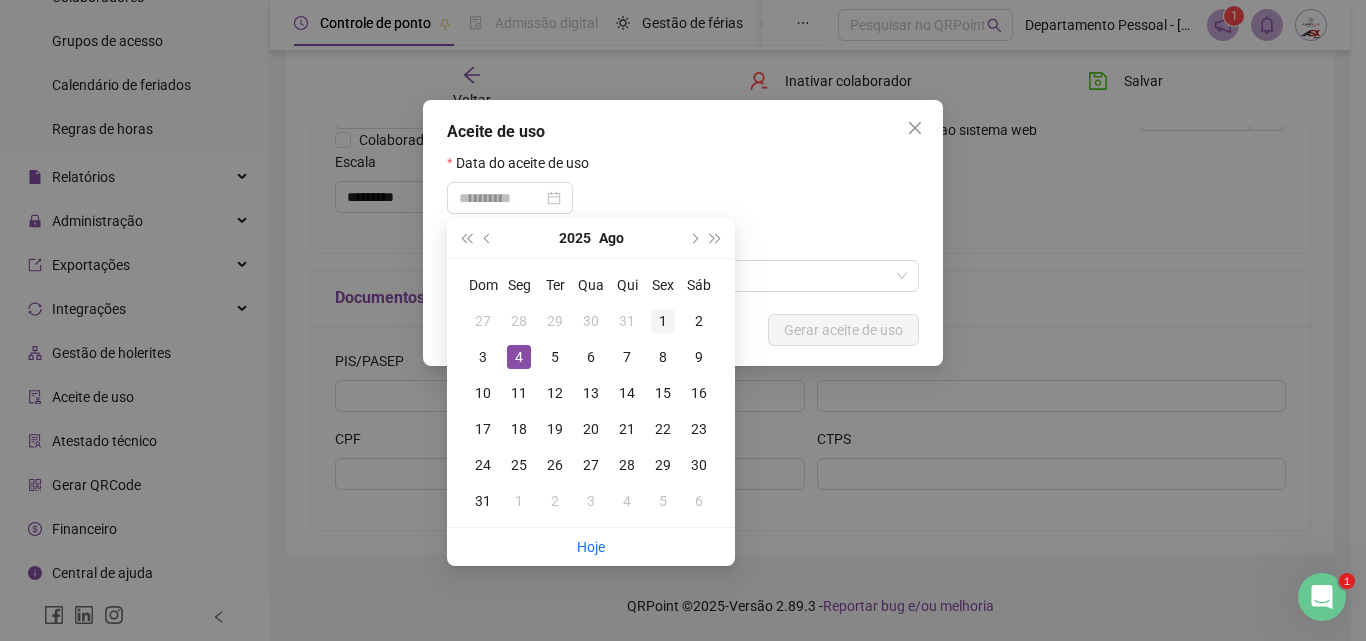 click on "1" at bounding box center [663, 321] 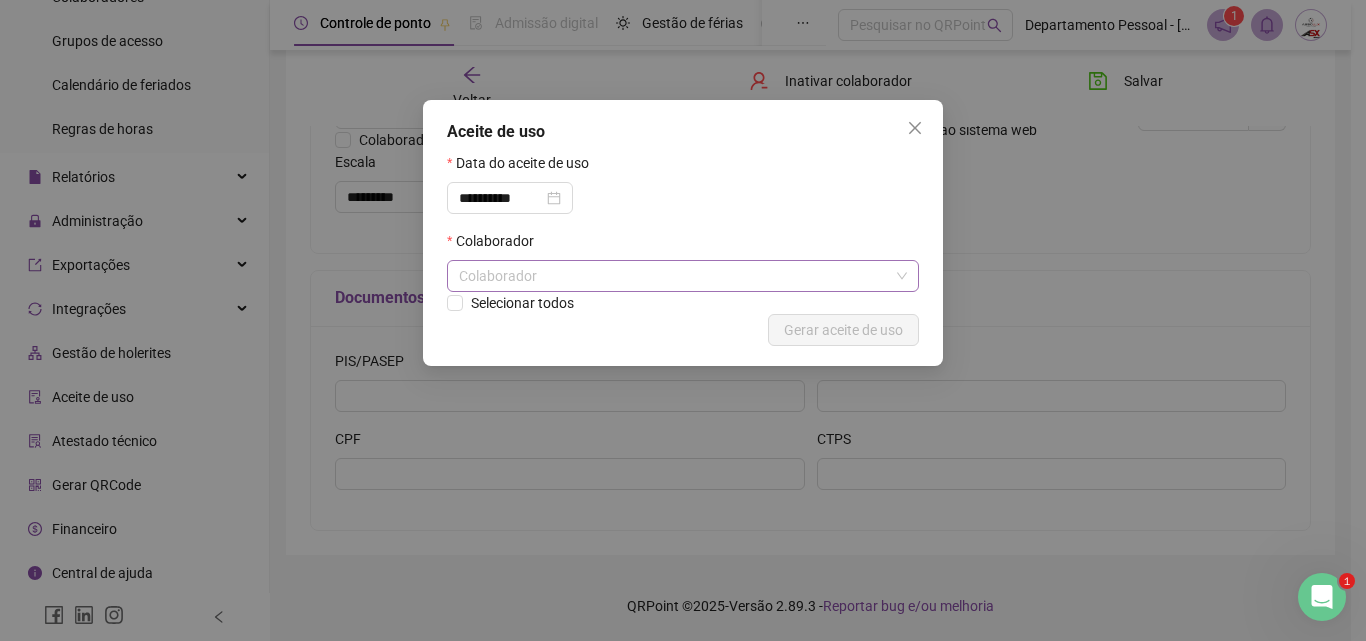click on "Colaborador" at bounding box center [683, 276] 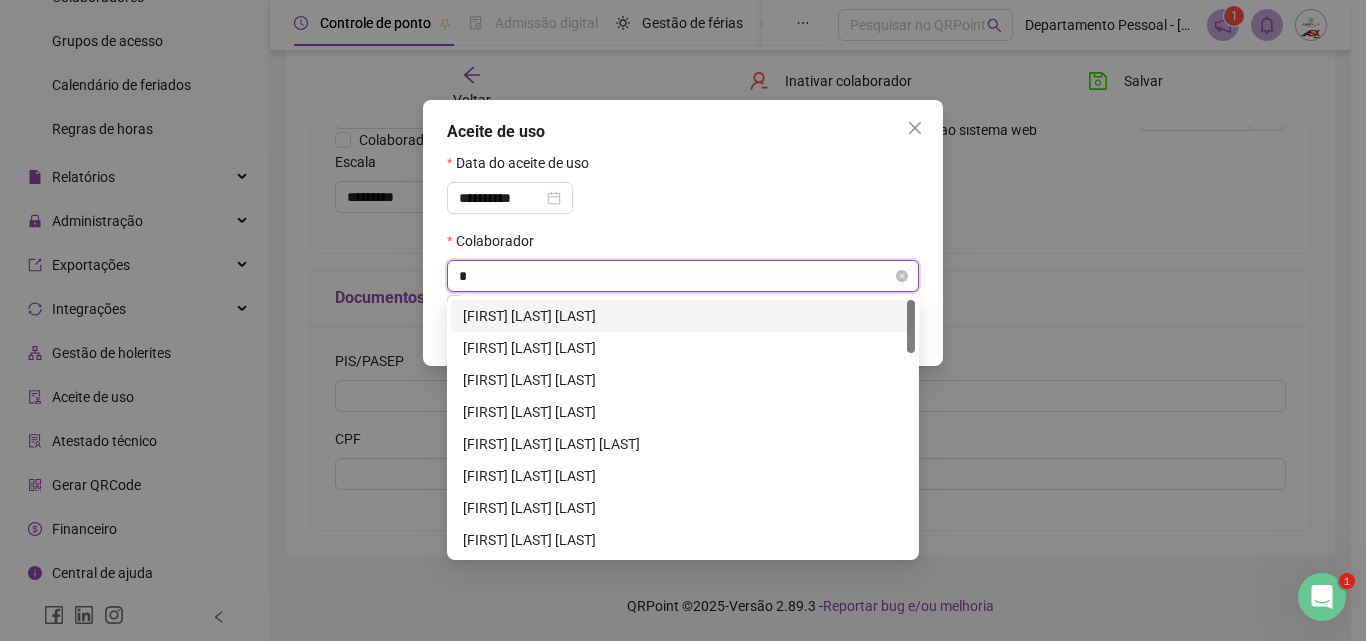 type on "**" 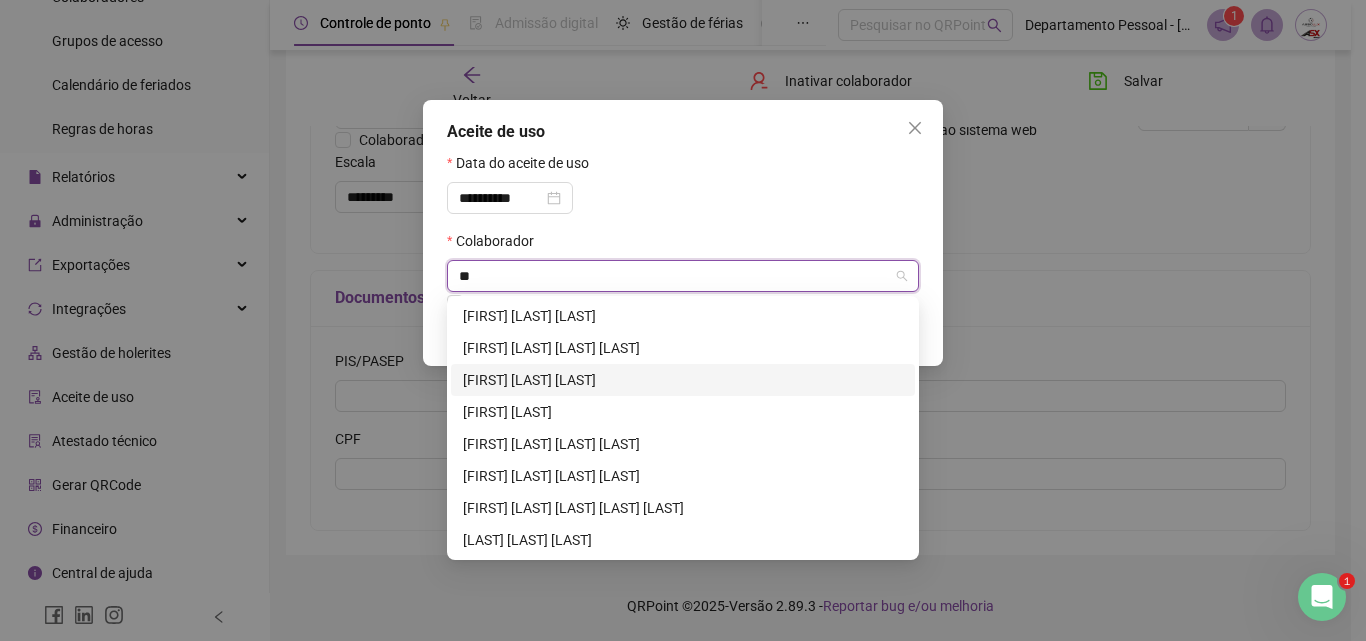 click on "[FIRST] [LAST] [LAST]" at bounding box center (683, 380) 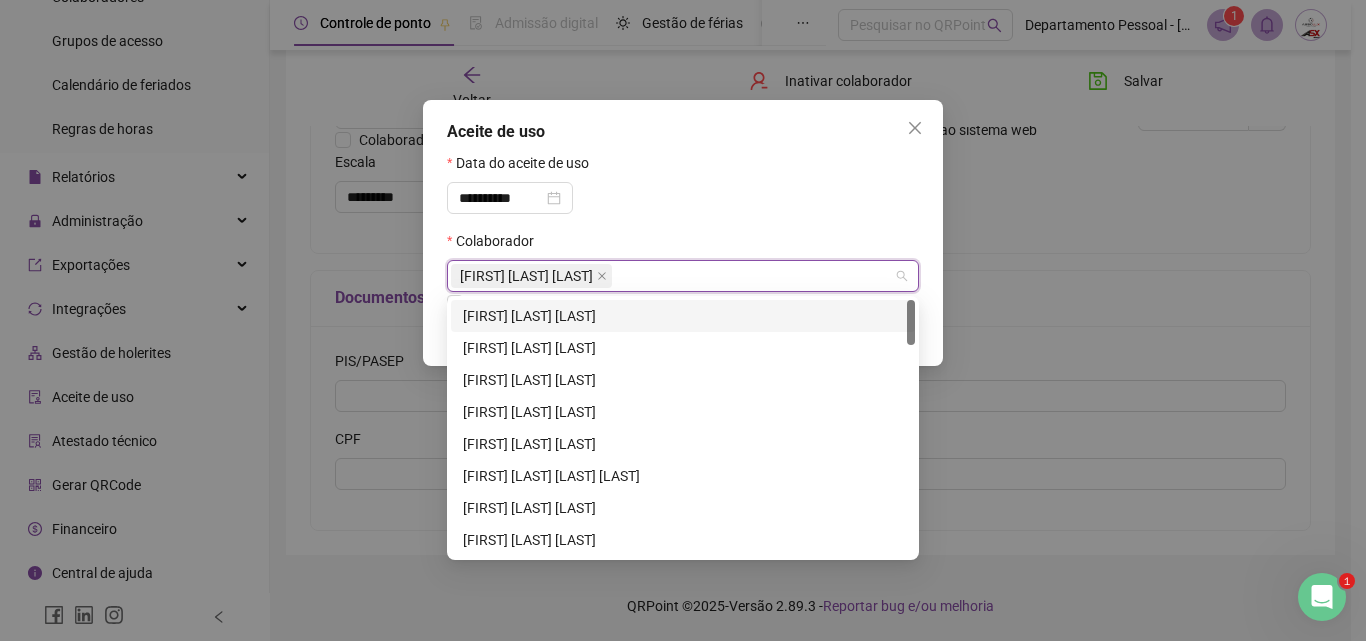 click on "**********" at bounding box center [683, 191] 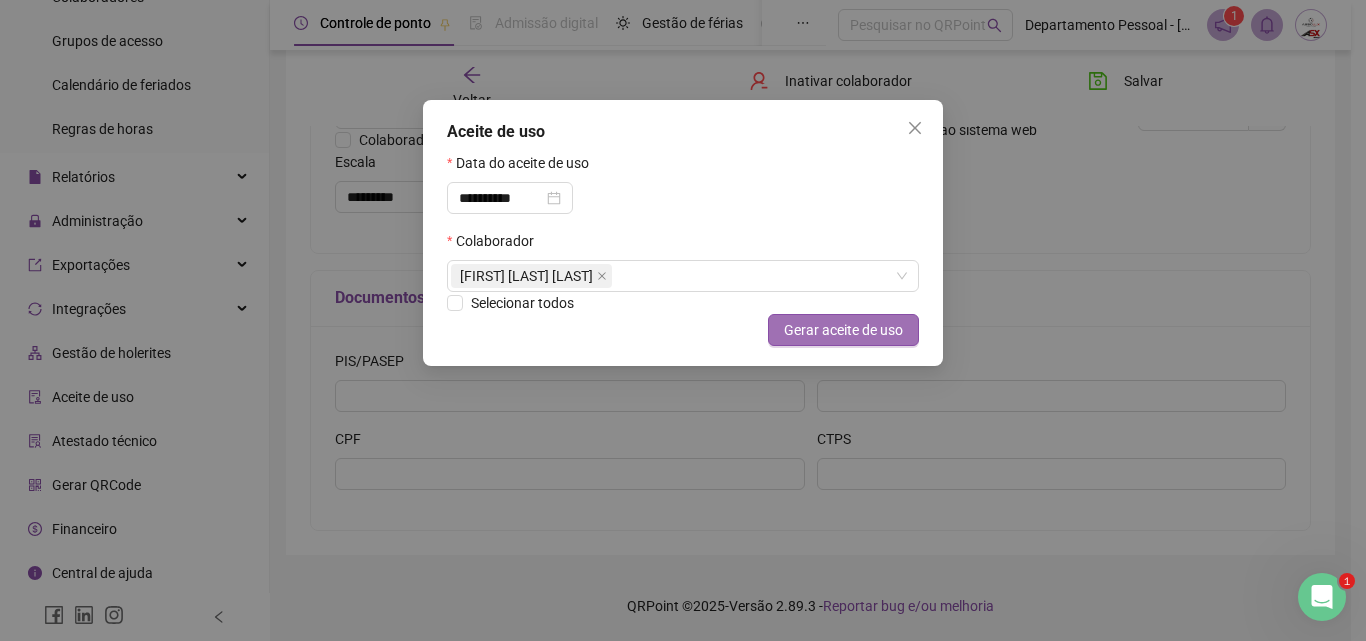 click on "Gerar aceite de uso" at bounding box center (843, 330) 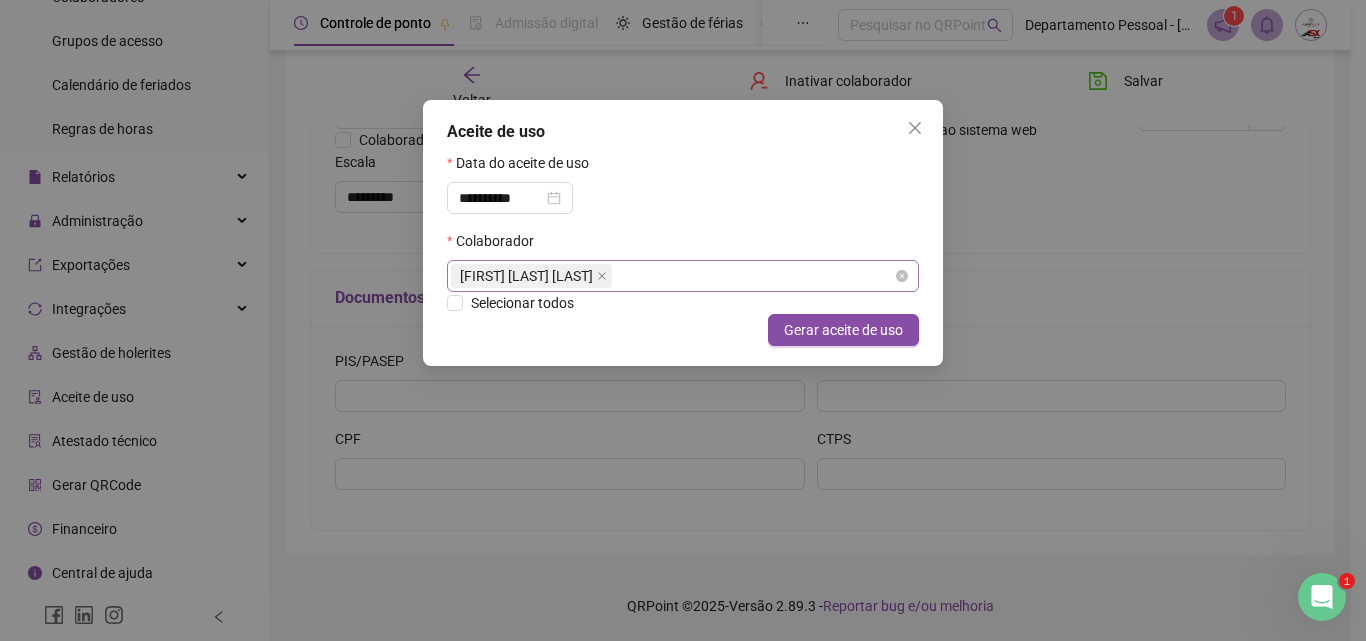 click on "[FIRST] [LAST] [LAST]" at bounding box center (531, 276) 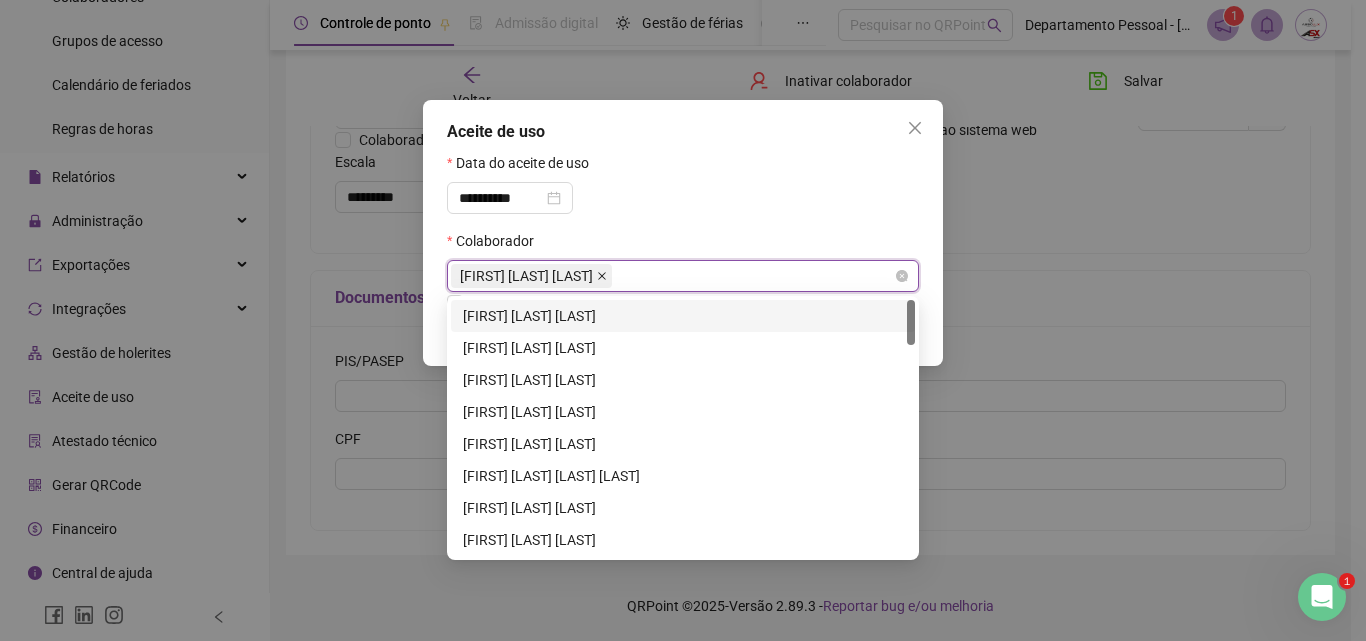 click 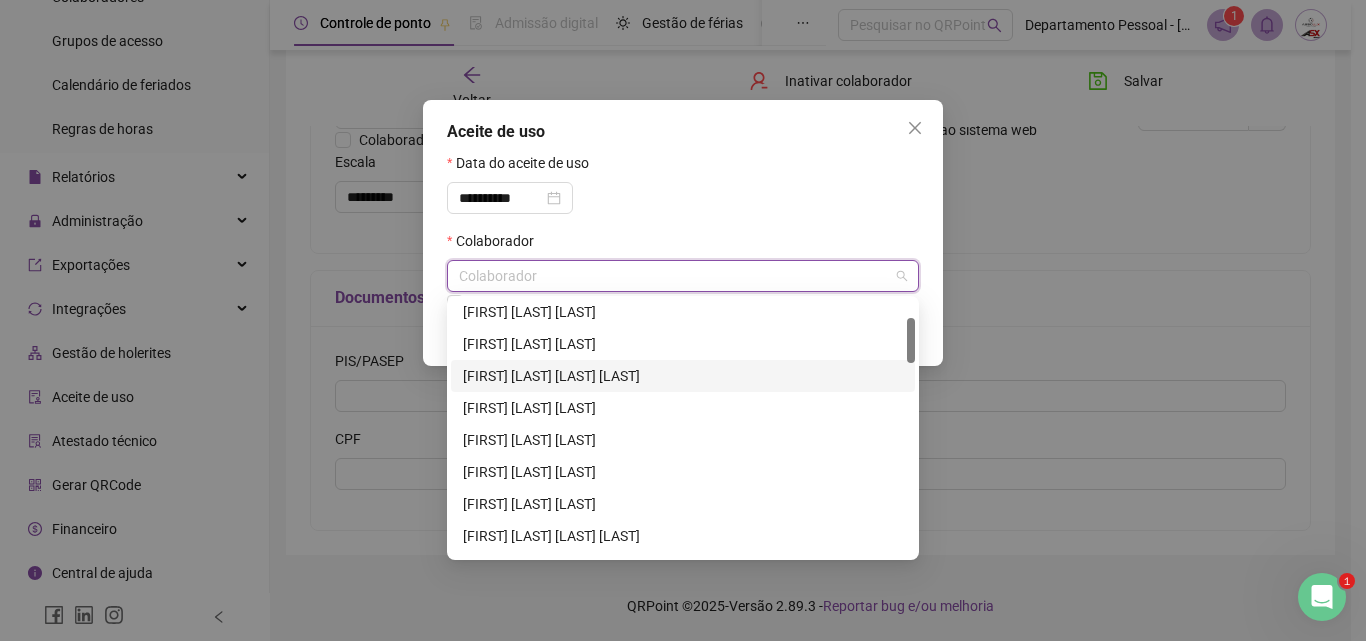 scroll, scrollTop: 200, scrollLeft: 0, axis: vertical 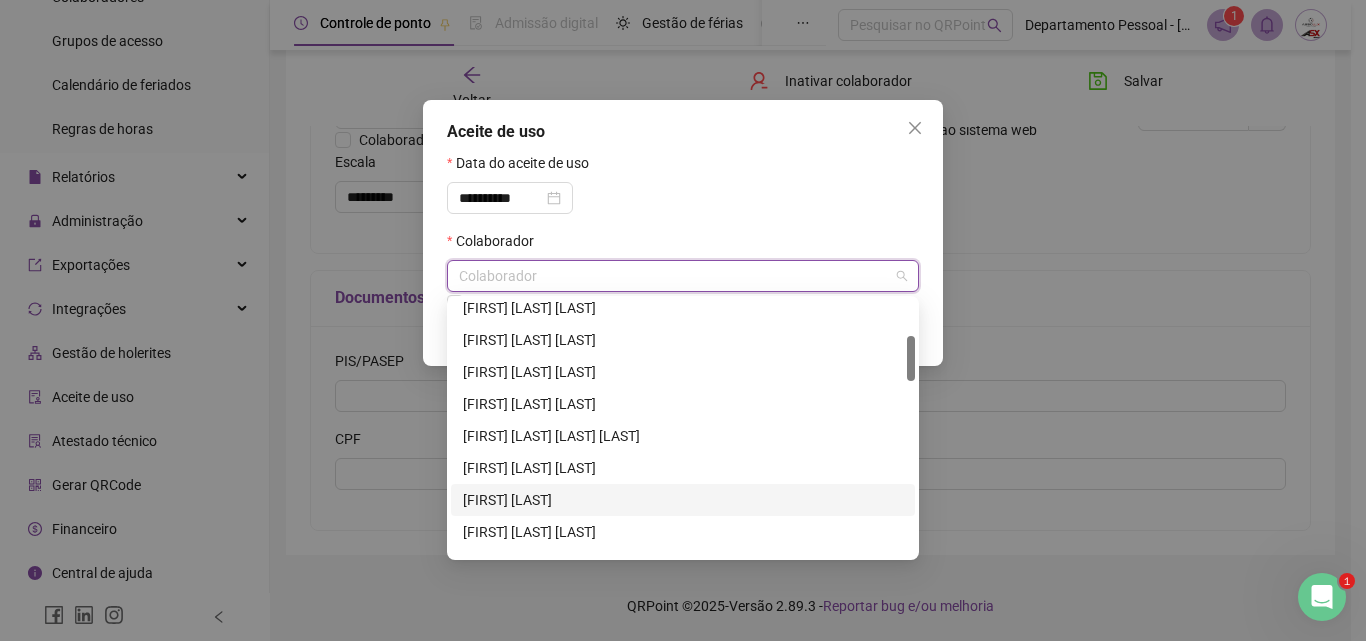 click on "[FIRST] [LAST]" at bounding box center (683, 500) 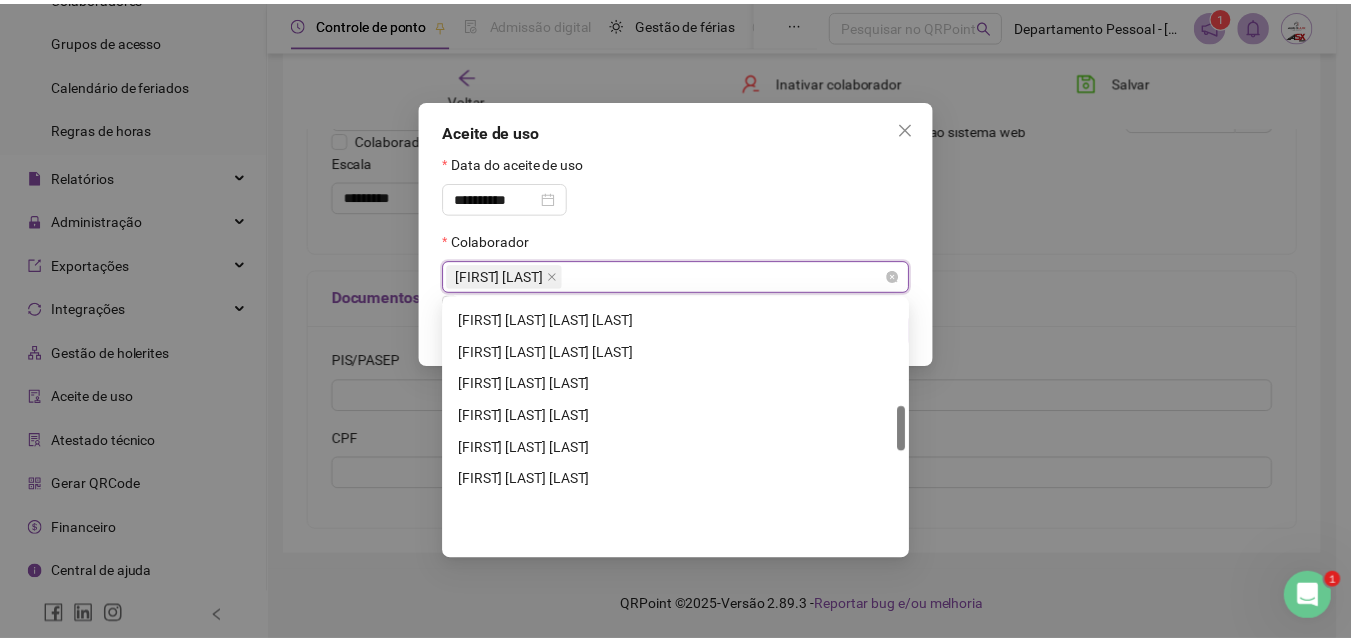 scroll, scrollTop: 500, scrollLeft: 0, axis: vertical 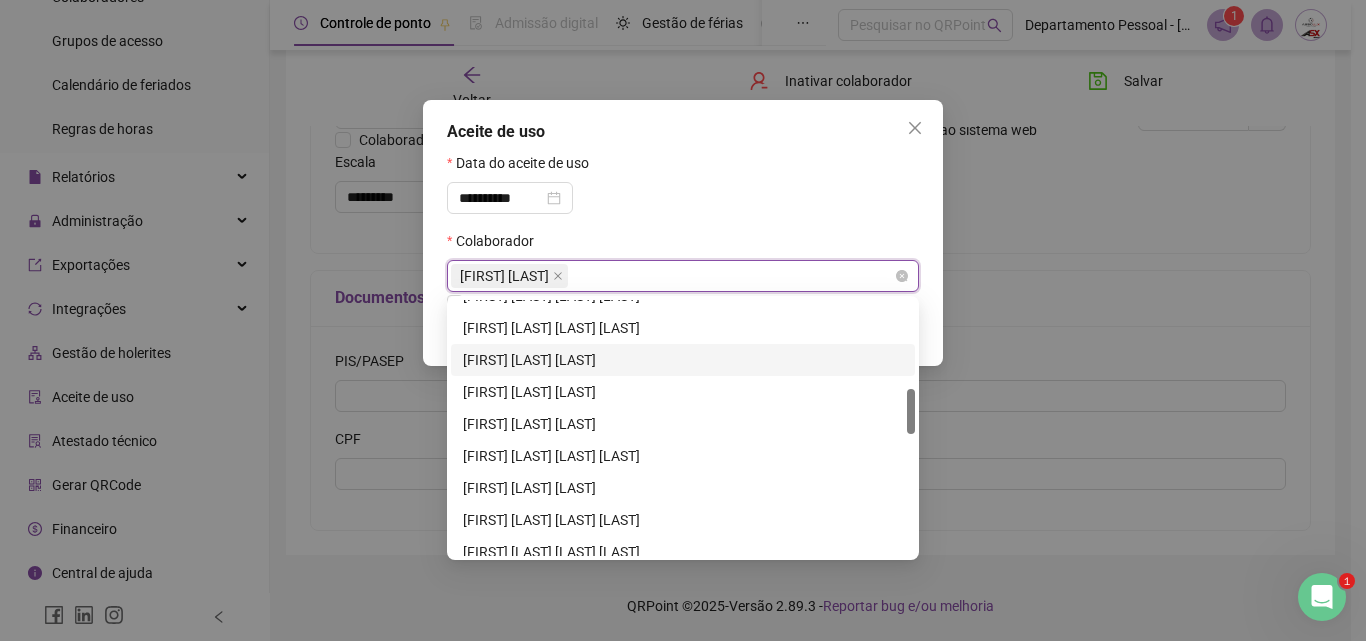 click on "[FIRST] [LAST] [LAST]" at bounding box center (683, 360) 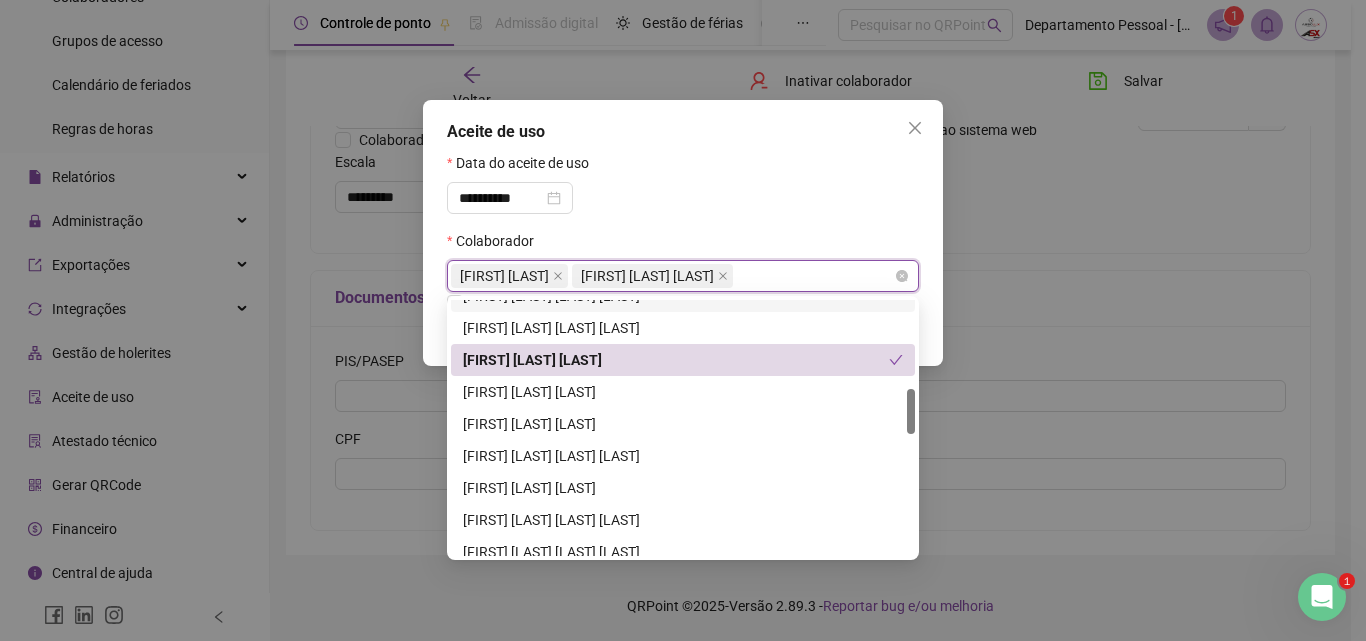 click on "**********" at bounding box center (683, 191) 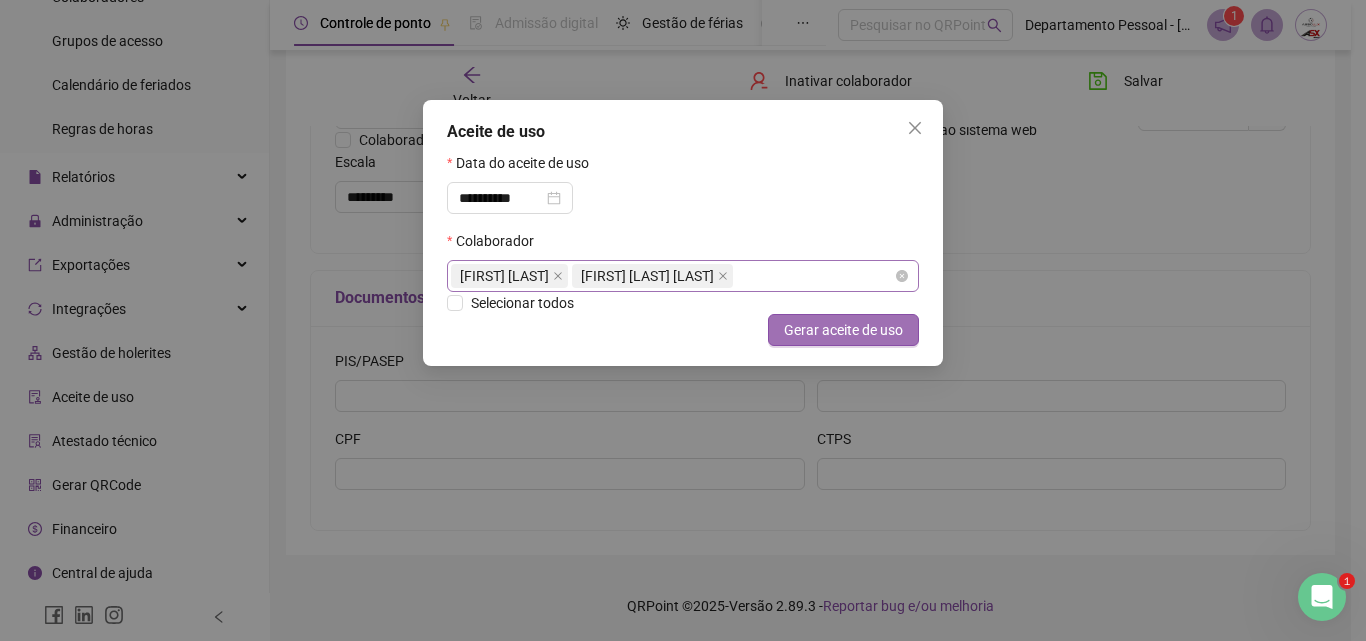 click on "Gerar aceite de uso" at bounding box center (843, 330) 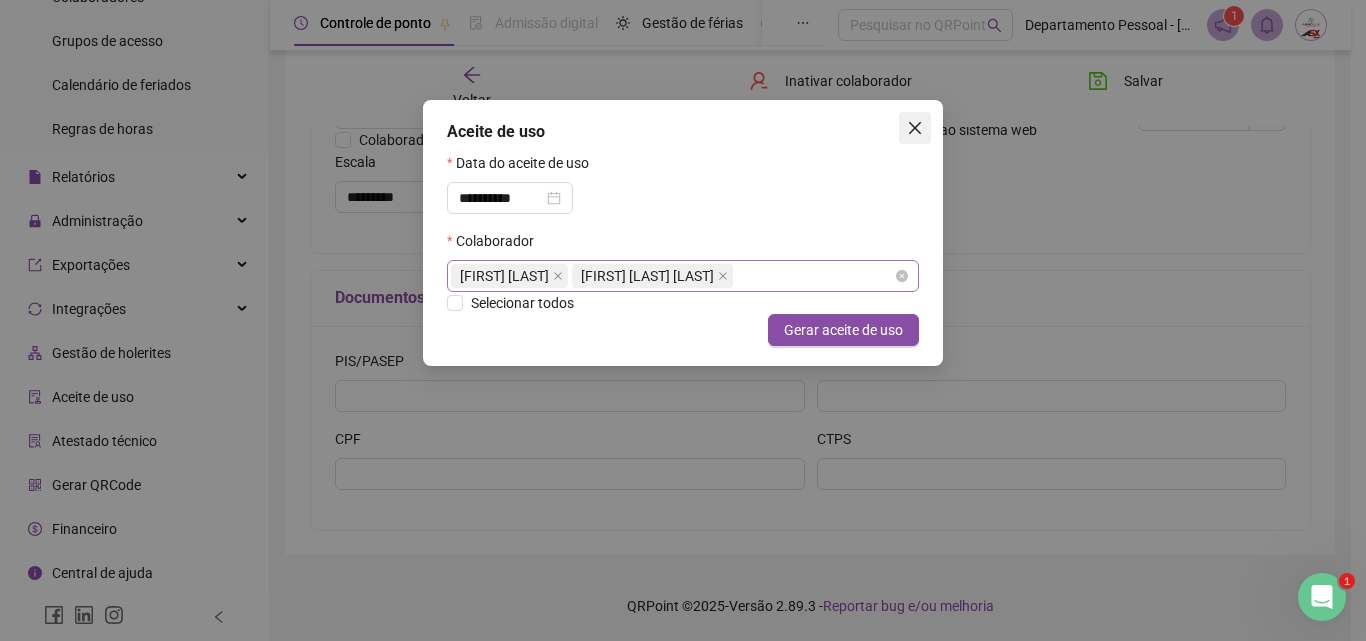 click 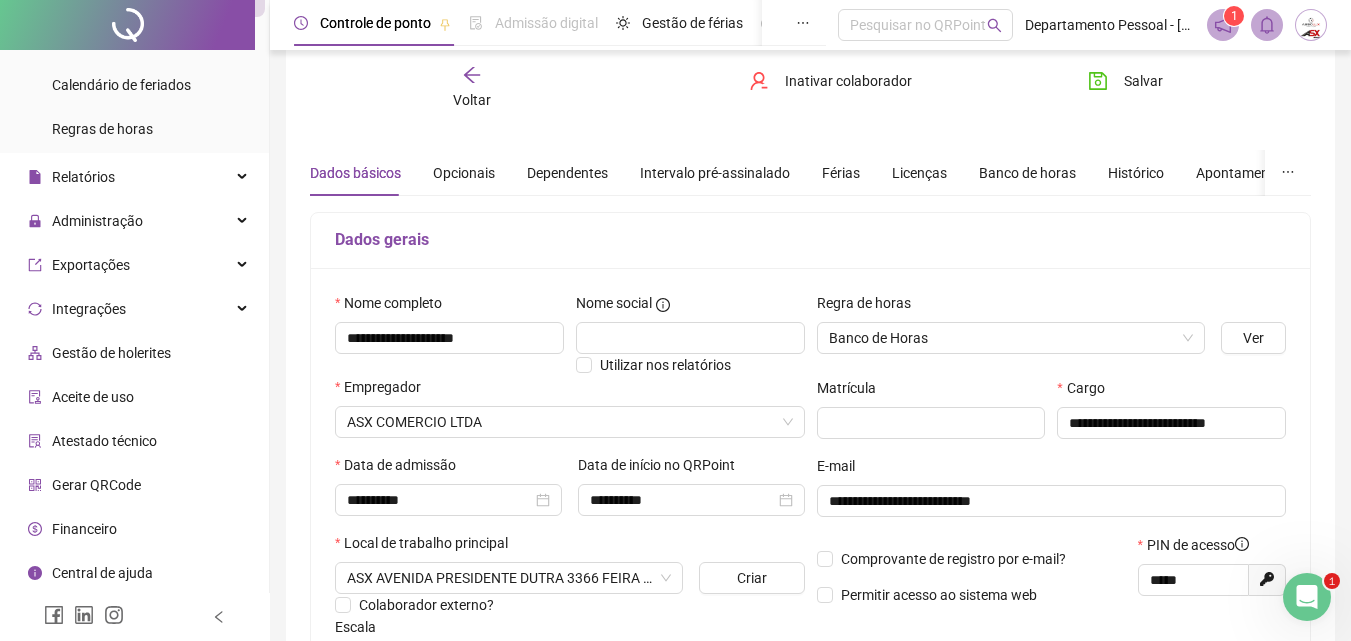 scroll, scrollTop: 0, scrollLeft: 0, axis: both 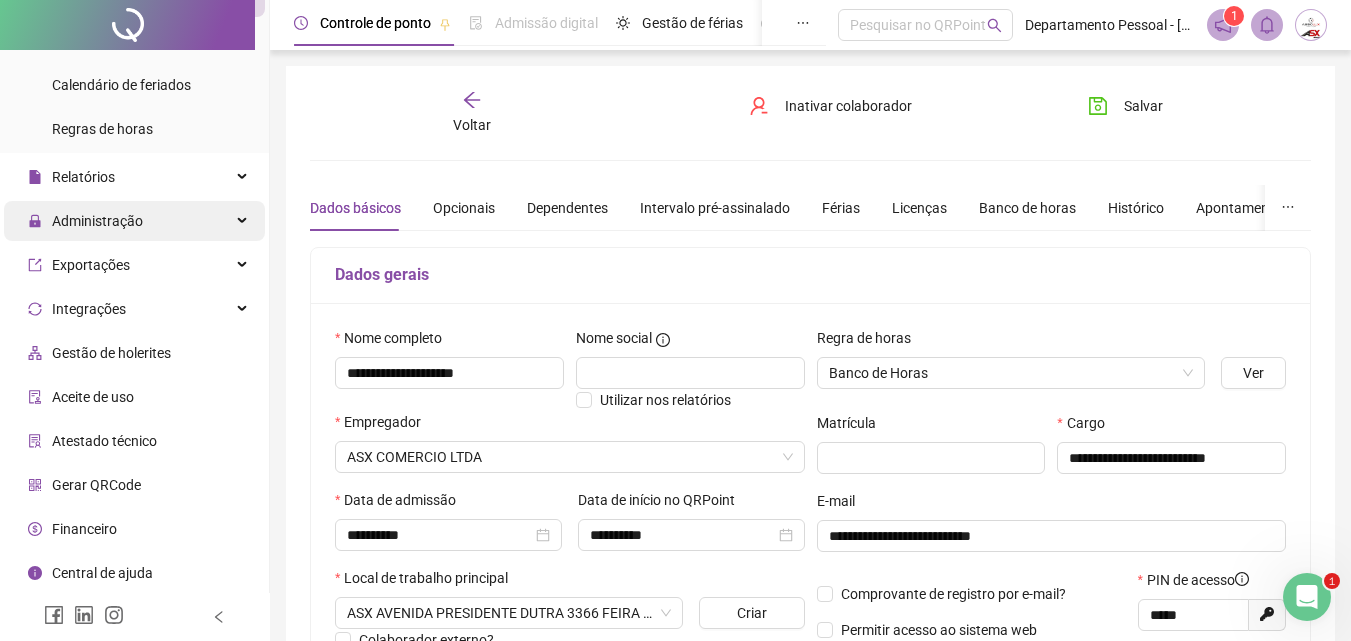 click on "Administração" at bounding box center (97, 221) 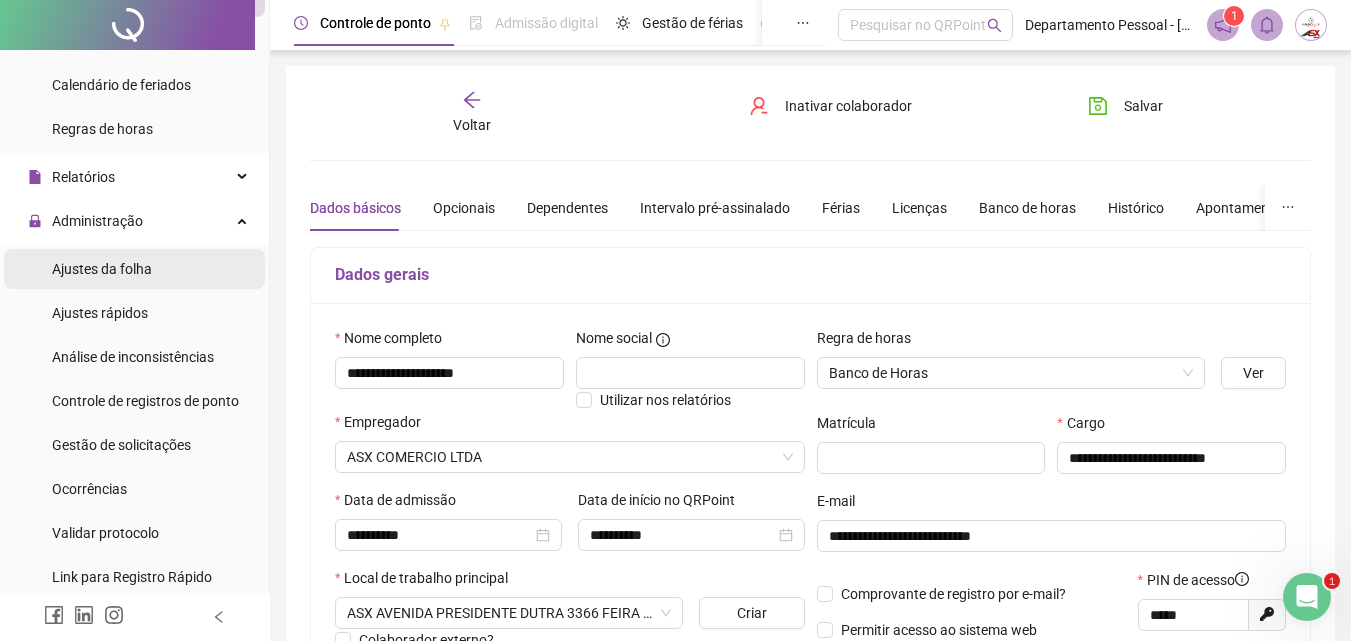 scroll, scrollTop: 0, scrollLeft: 0, axis: both 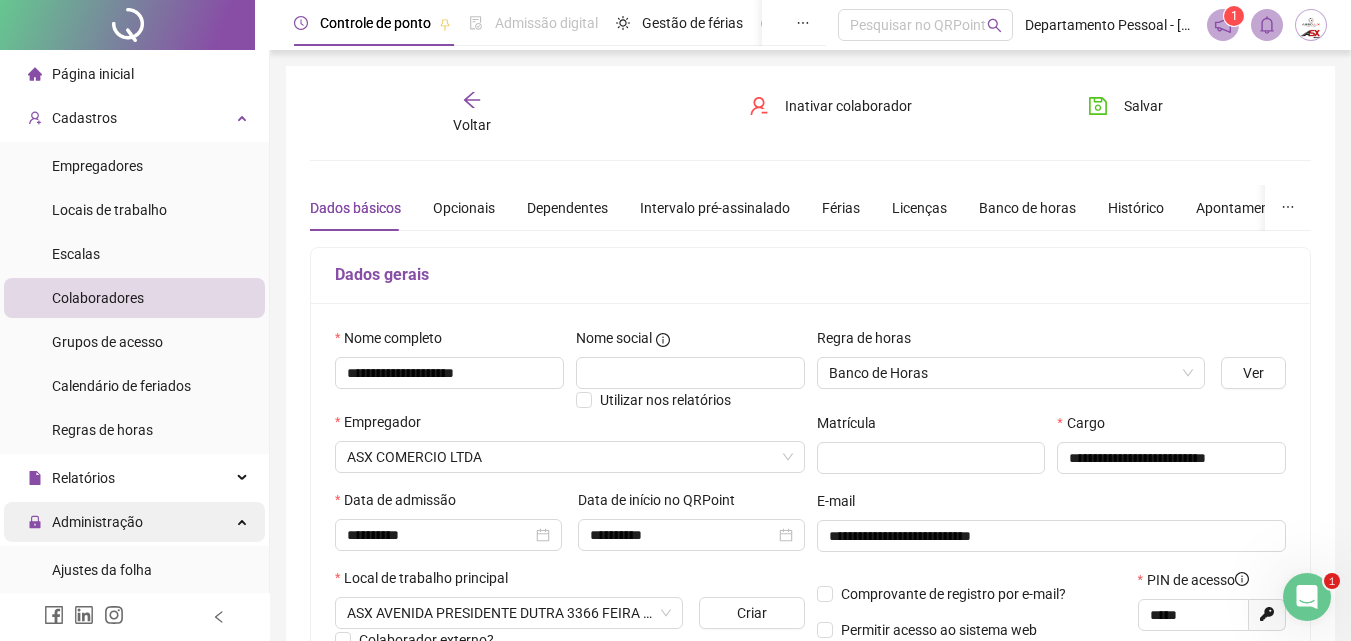 click on "Administração" at bounding box center [97, 522] 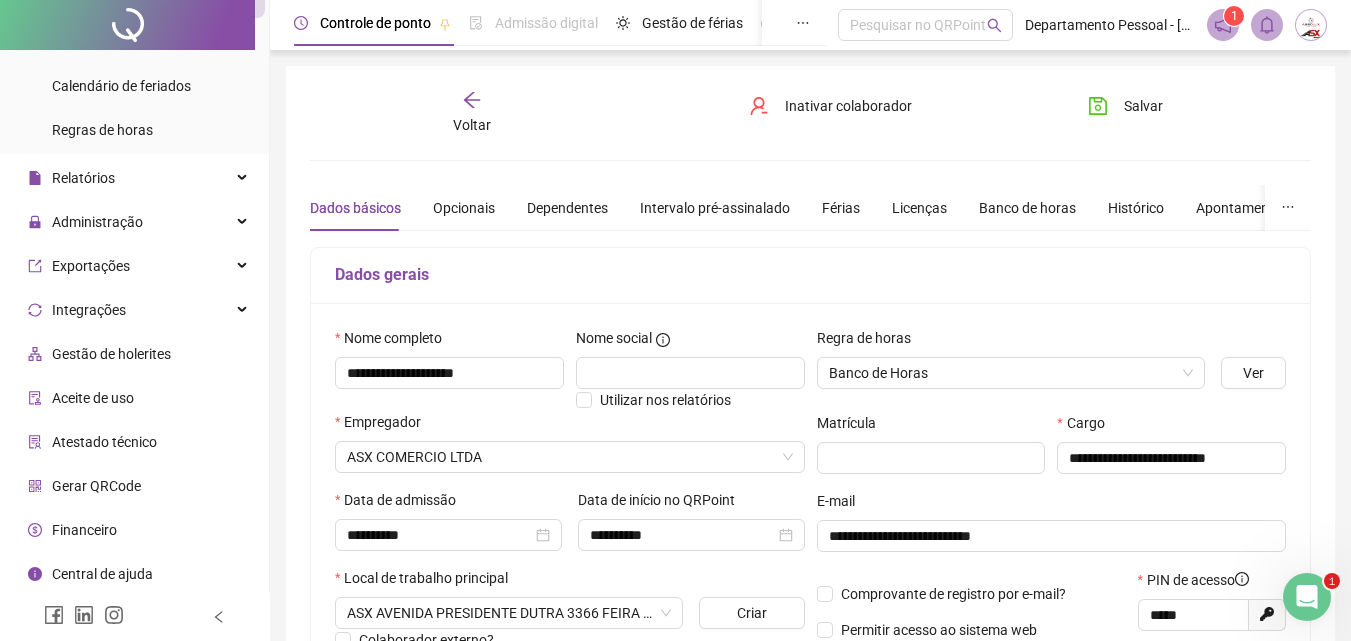 scroll, scrollTop: 301, scrollLeft: 0, axis: vertical 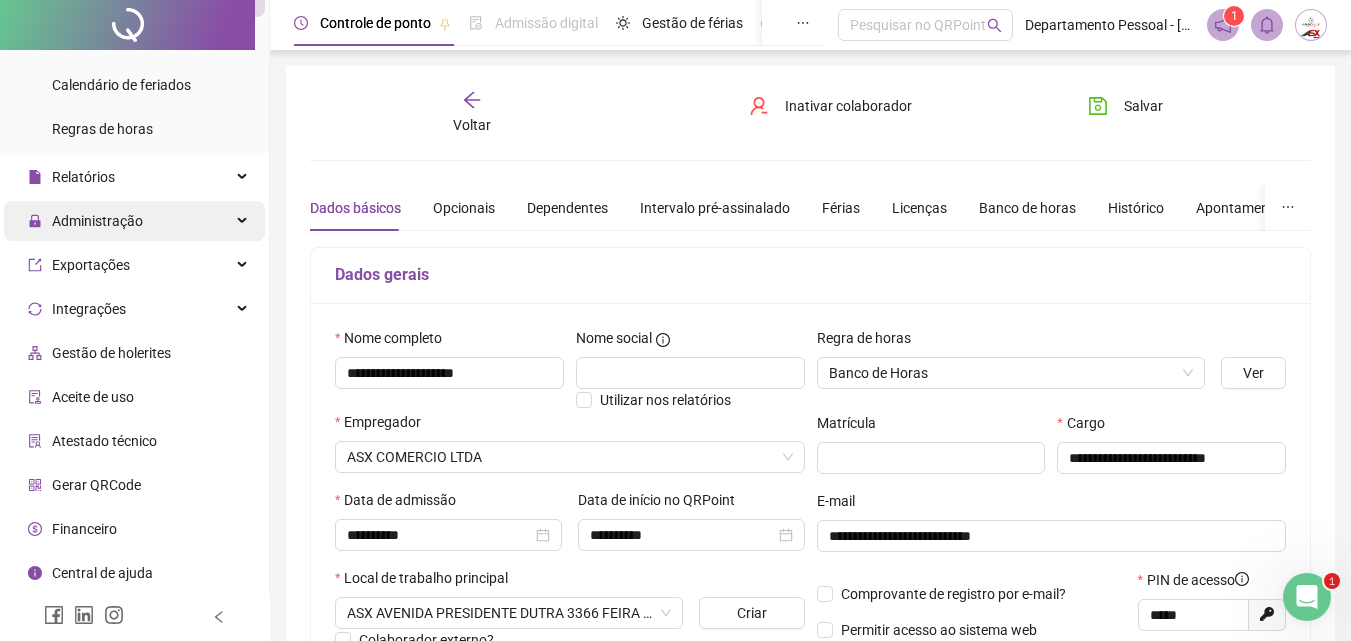 click on "Administração" at bounding box center (97, 221) 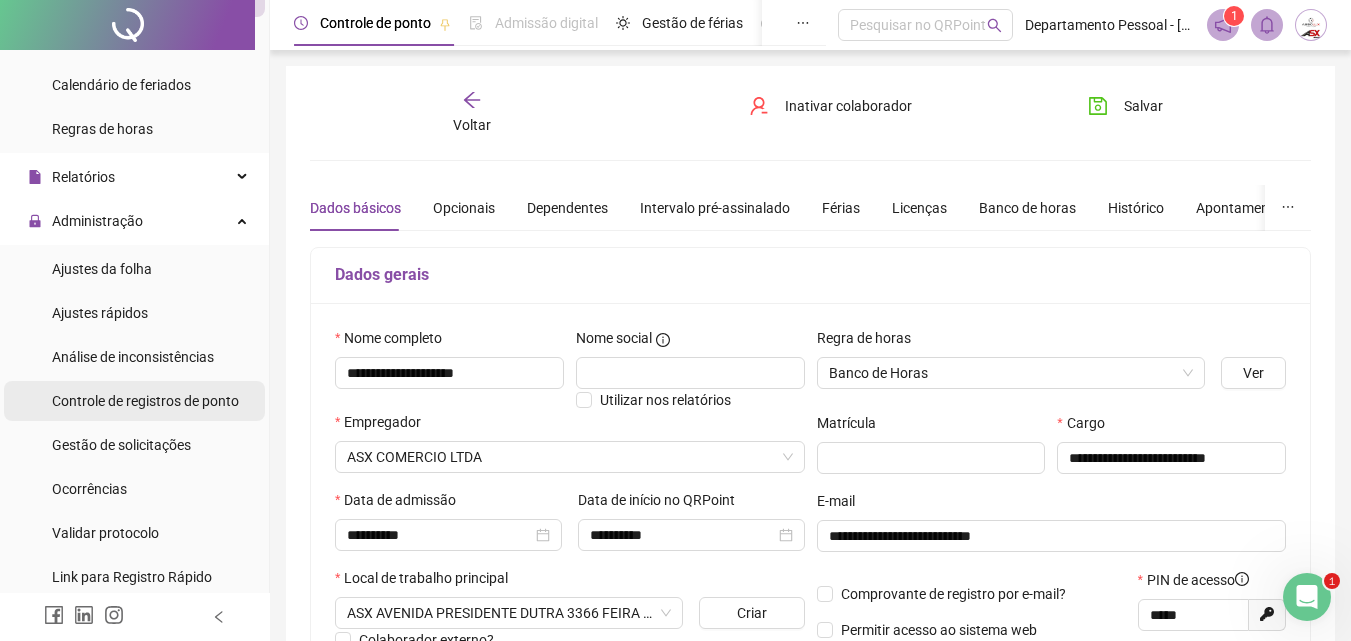 click on "Controle de registros de ponto" at bounding box center (145, 401) 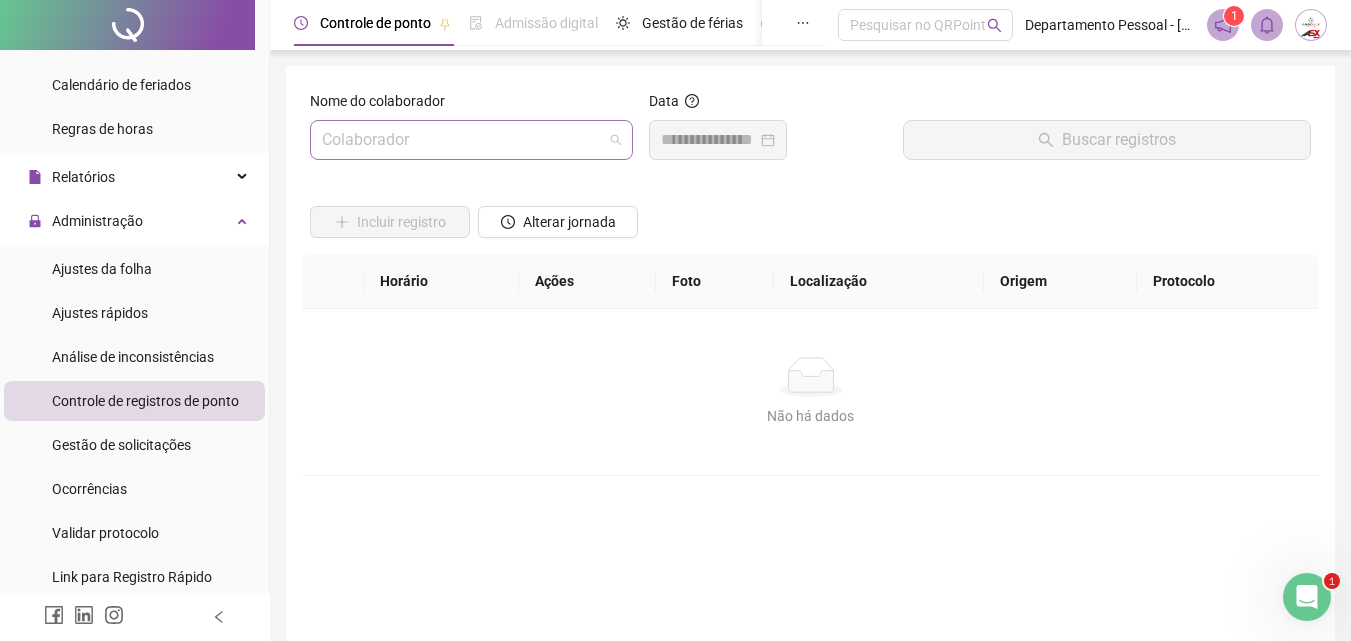 click at bounding box center [462, 140] 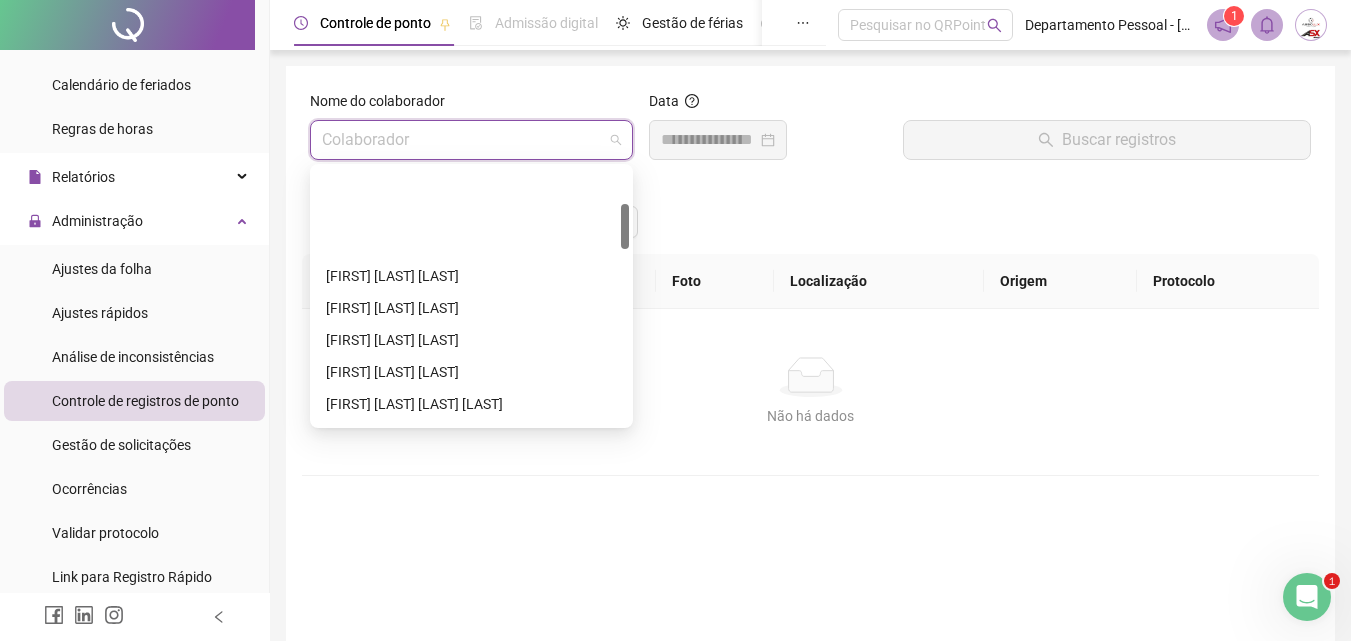 scroll, scrollTop: 200, scrollLeft: 0, axis: vertical 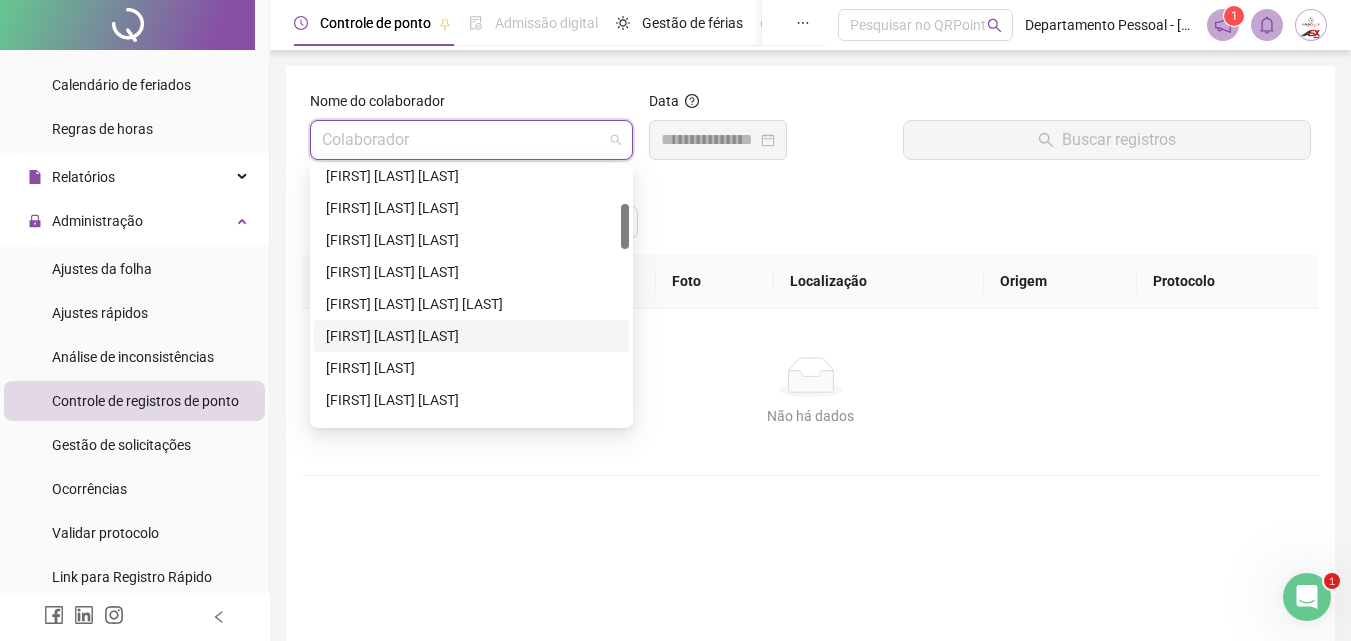 click on "[FIRST] [LAST] [LAST]" at bounding box center [471, 336] 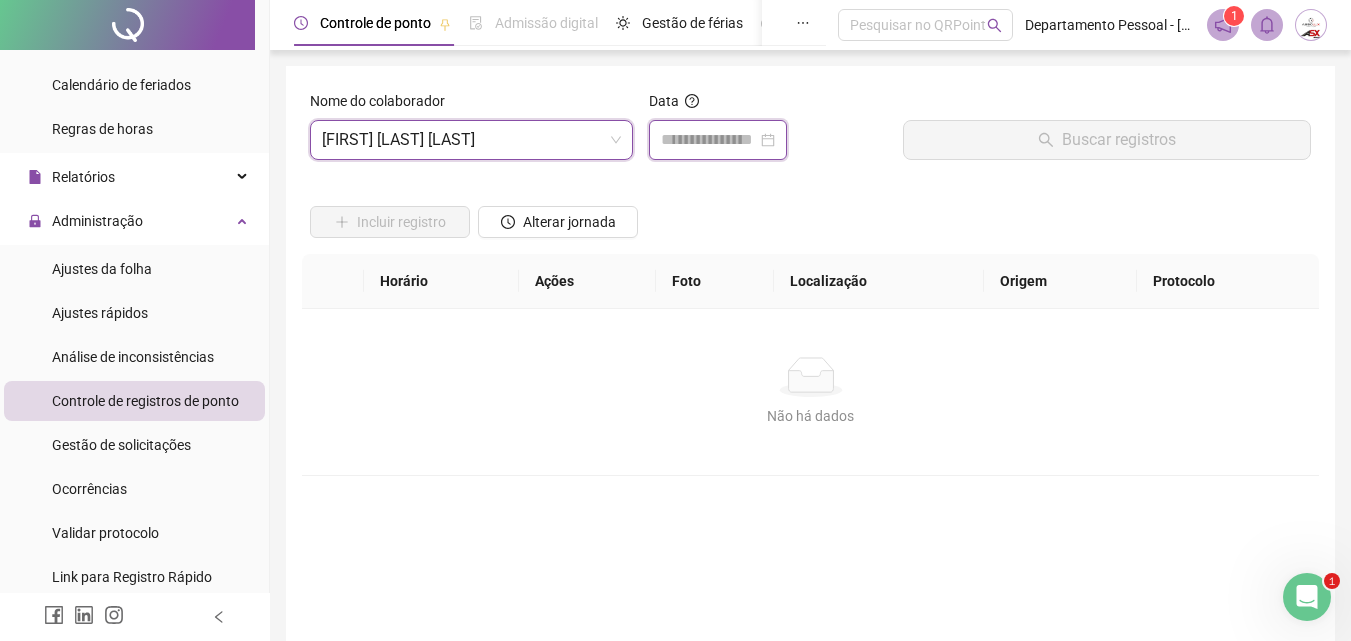 click at bounding box center (709, 140) 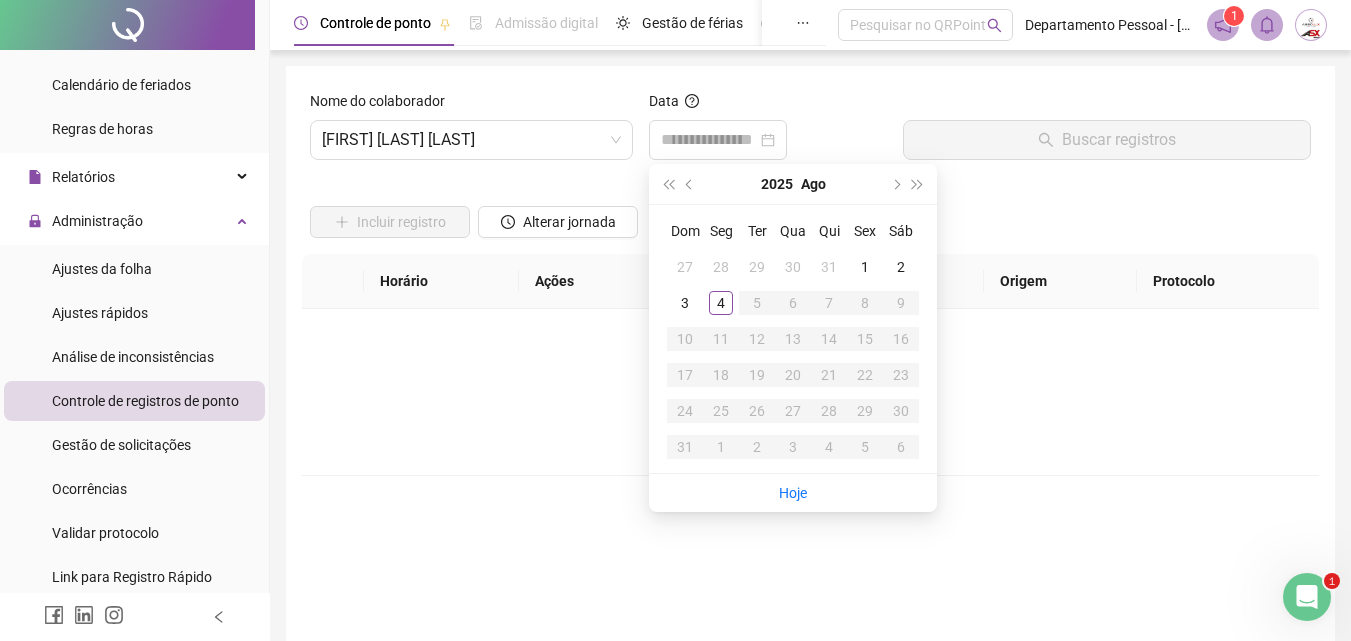 click on "Não há dados" at bounding box center [810, 377] 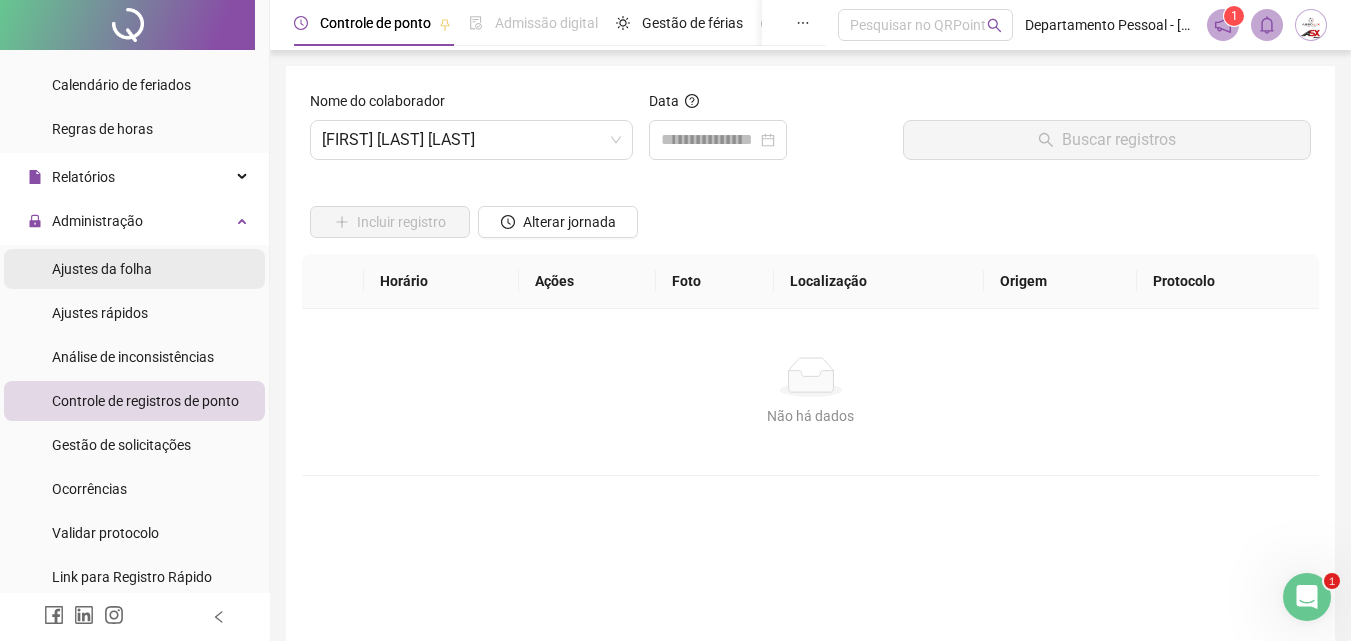 click on "Ajustes da folha" at bounding box center [102, 269] 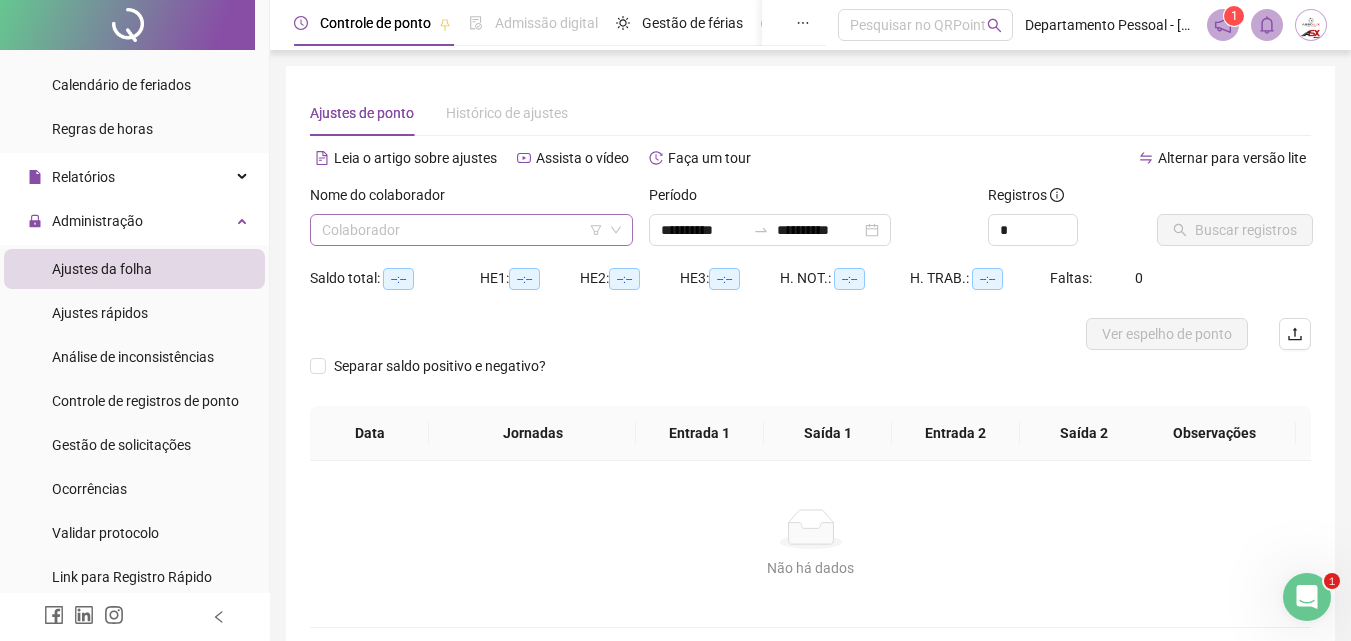 click at bounding box center [462, 230] 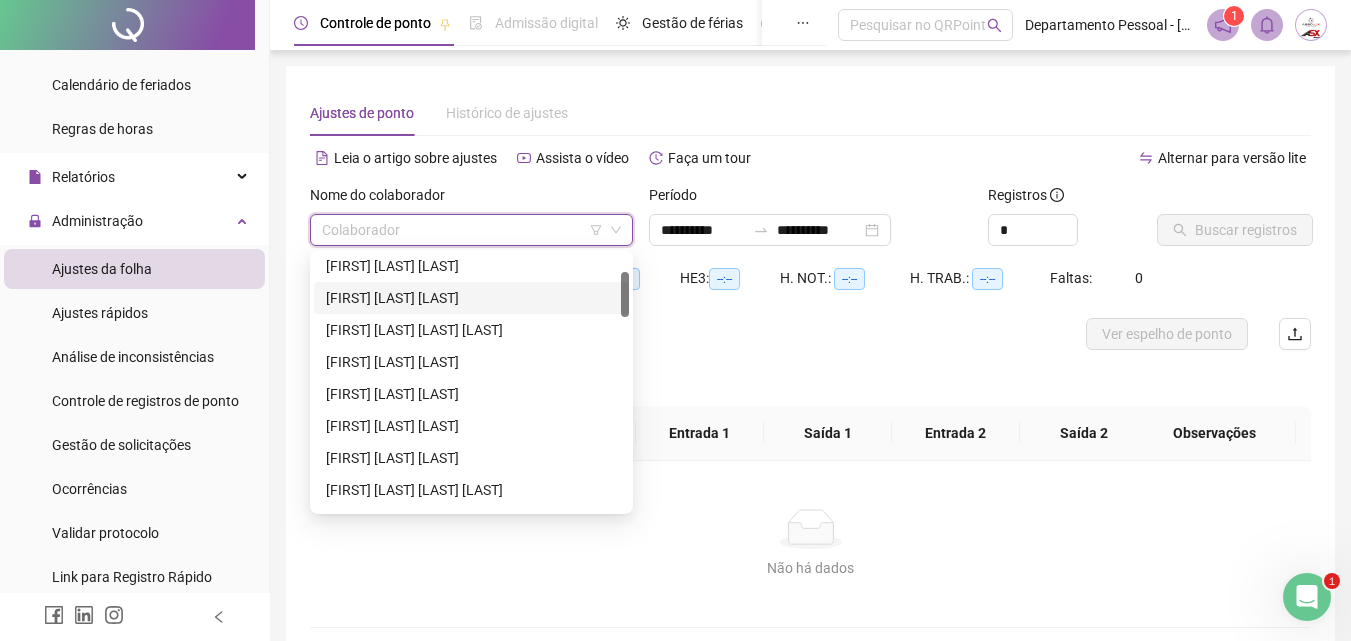 scroll, scrollTop: 200, scrollLeft: 0, axis: vertical 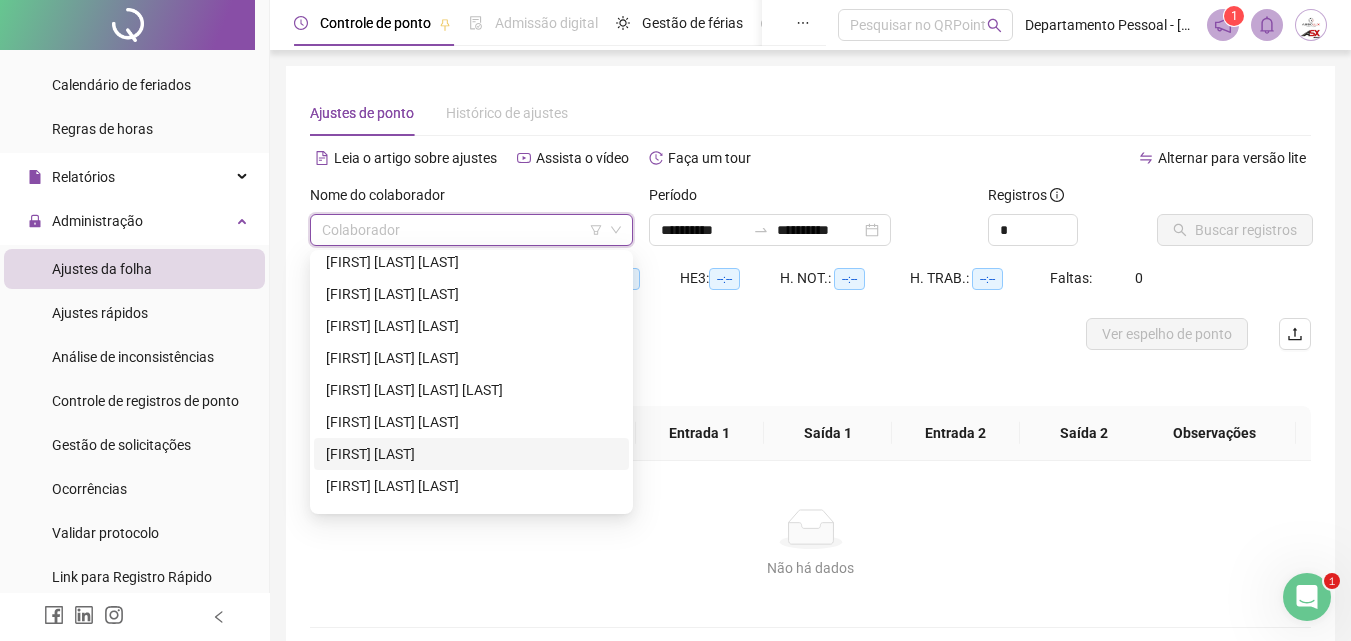 click on "[FIRST] [LAST]" at bounding box center (471, 454) 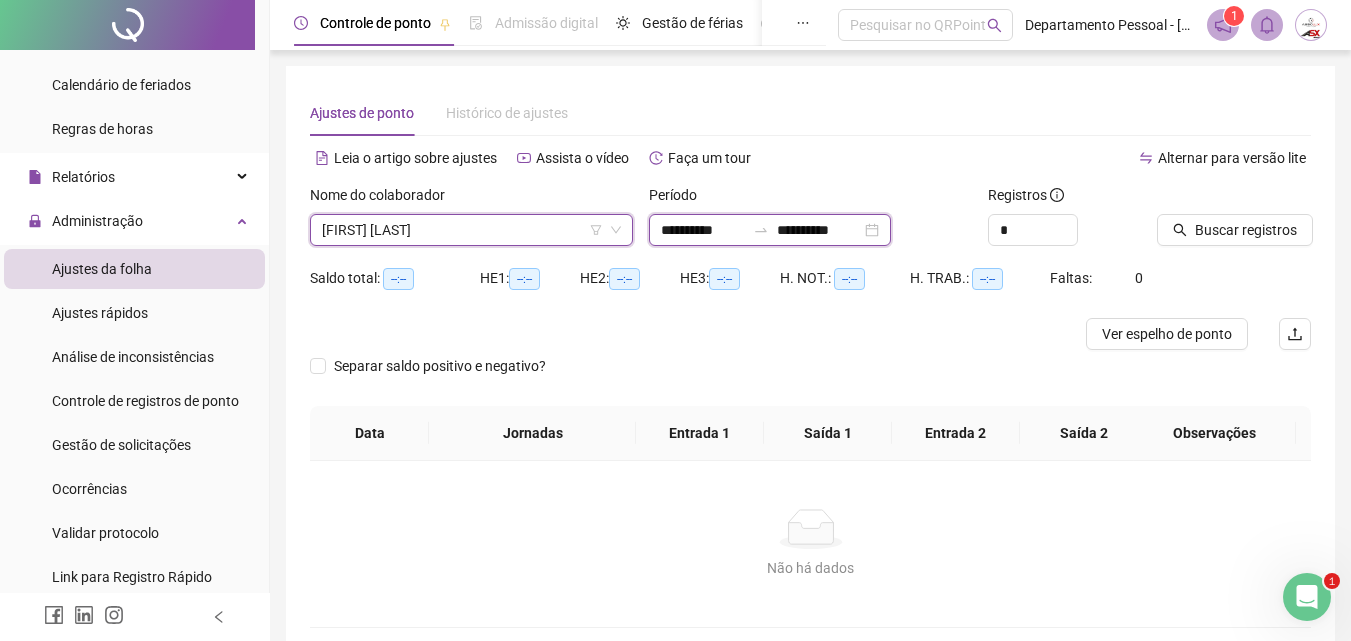 click on "**********" at bounding box center (819, 230) 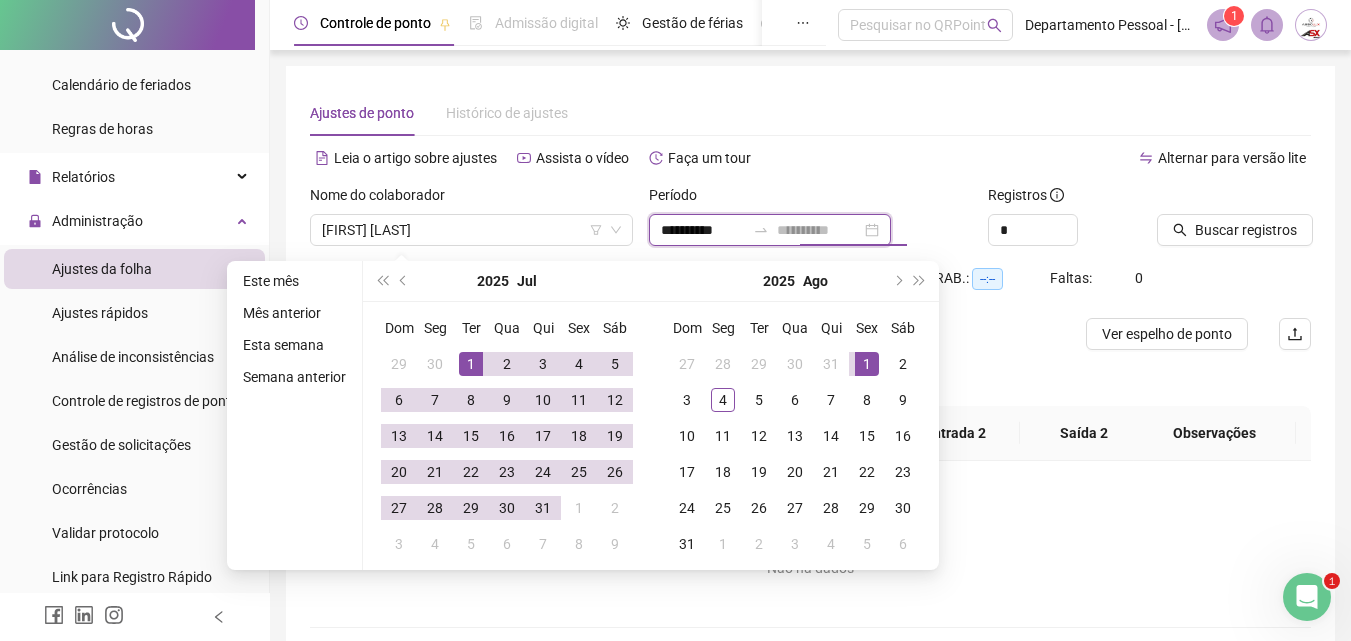 type on "**********" 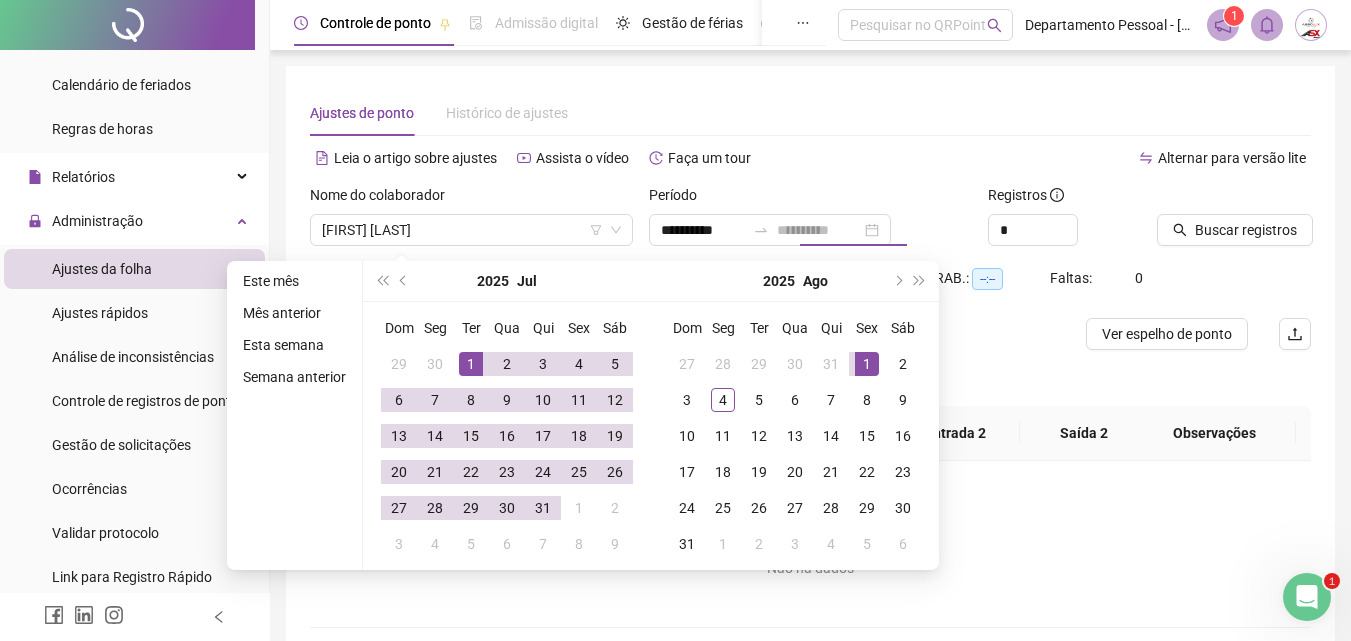click on "1" at bounding box center [867, 364] 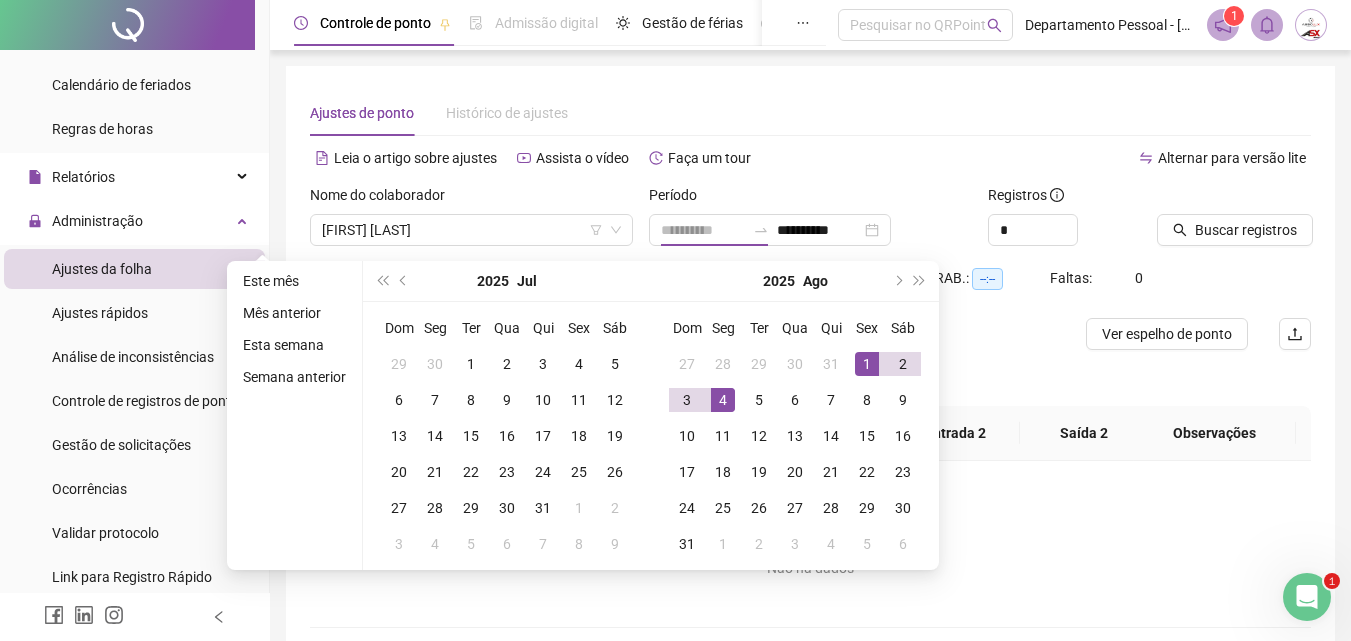 click on "4" at bounding box center (723, 400) 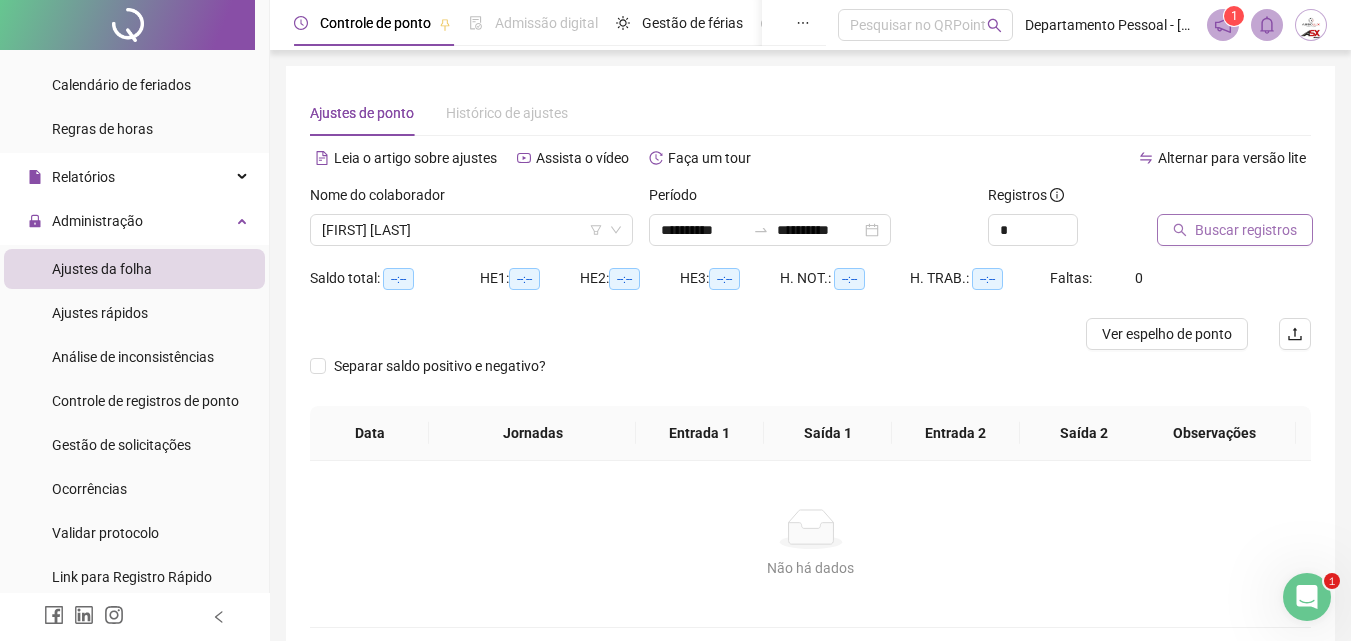 click on "Buscar registros" at bounding box center (1246, 230) 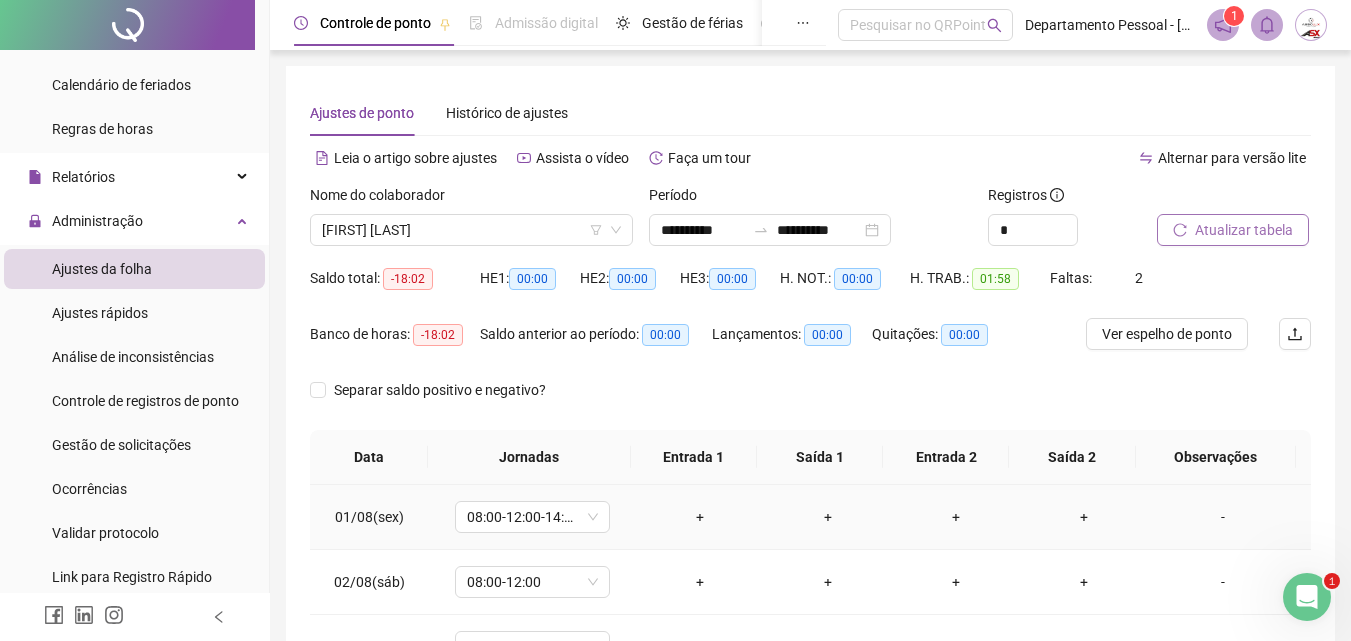 click on "+" at bounding box center [700, 517] 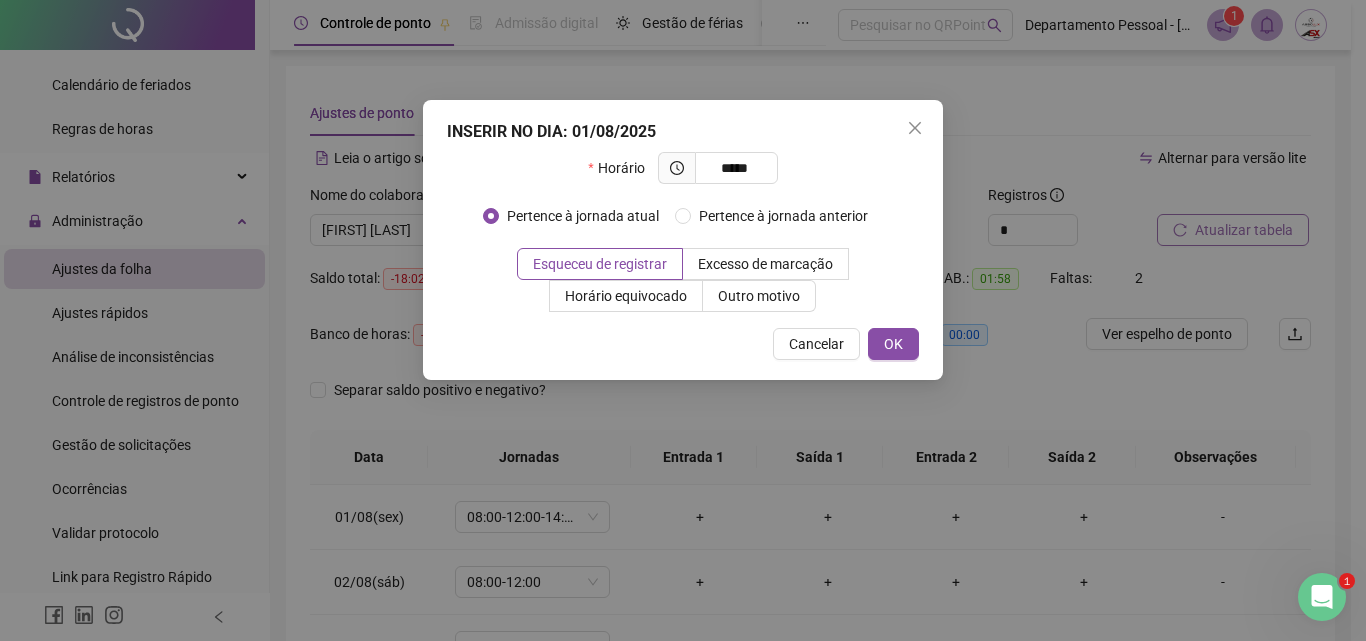 type on "*****" 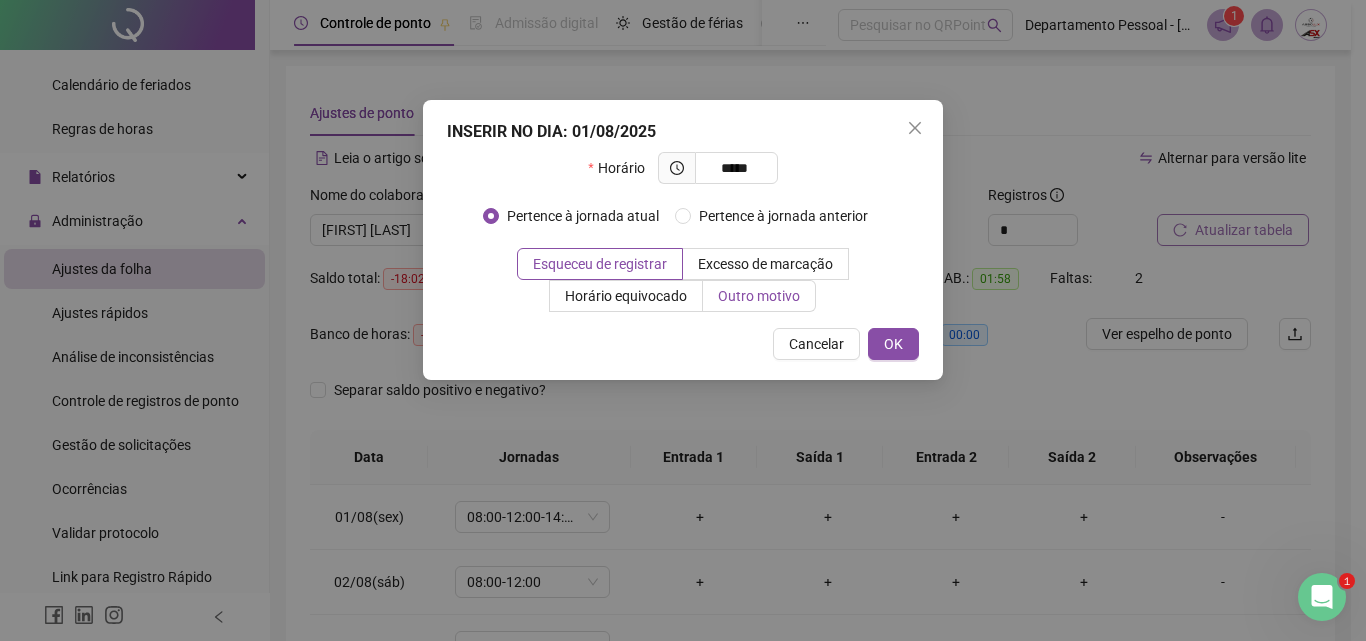 click on "Outro motivo" at bounding box center [759, 296] 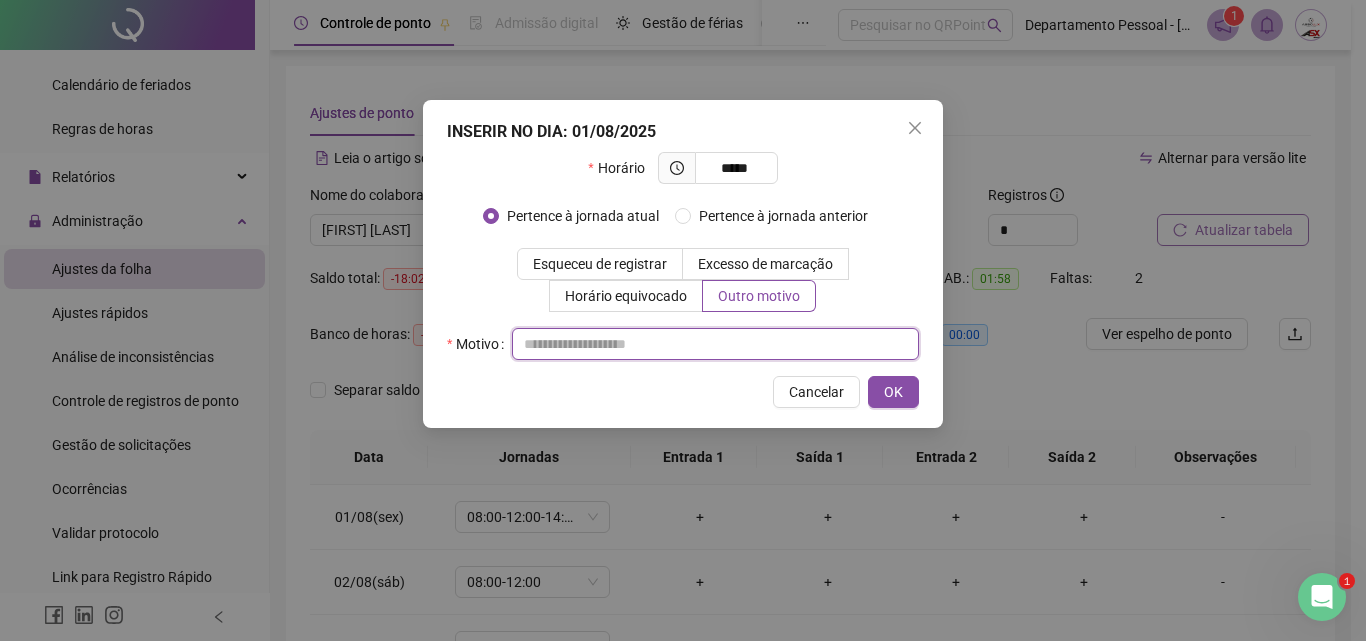 click at bounding box center [715, 344] 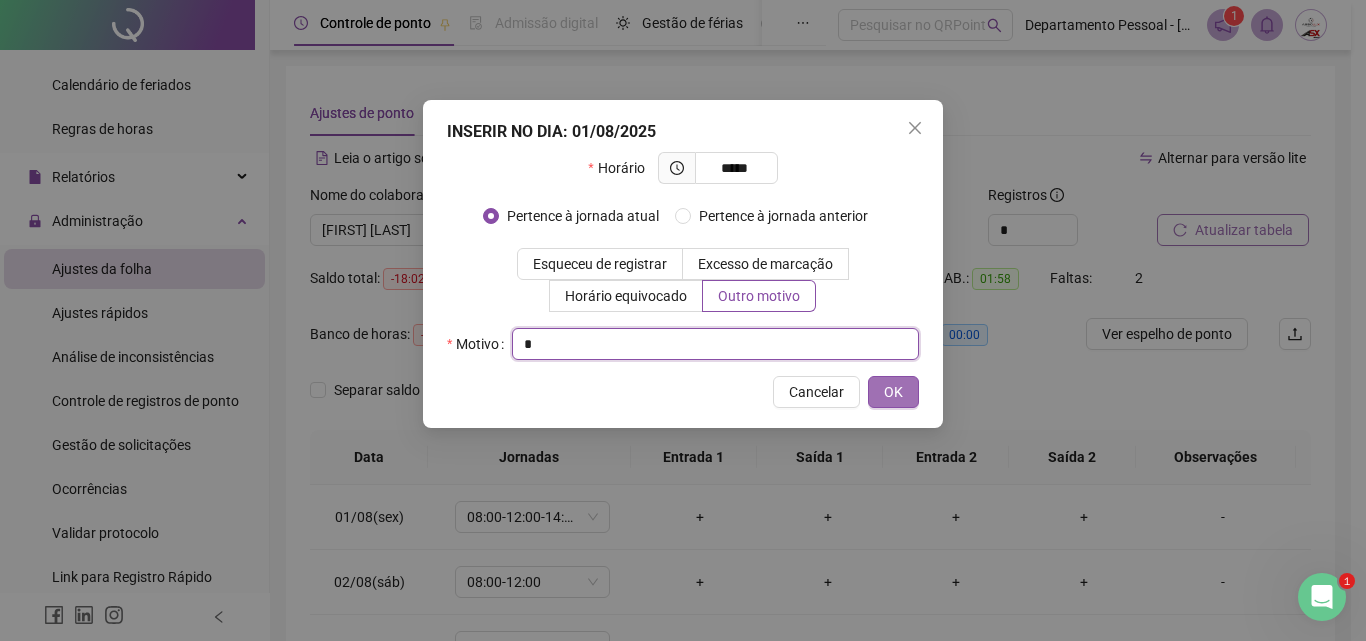 type on "*" 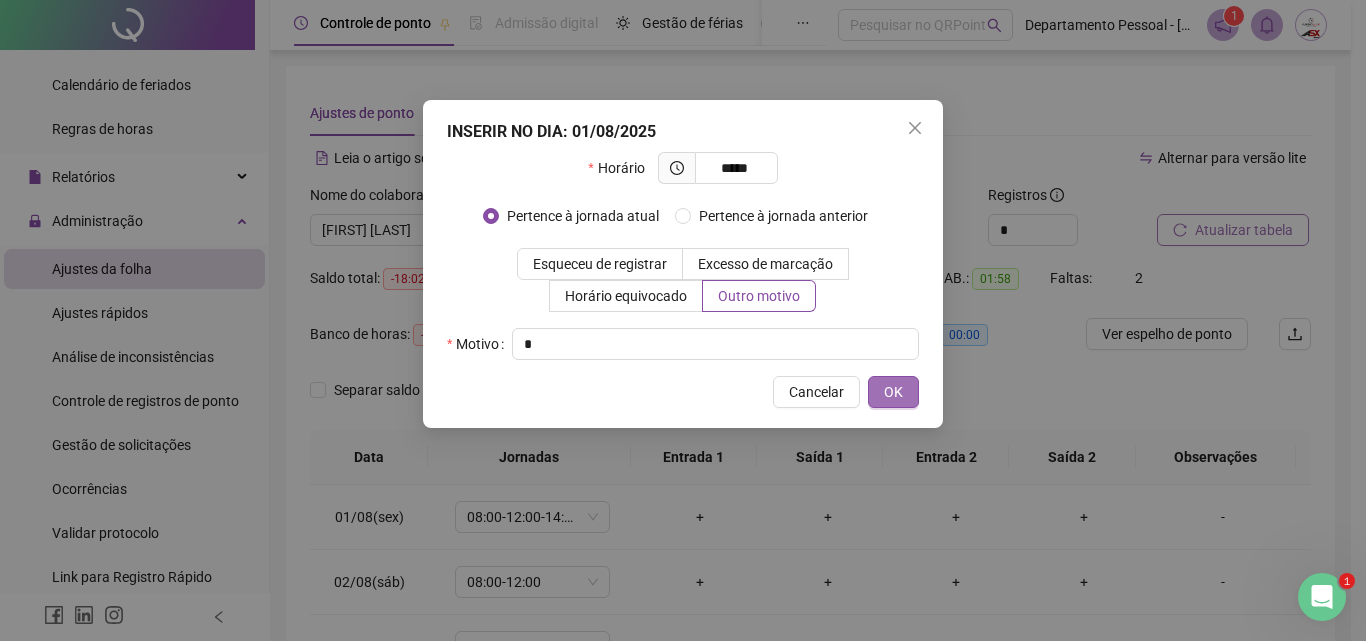 click on "OK" at bounding box center [893, 392] 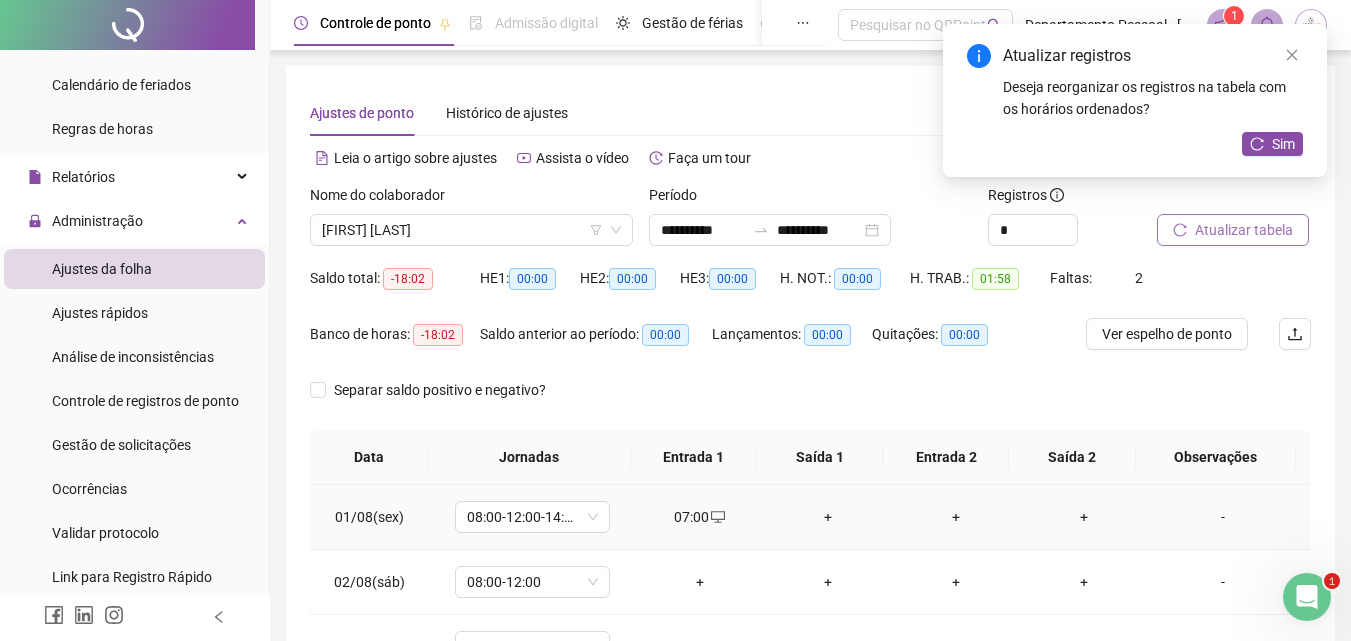 click on "+" at bounding box center [828, 517] 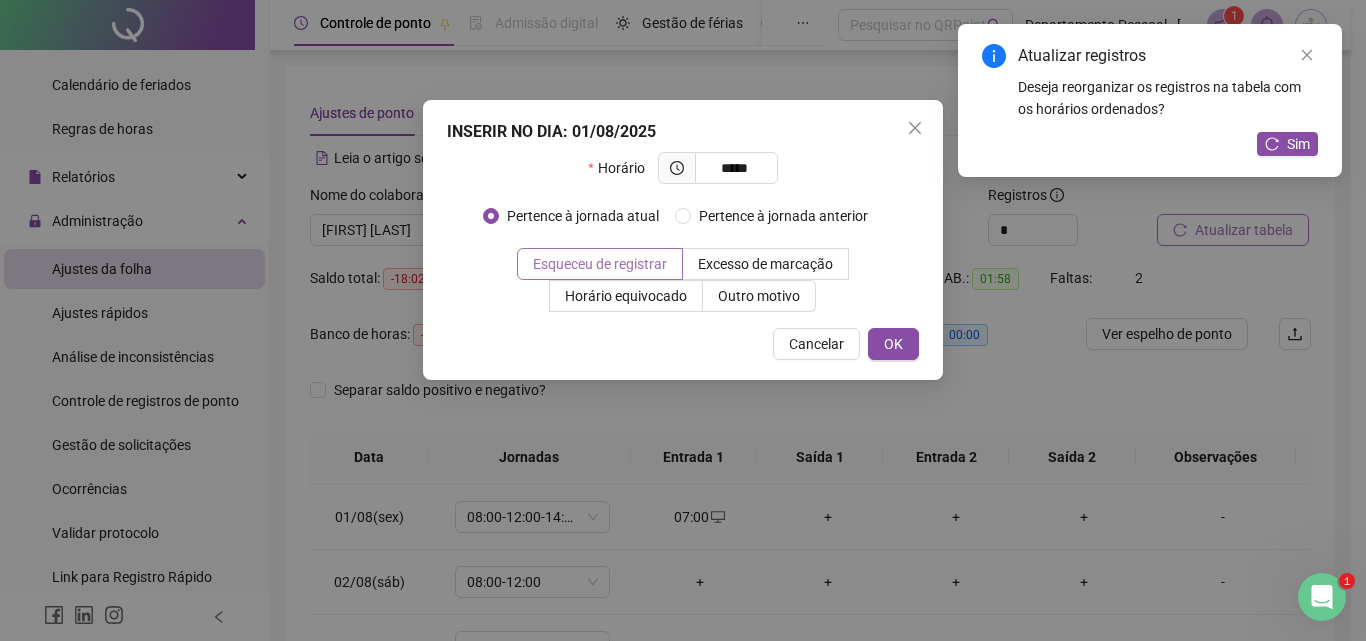 type on "*****" 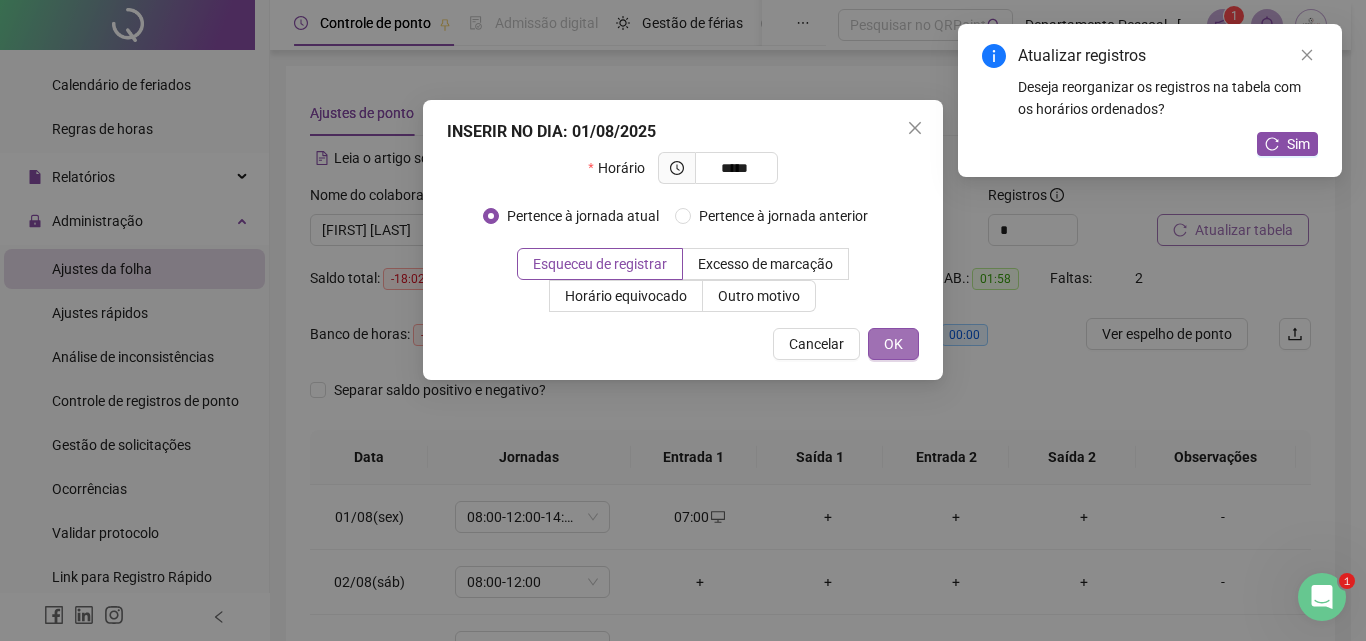 click on "OK" at bounding box center [893, 344] 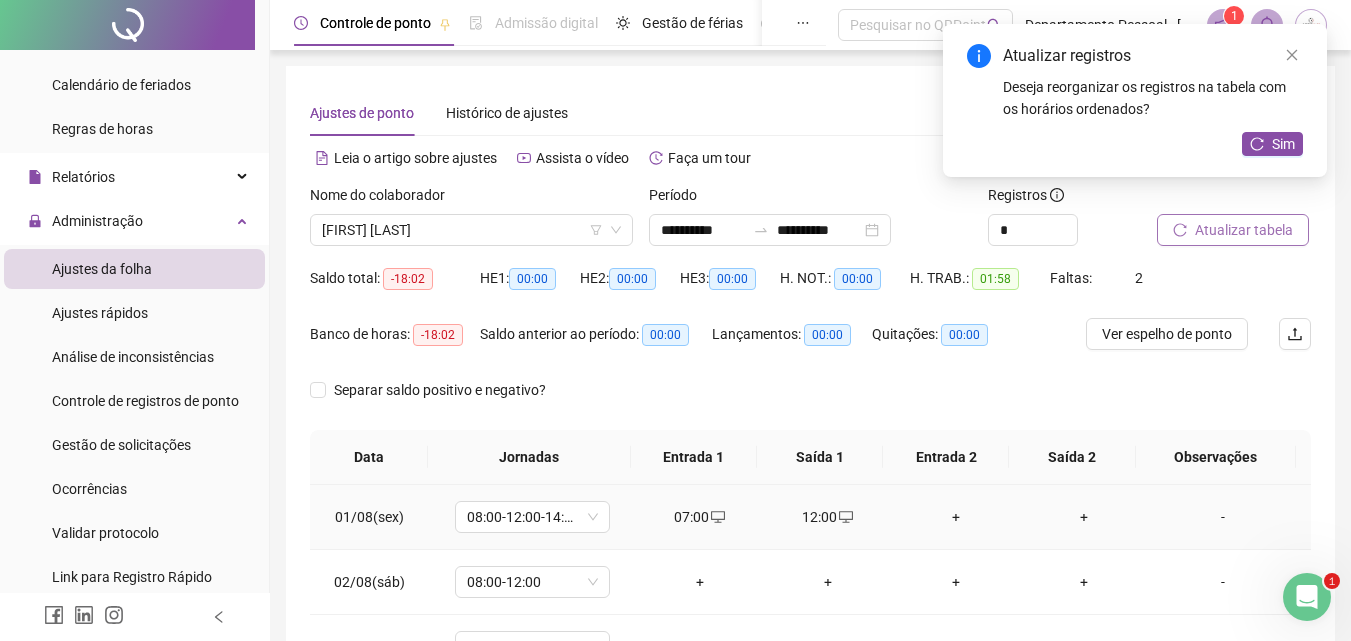 click on "+" at bounding box center (956, 517) 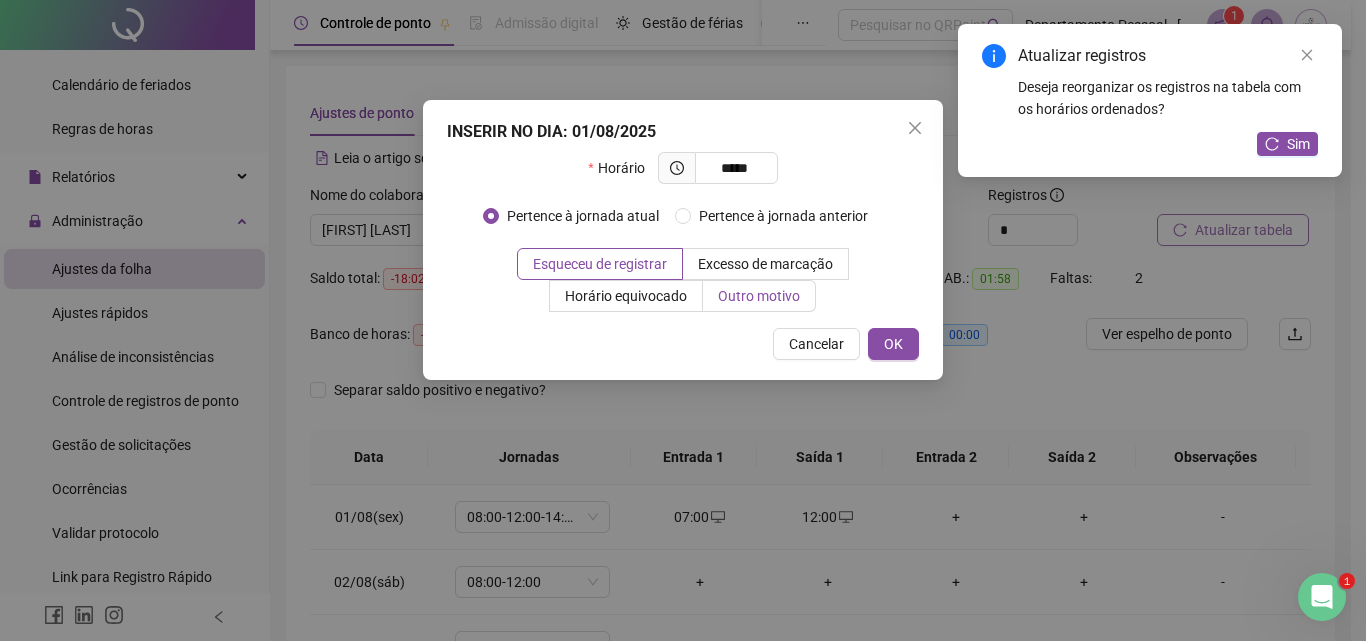 type on "*****" 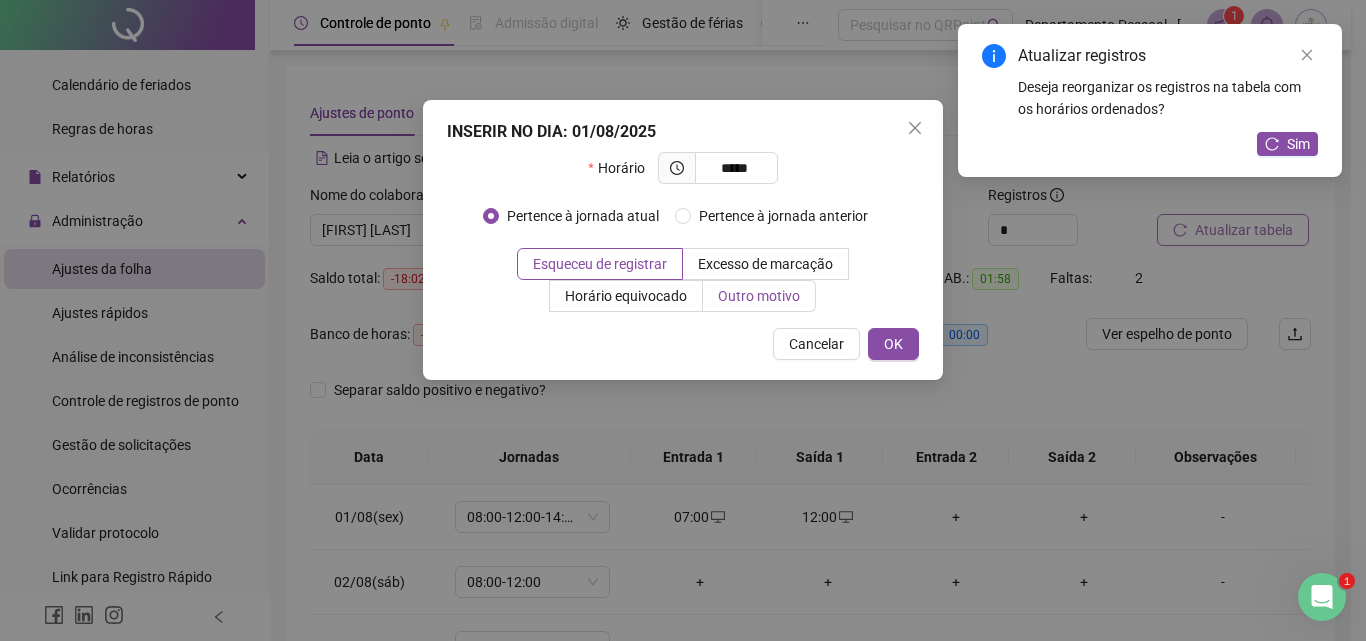 click on "Outro motivo" at bounding box center [759, 296] 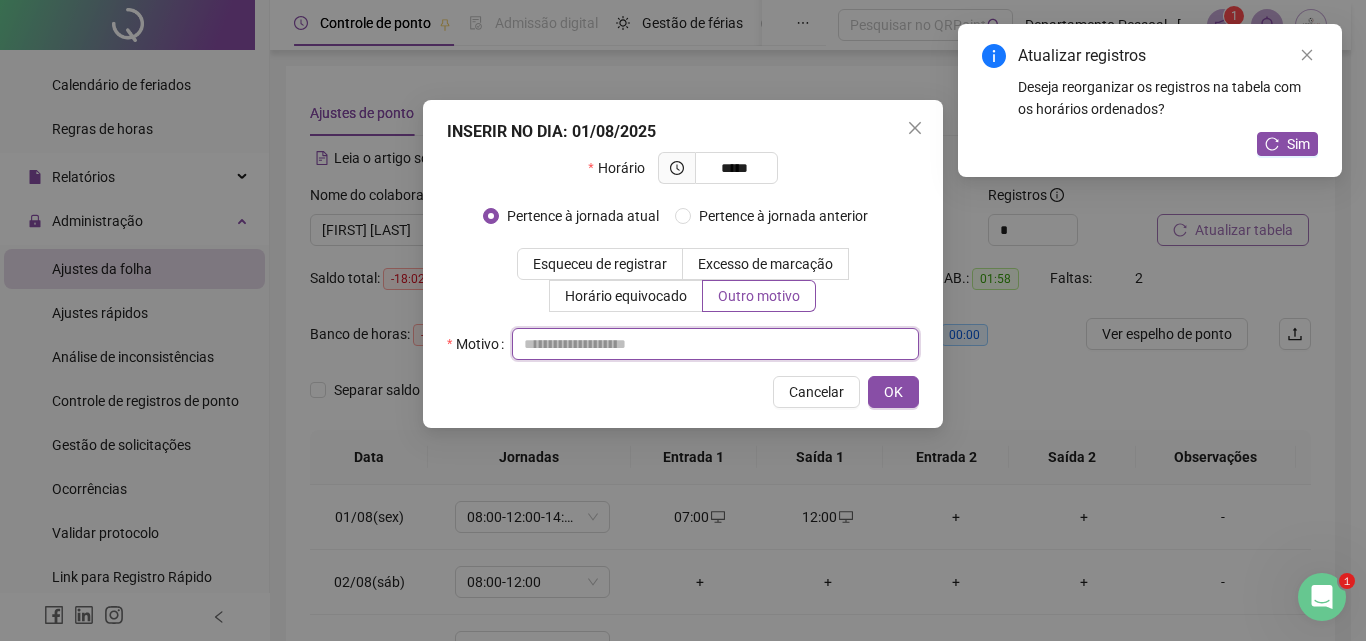 click at bounding box center (715, 344) 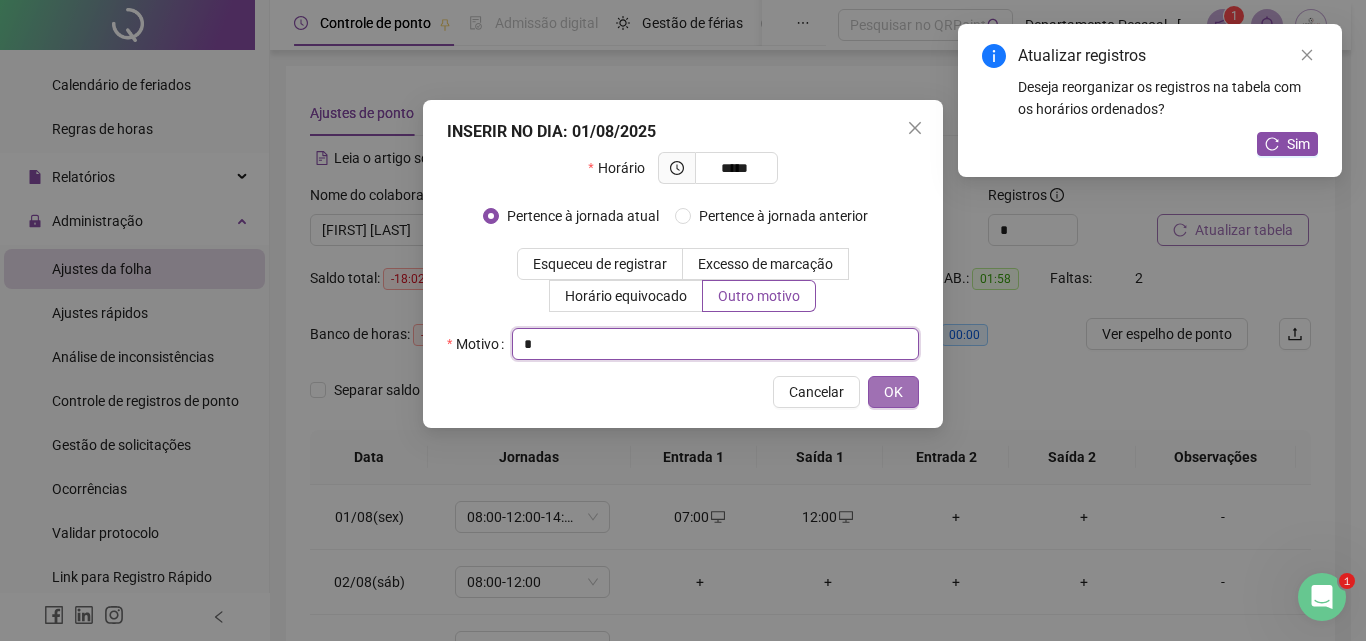 type on "*" 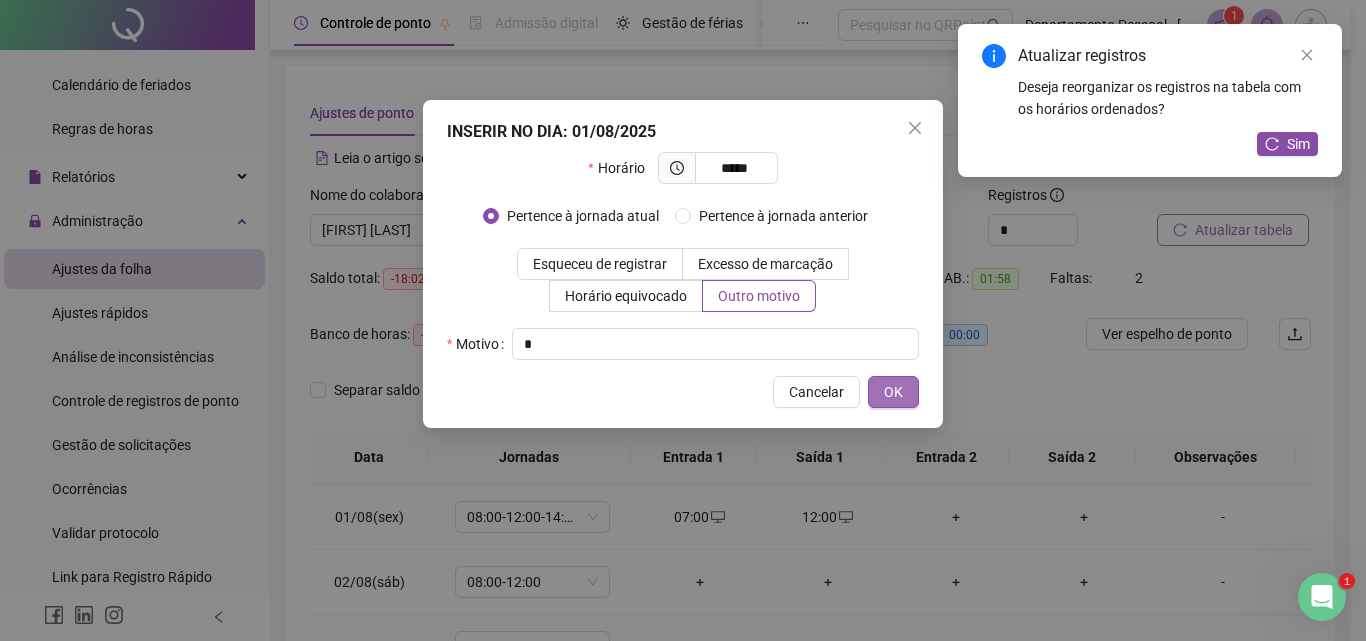 click on "OK" at bounding box center [893, 392] 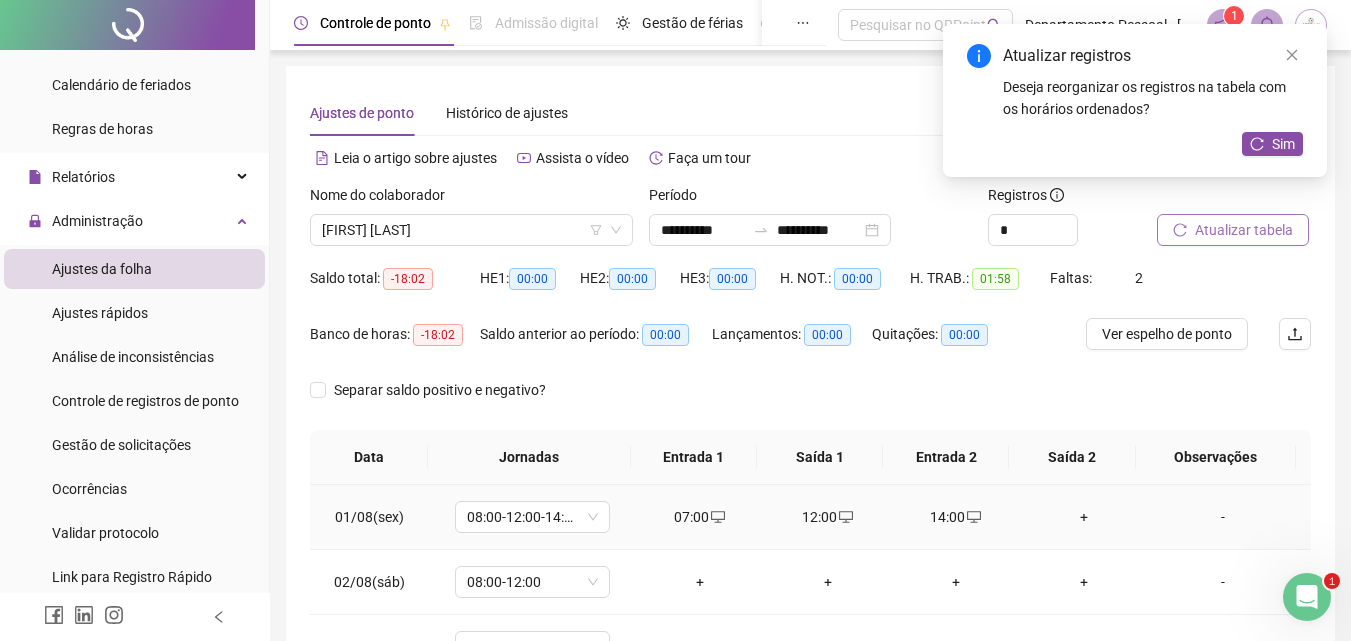 click on "+" at bounding box center [1084, 517] 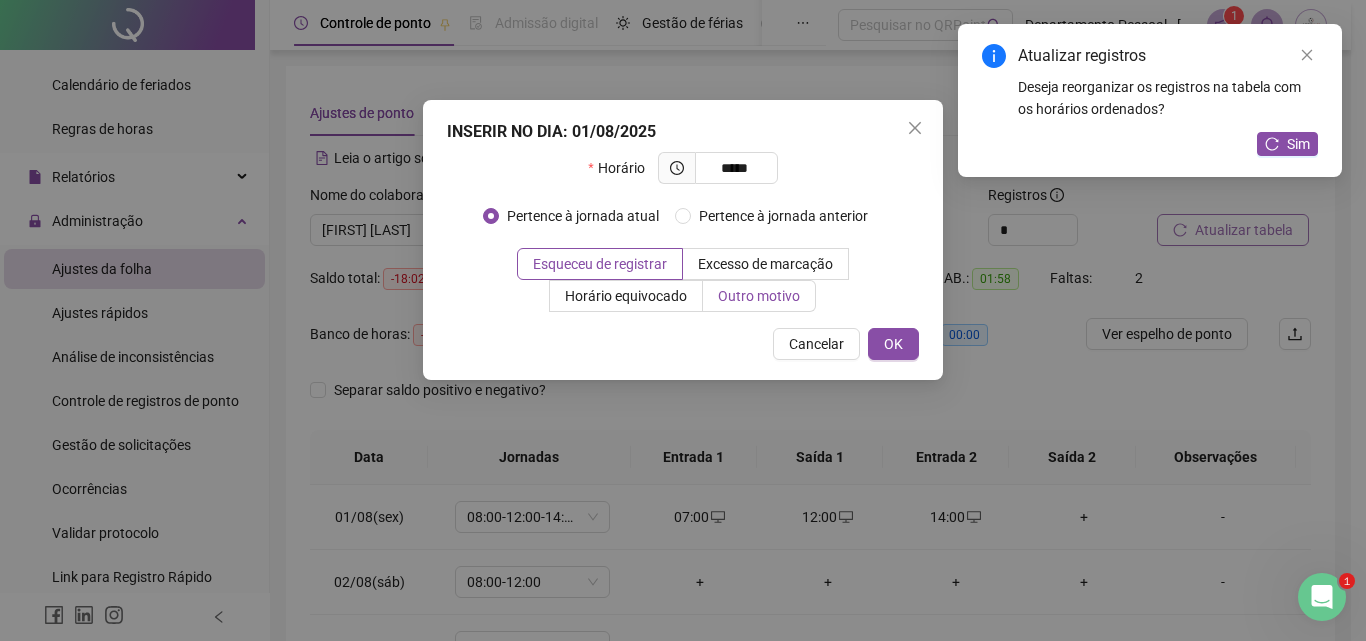 type on "*****" 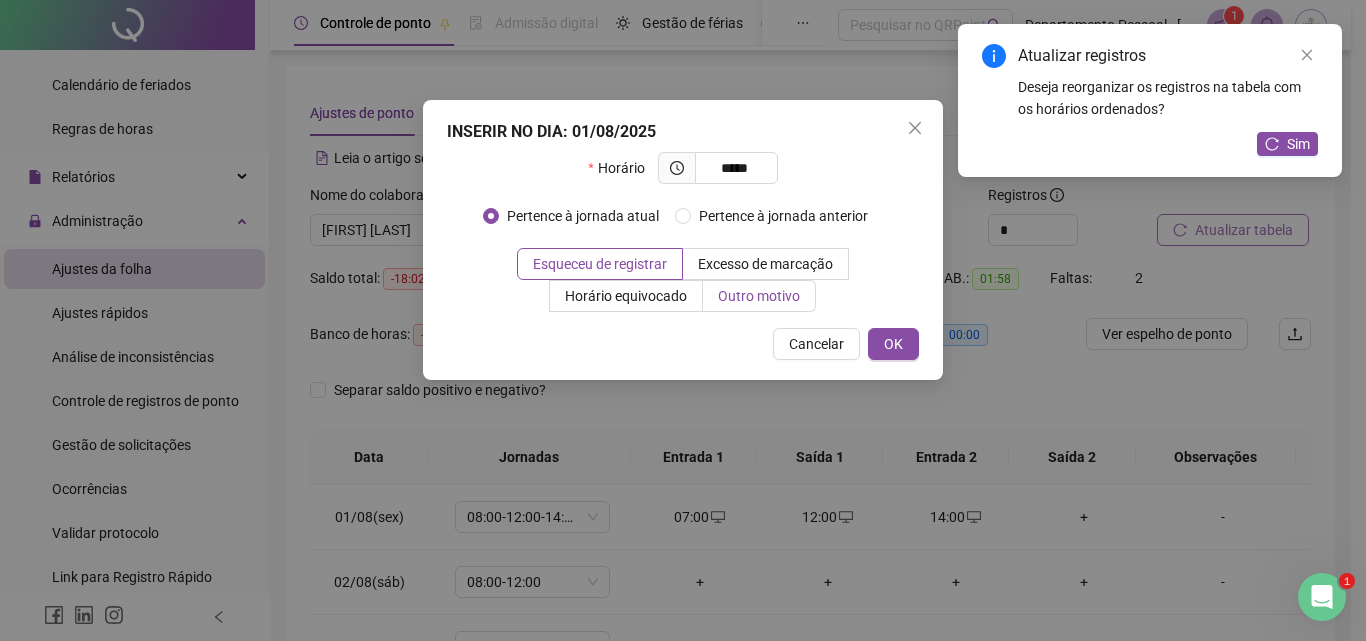 click on "Outro motivo" at bounding box center (759, 296) 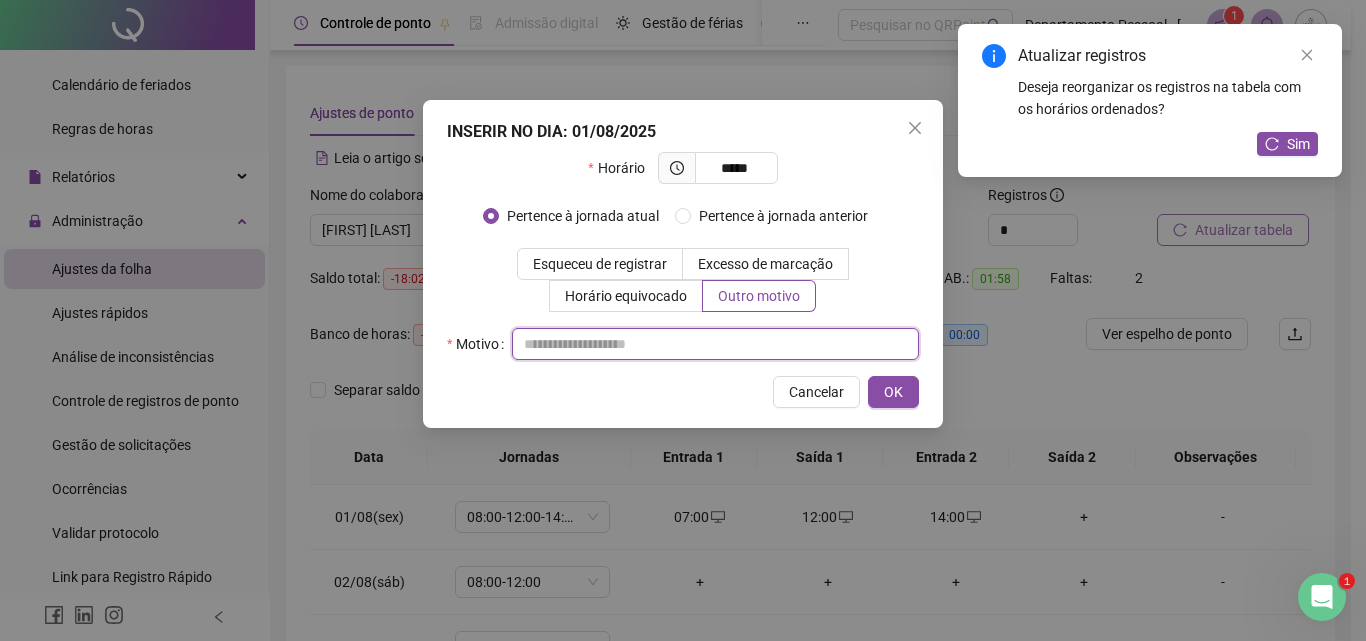 click at bounding box center [715, 344] 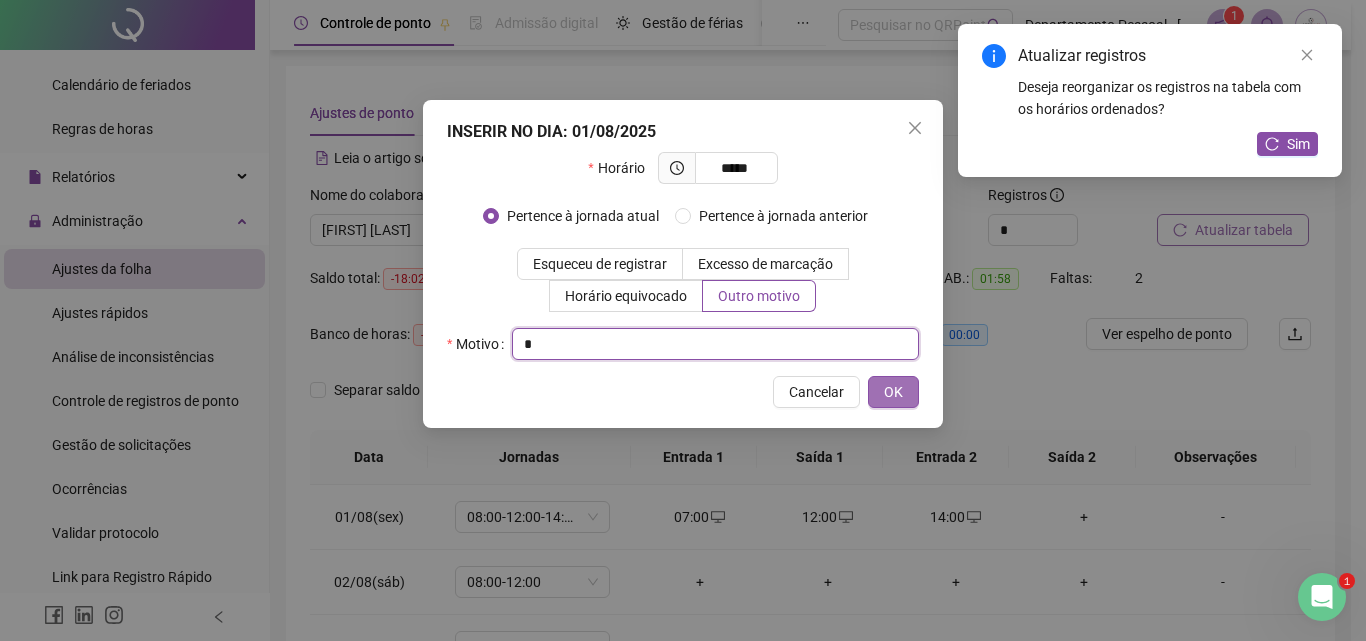 type on "*" 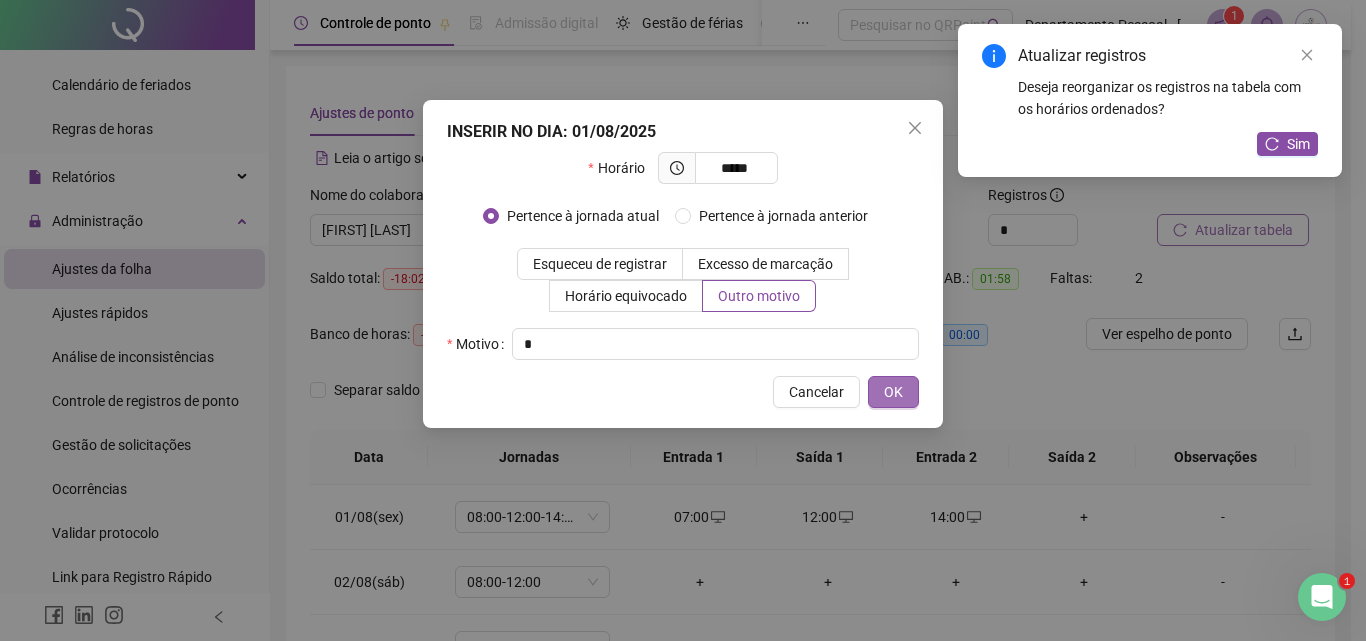 click on "OK" at bounding box center [893, 392] 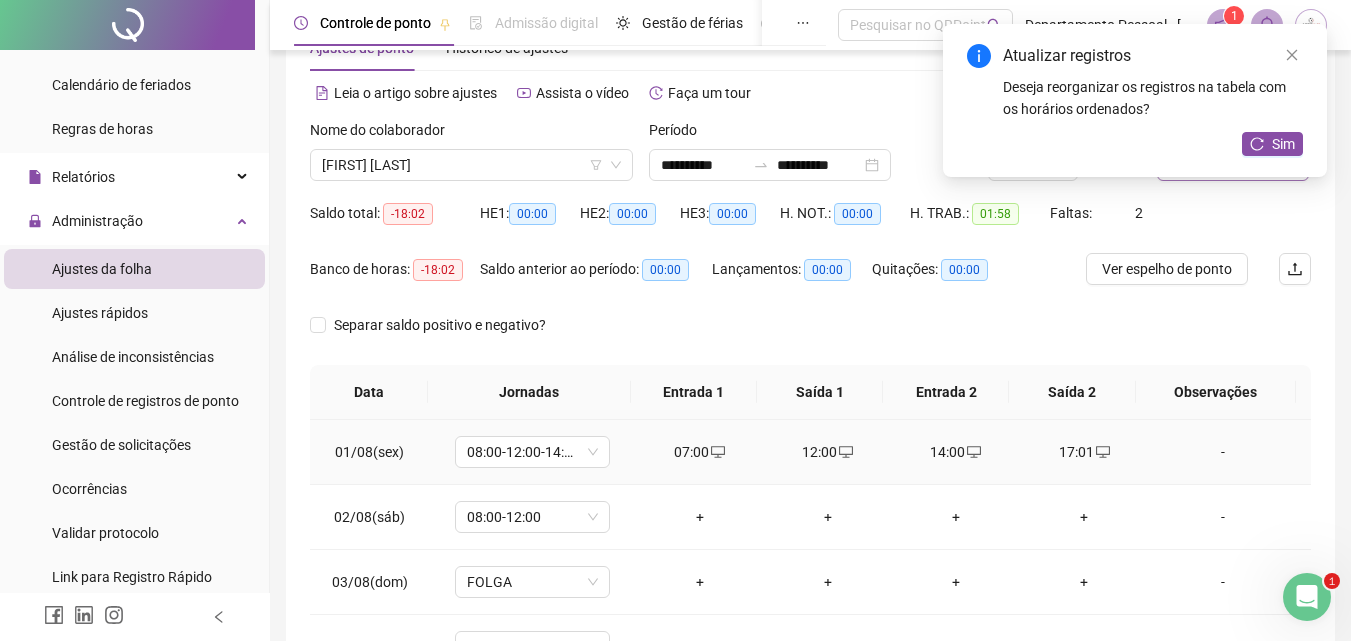 scroll, scrollTop: 100, scrollLeft: 0, axis: vertical 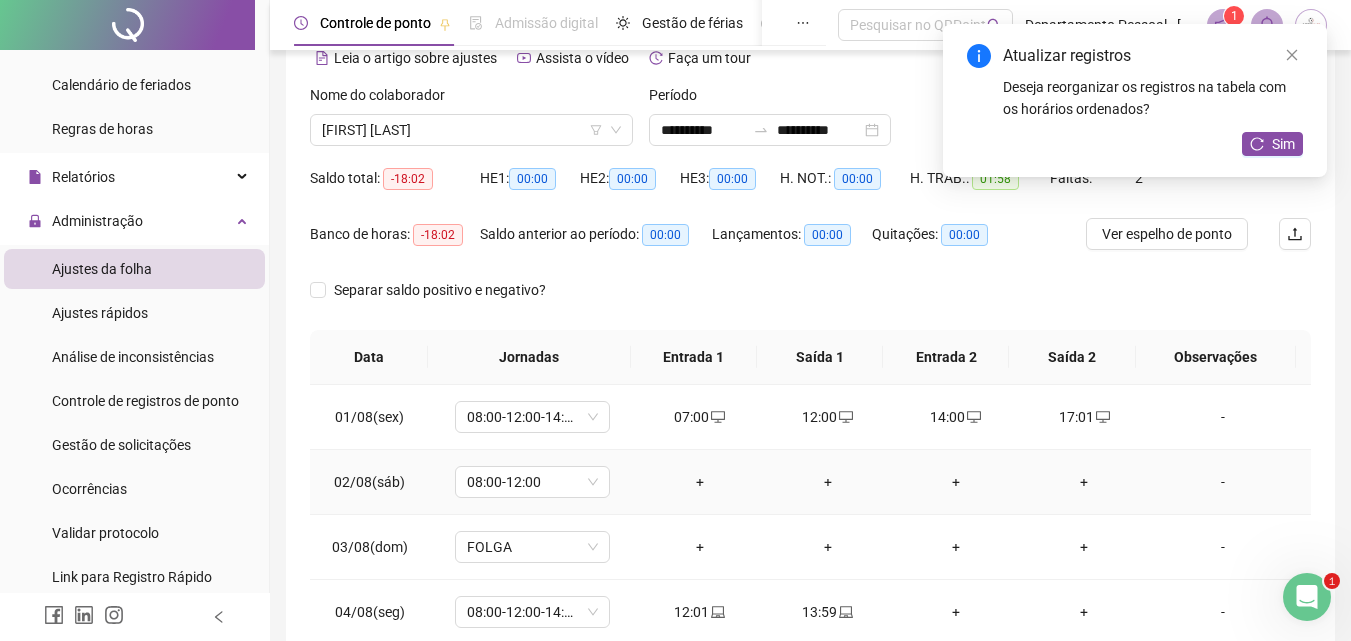 click on "+" at bounding box center [700, 482] 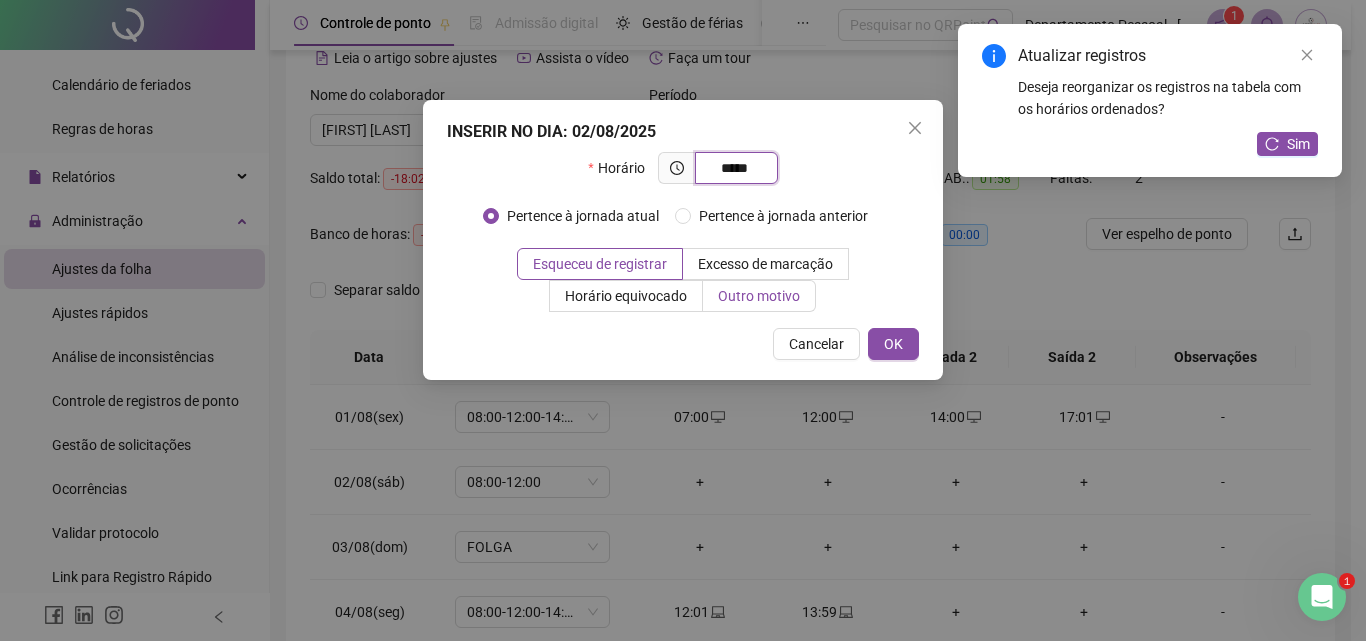 type on "*****" 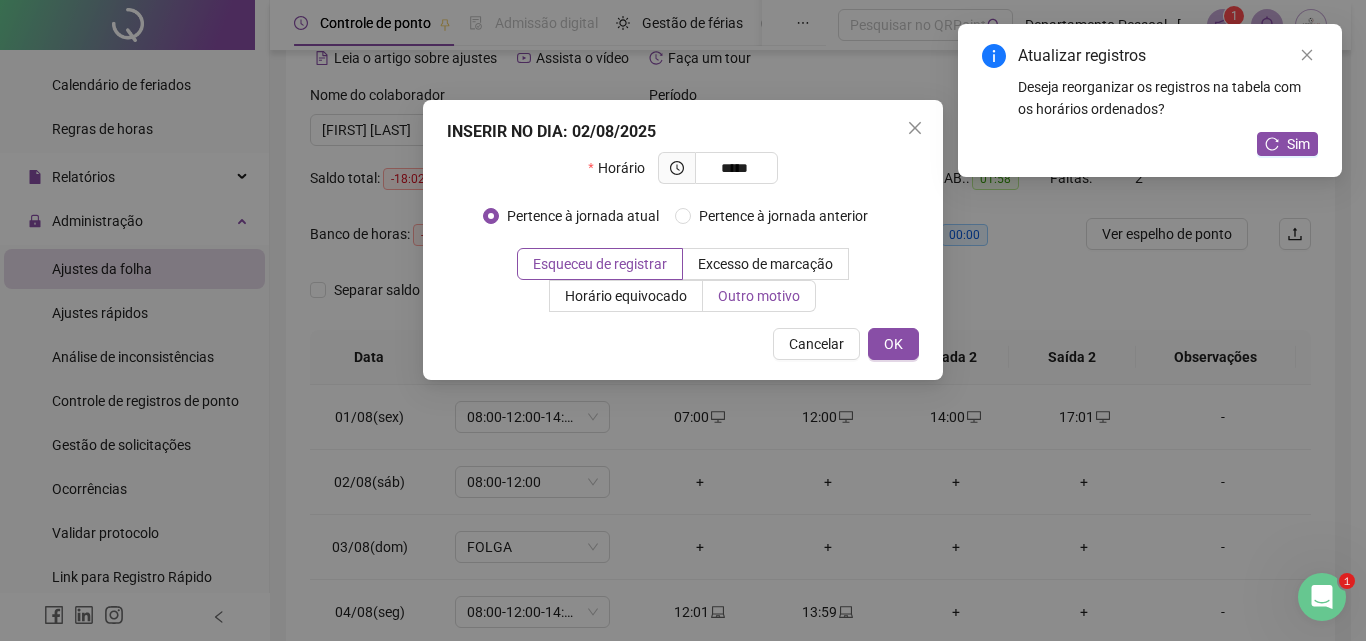 click on "Outro motivo" at bounding box center [759, 296] 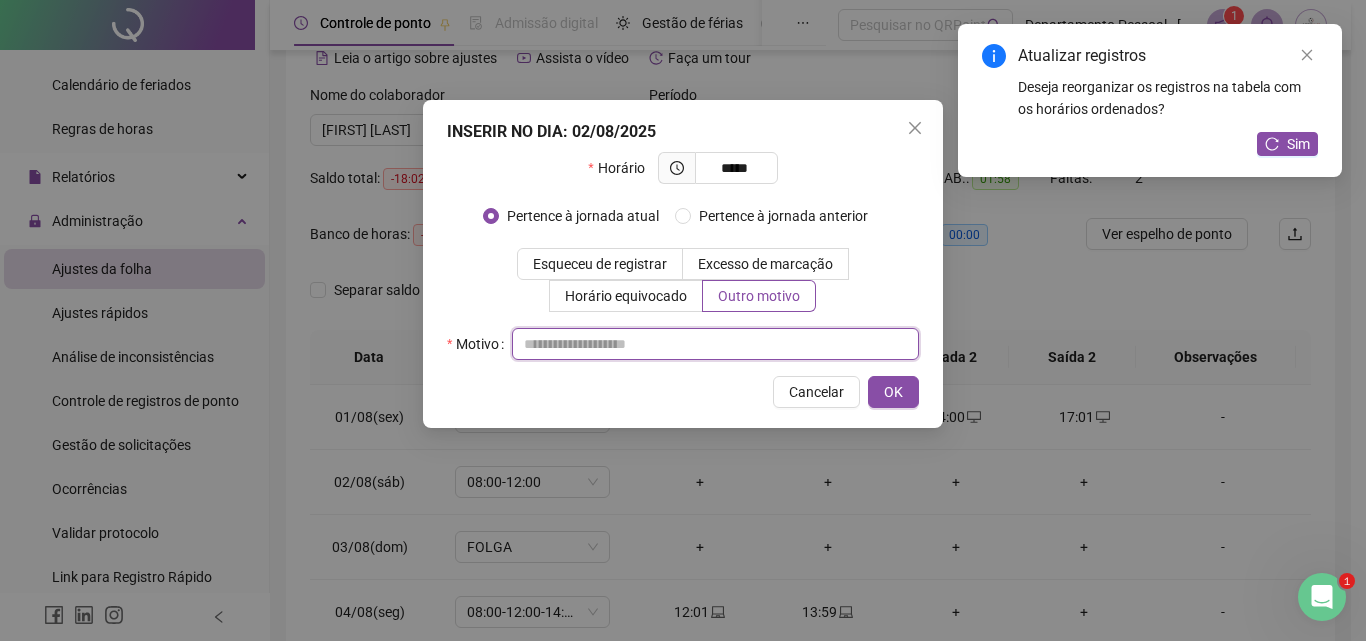 click at bounding box center (715, 344) 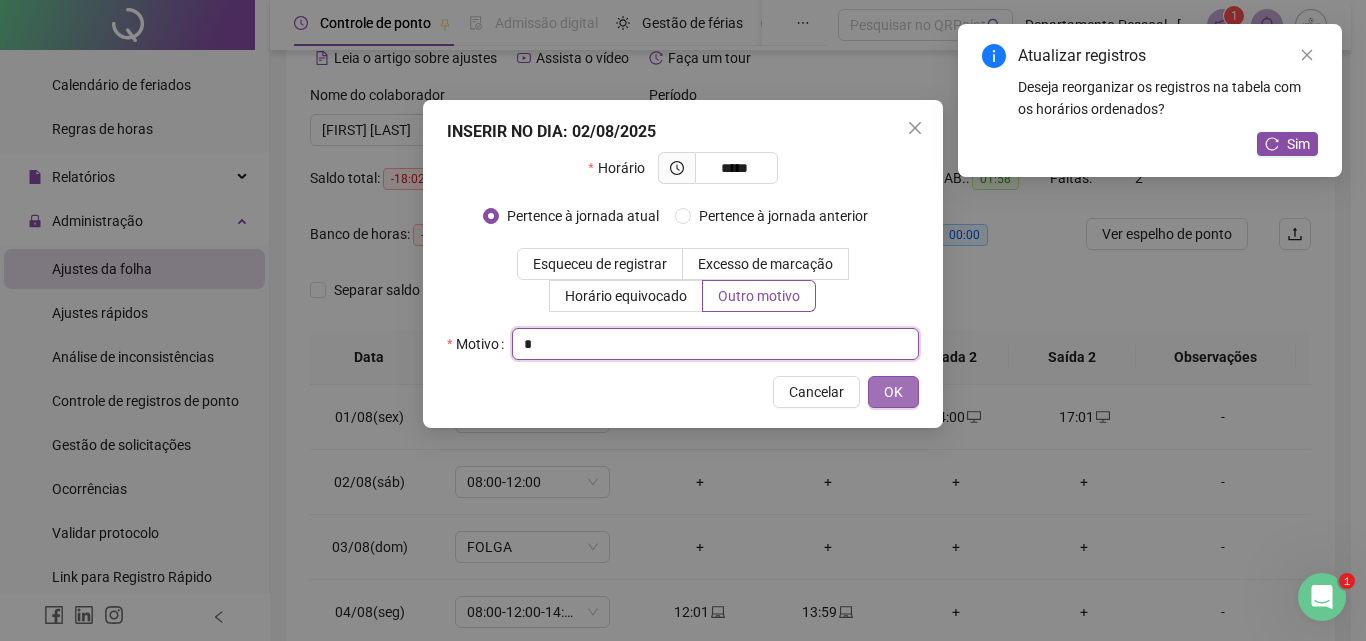type on "*" 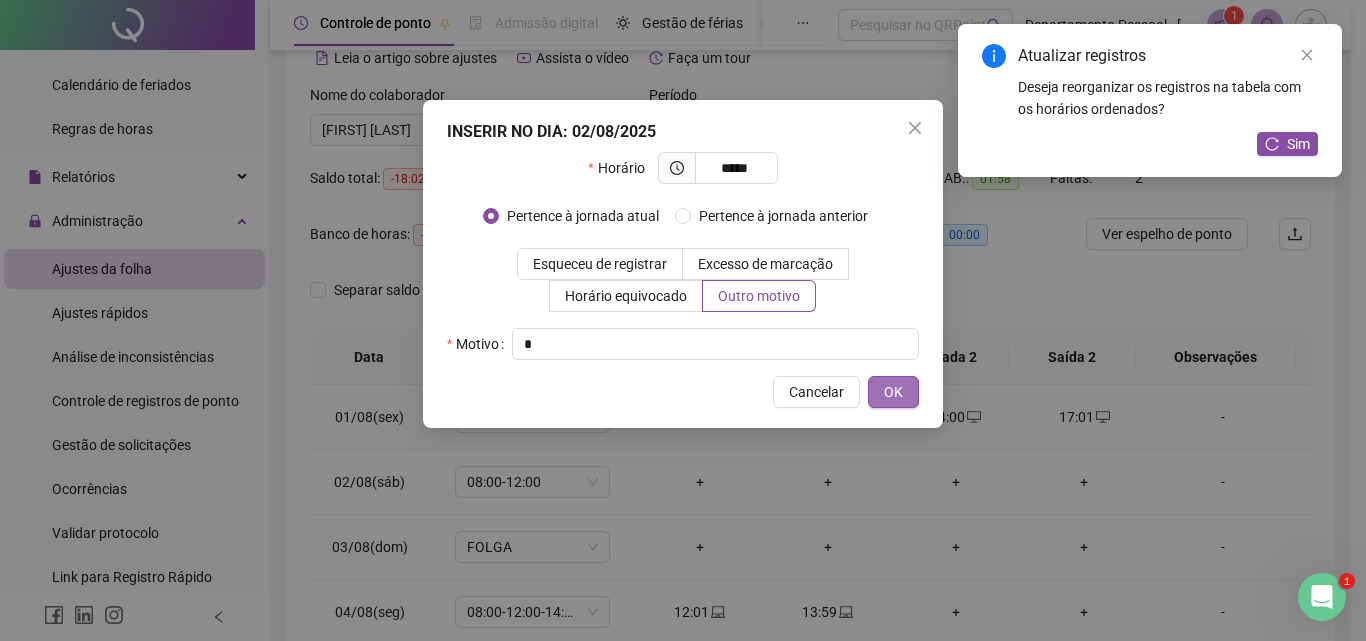 click on "OK" at bounding box center (893, 392) 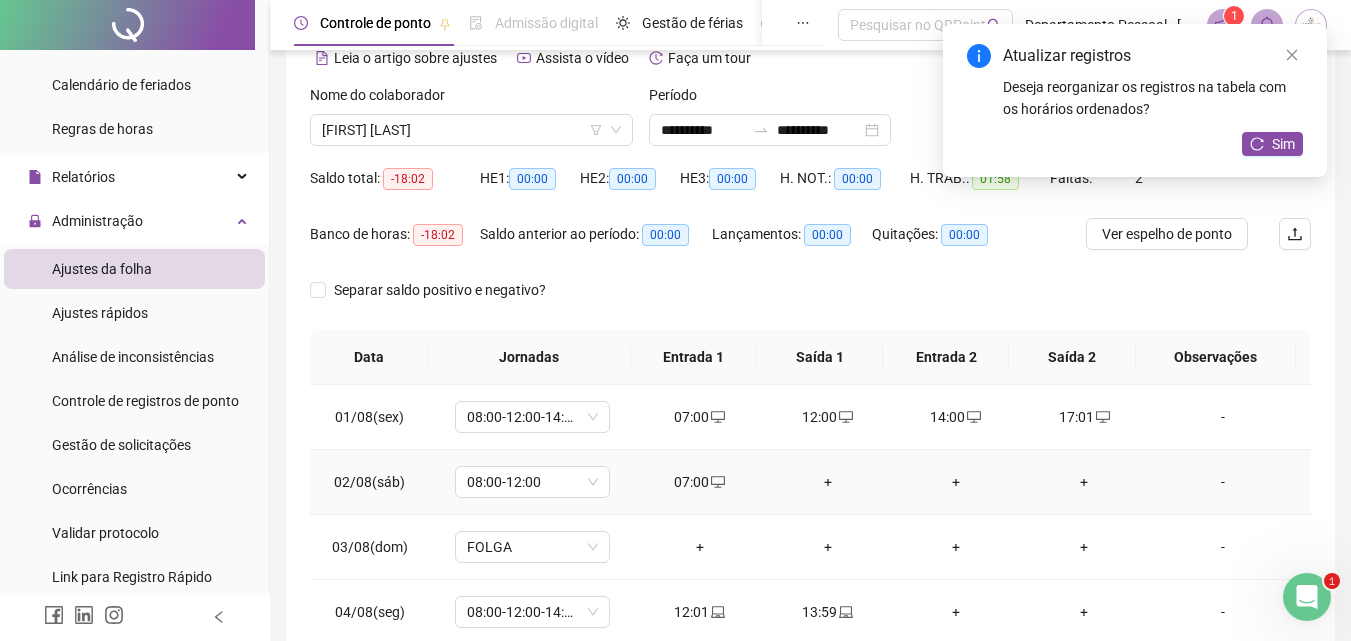 click on "+" at bounding box center (828, 482) 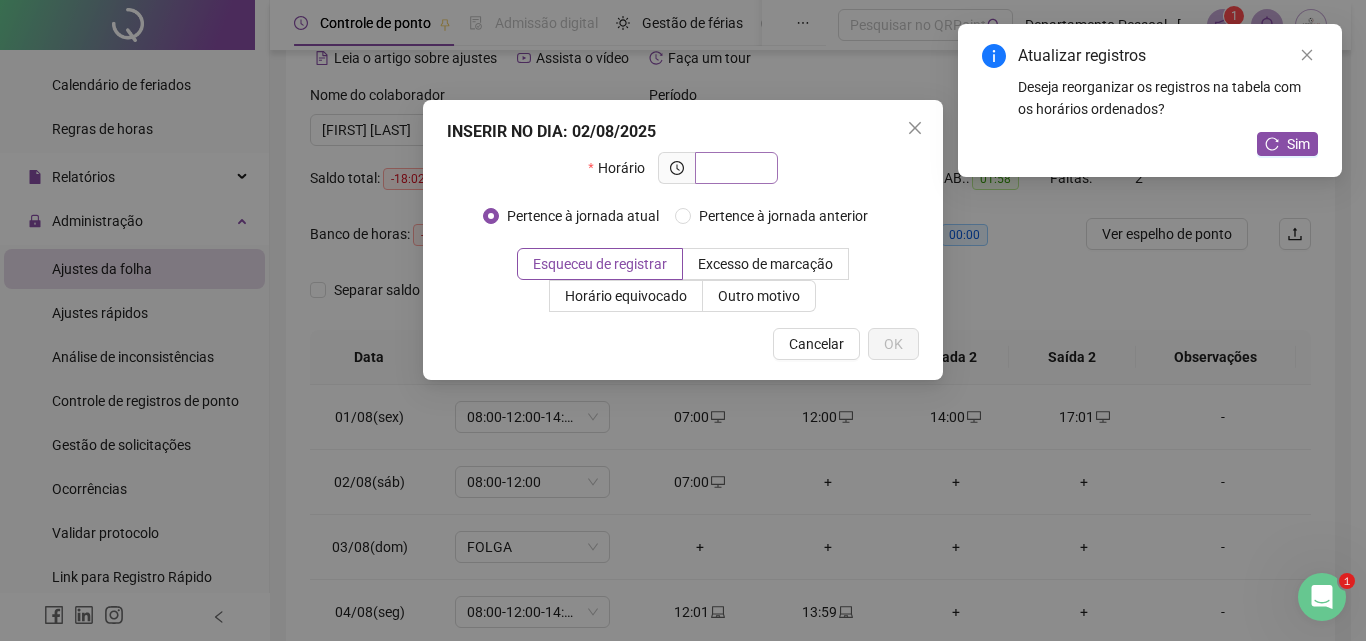 click at bounding box center [734, 168] 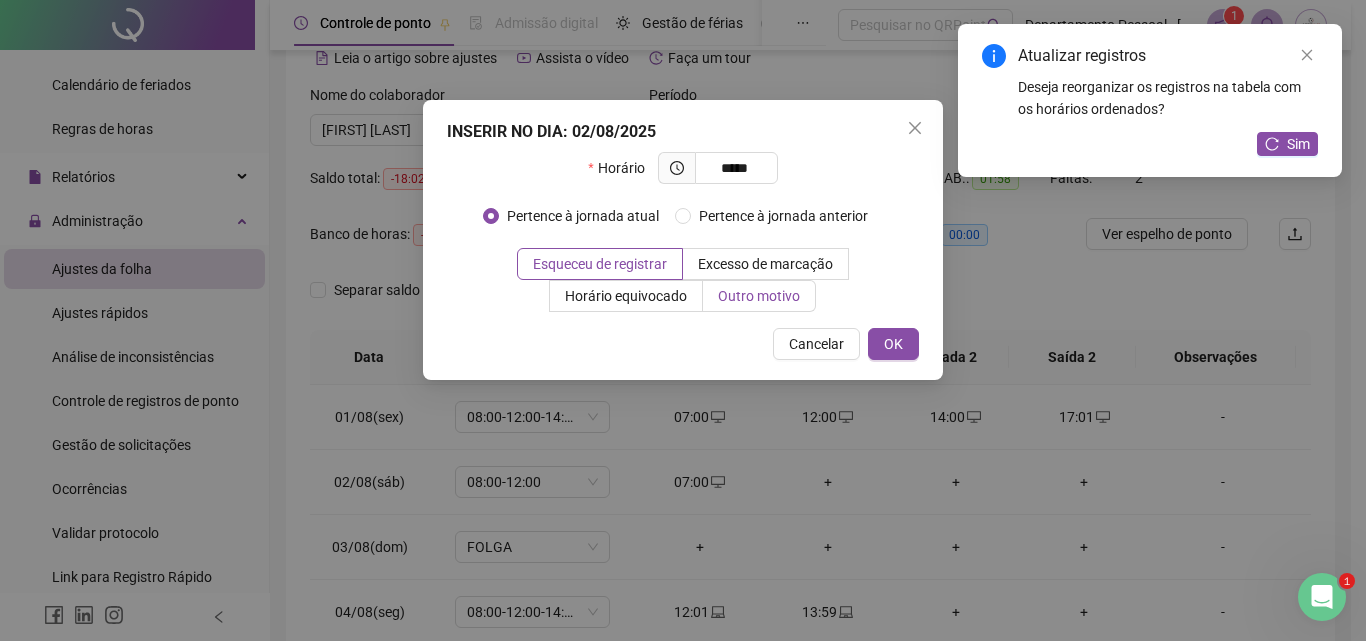 type on "*****" 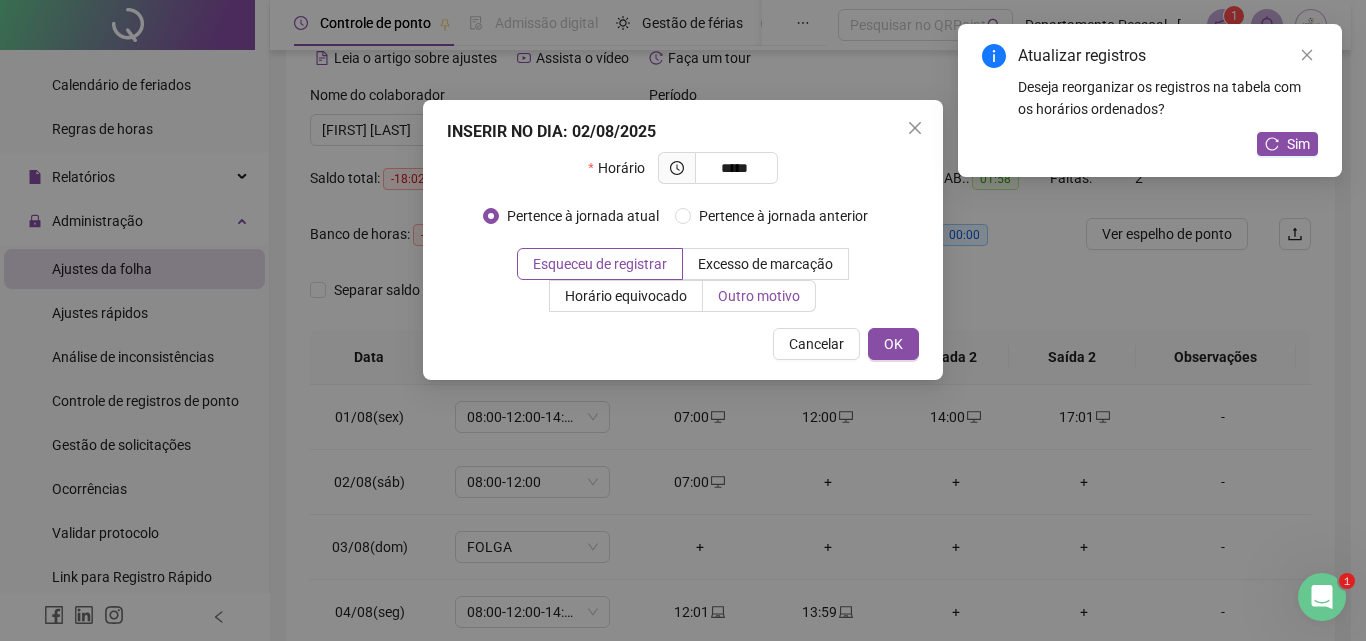 click on "Outro motivo" at bounding box center (759, 296) 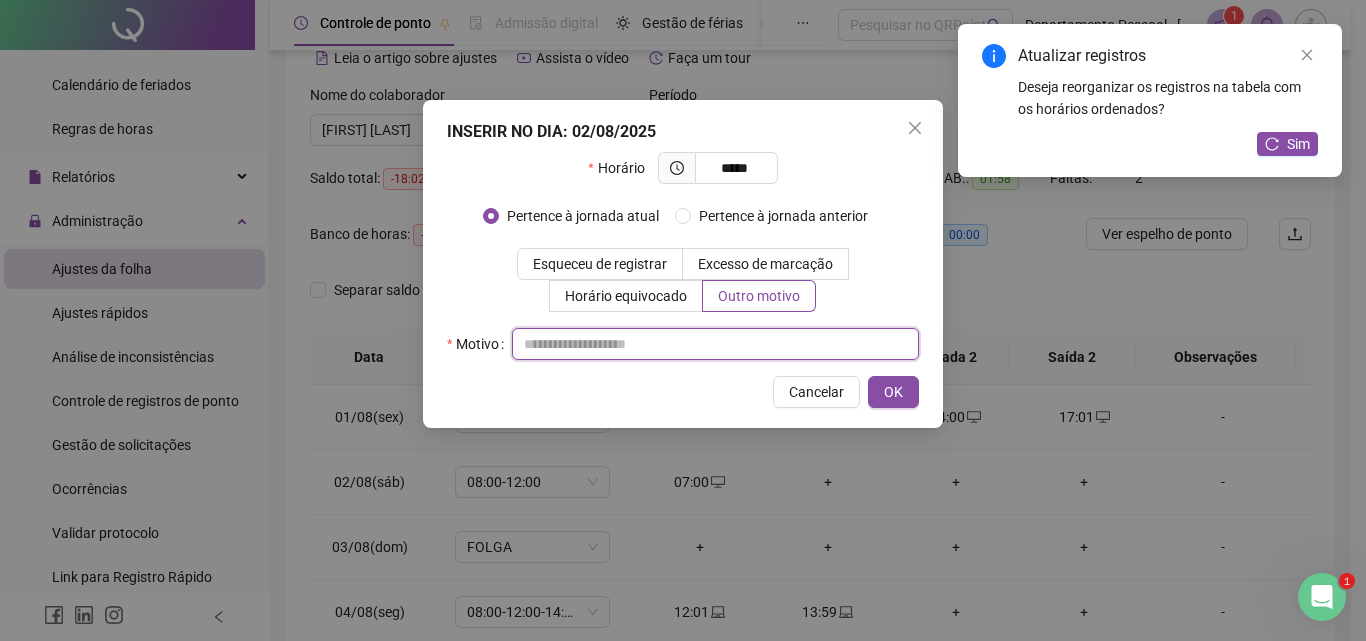 click at bounding box center (715, 344) 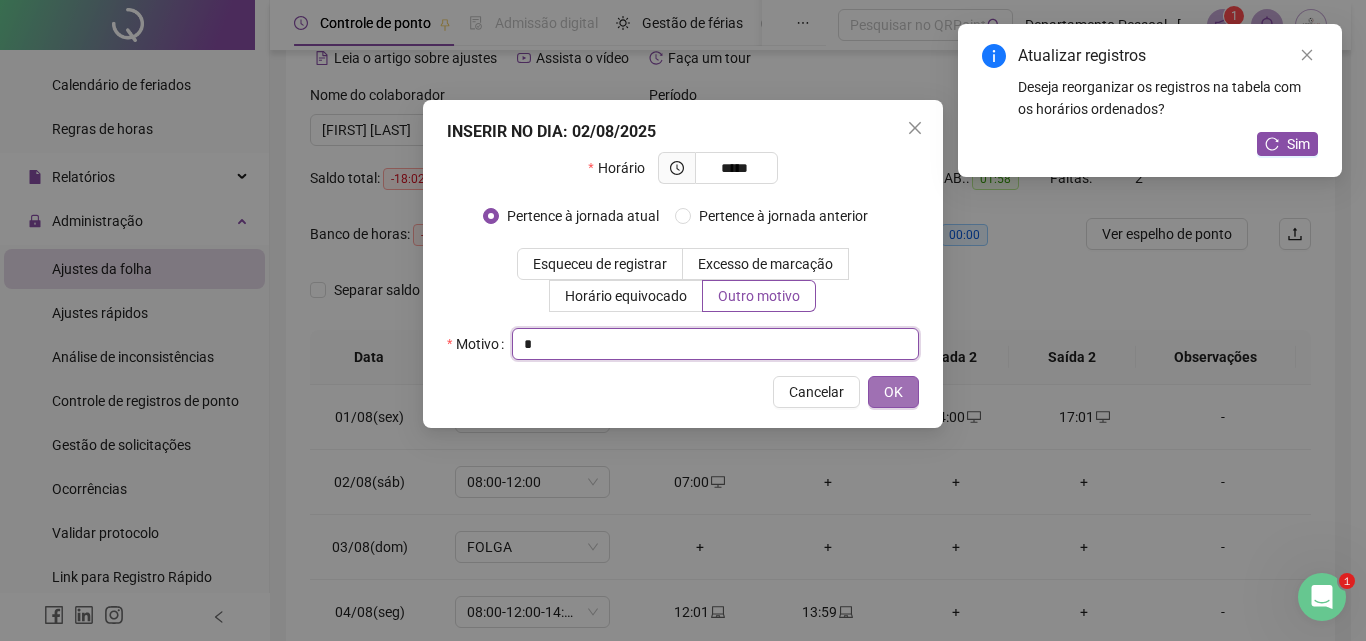 type on "*" 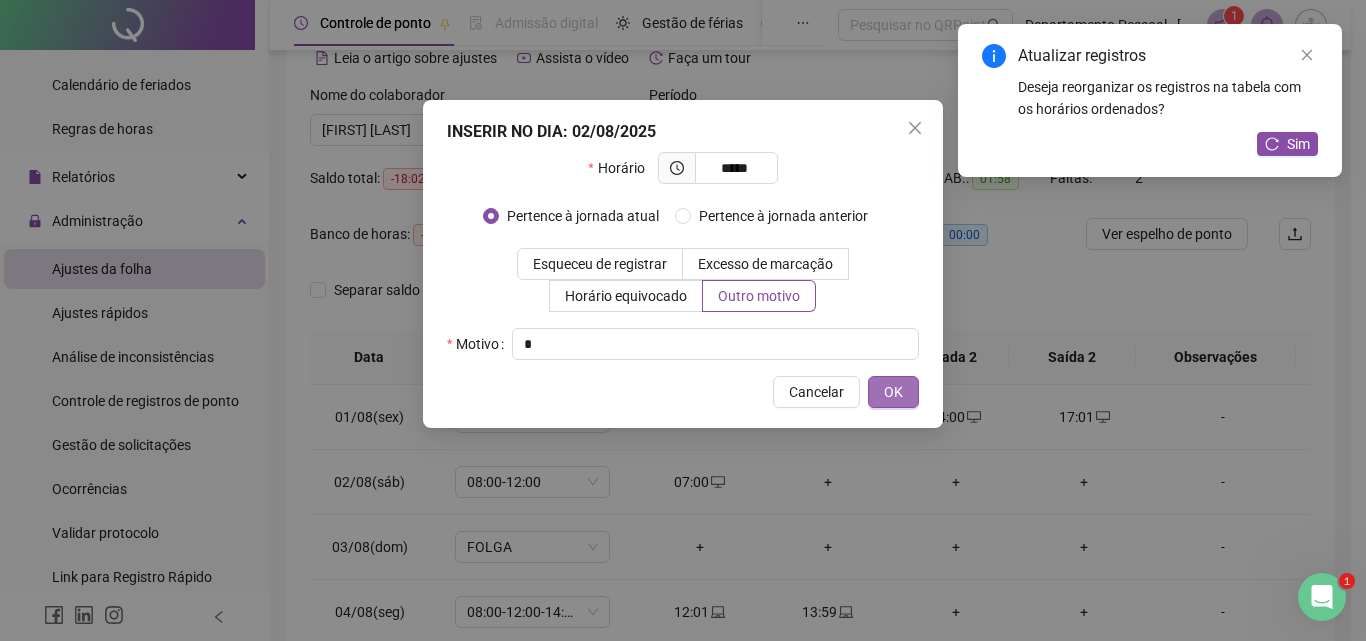 click on "OK" at bounding box center (893, 392) 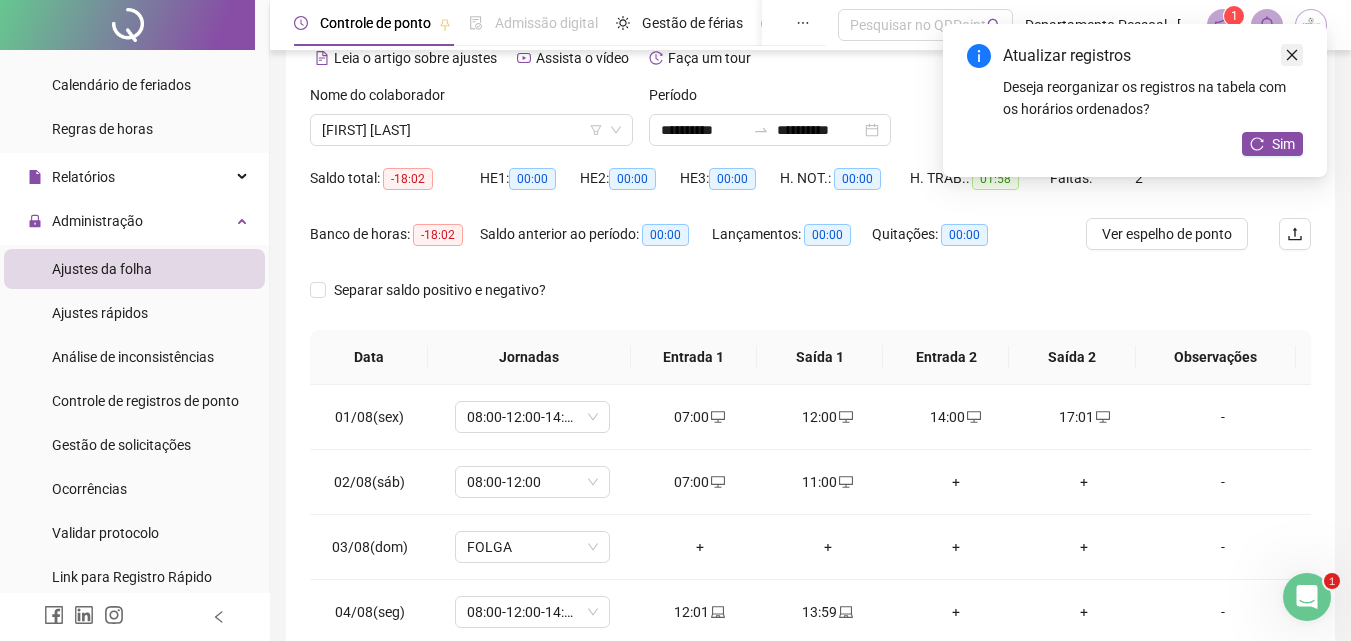 click at bounding box center [1292, 55] 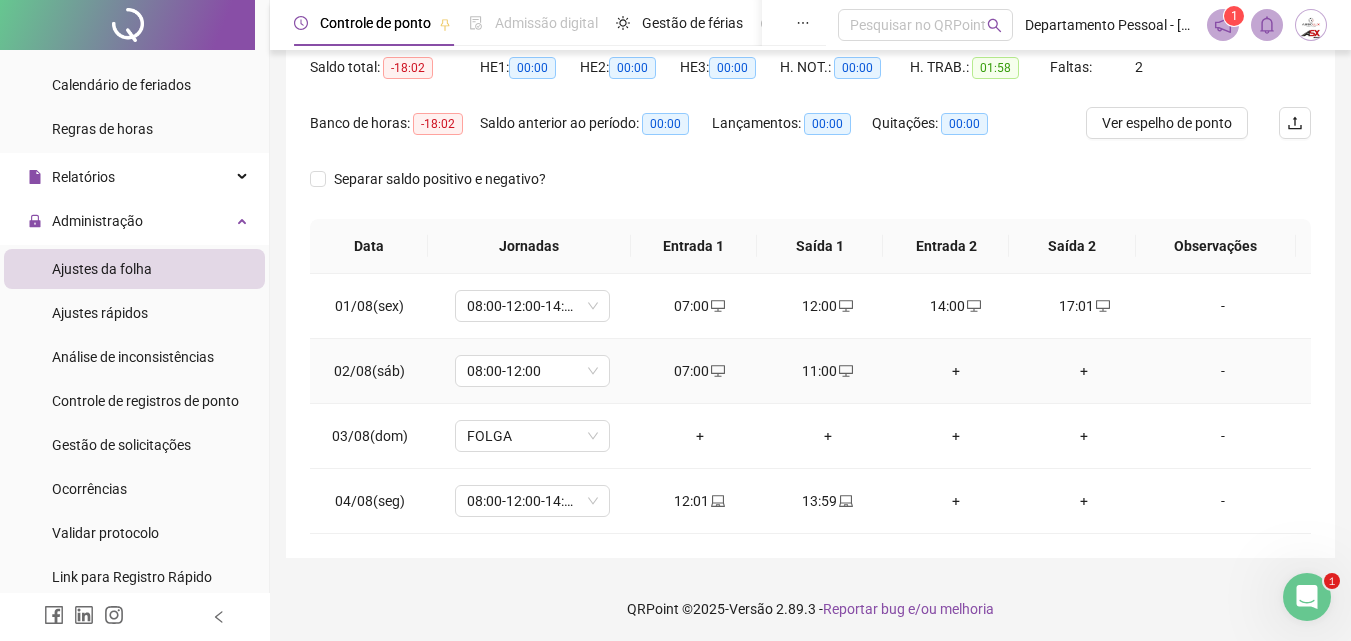 scroll, scrollTop: 214, scrollLeft: 0, axis: vertical 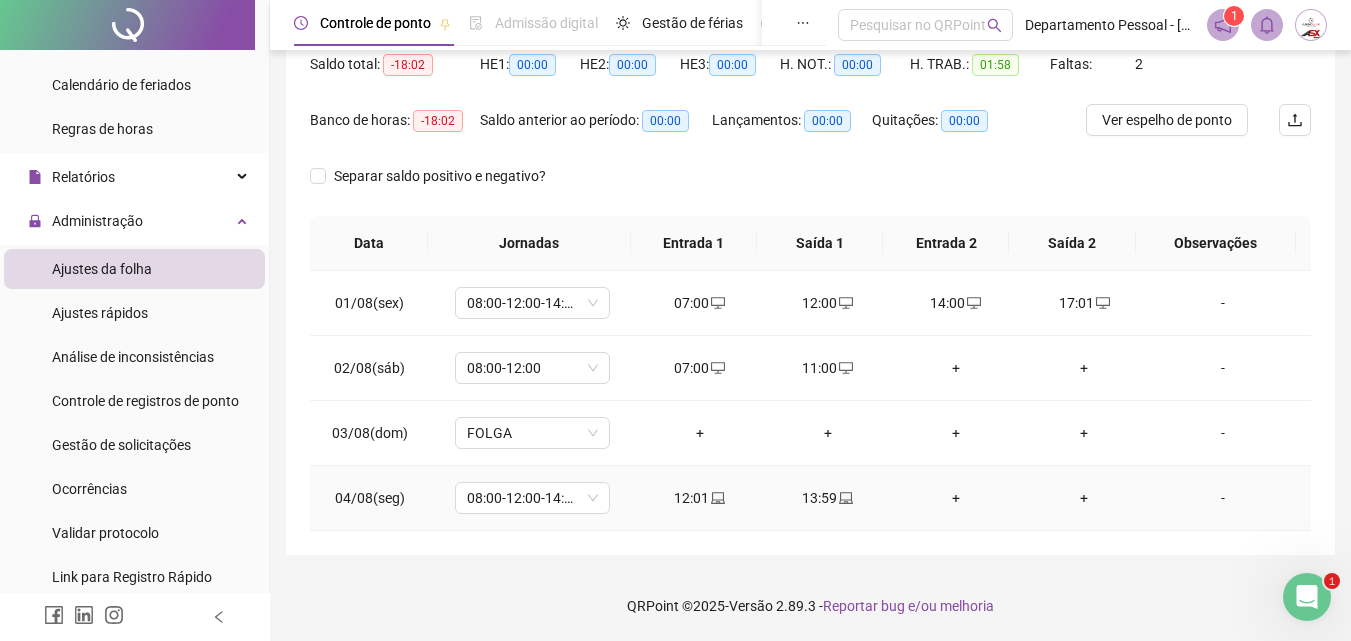 click on "+" at bounding box center (956, 498) 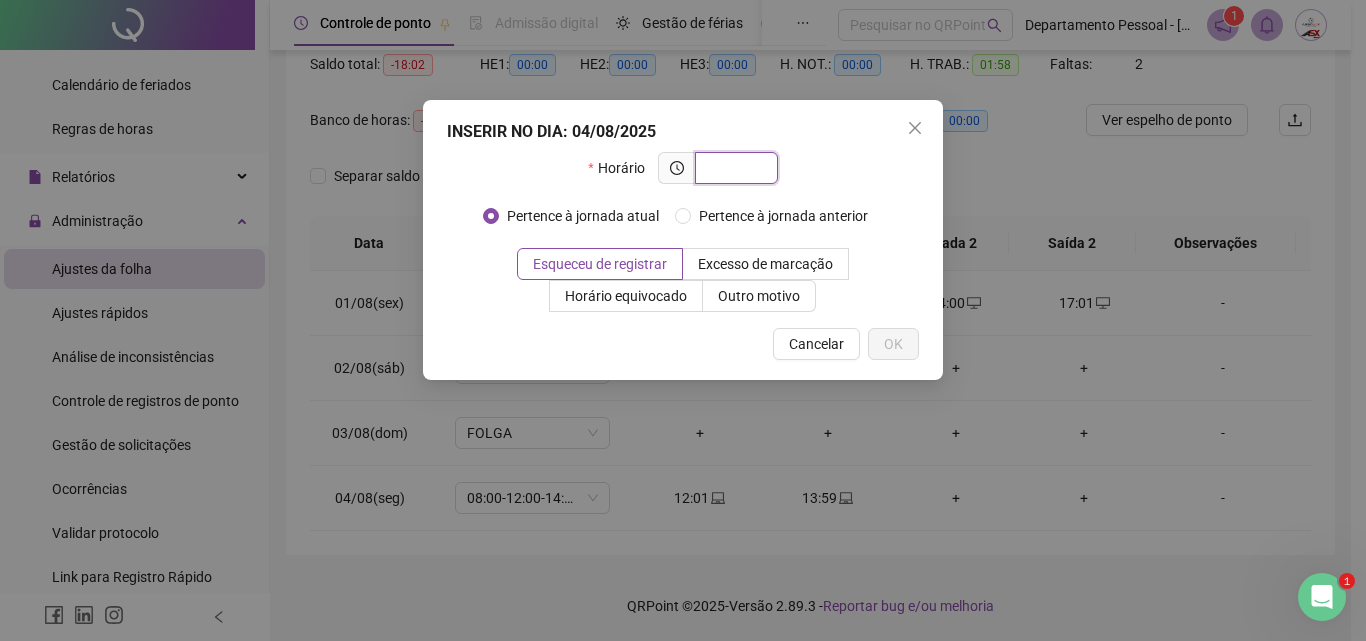 click at bounding box center [734, 168] 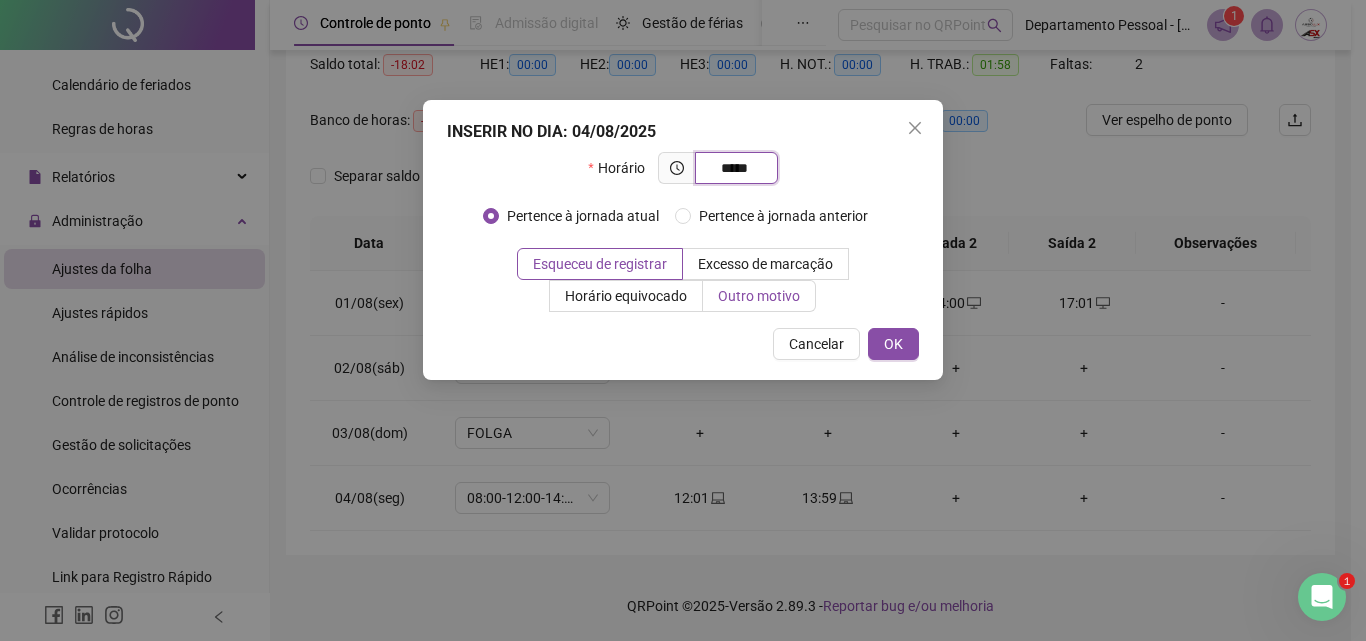 type on "*****" 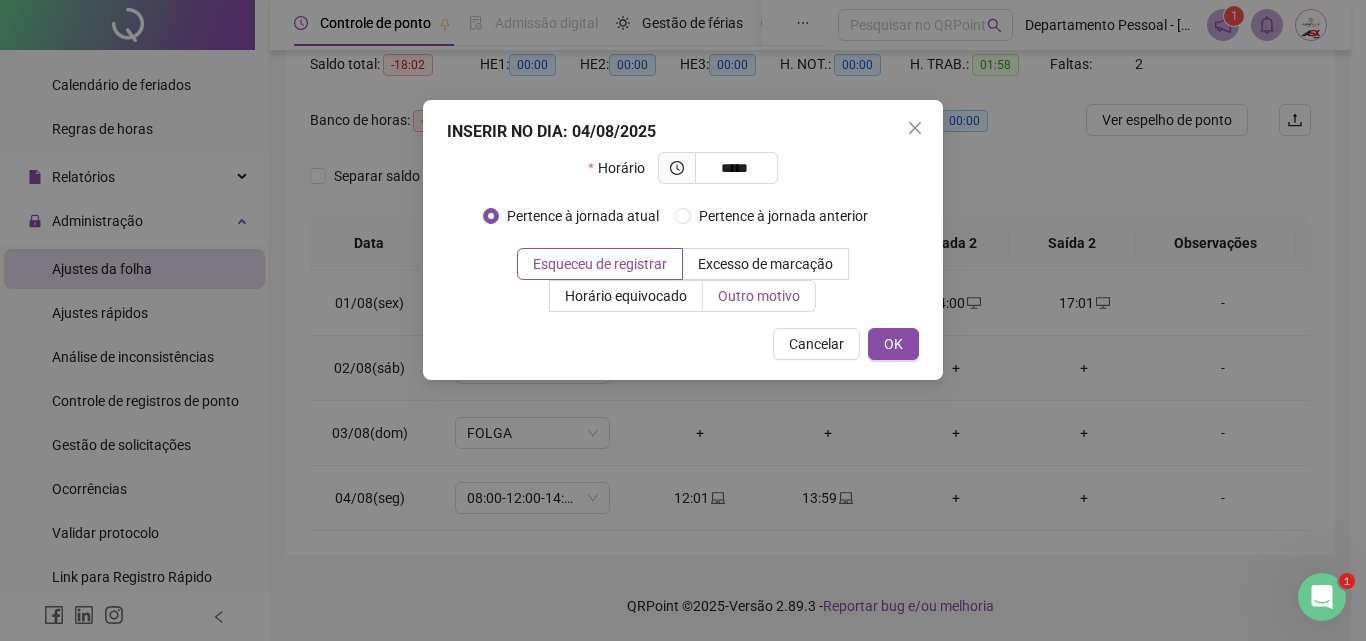 click on "Outro motivo" at bounding box center (759, 296) 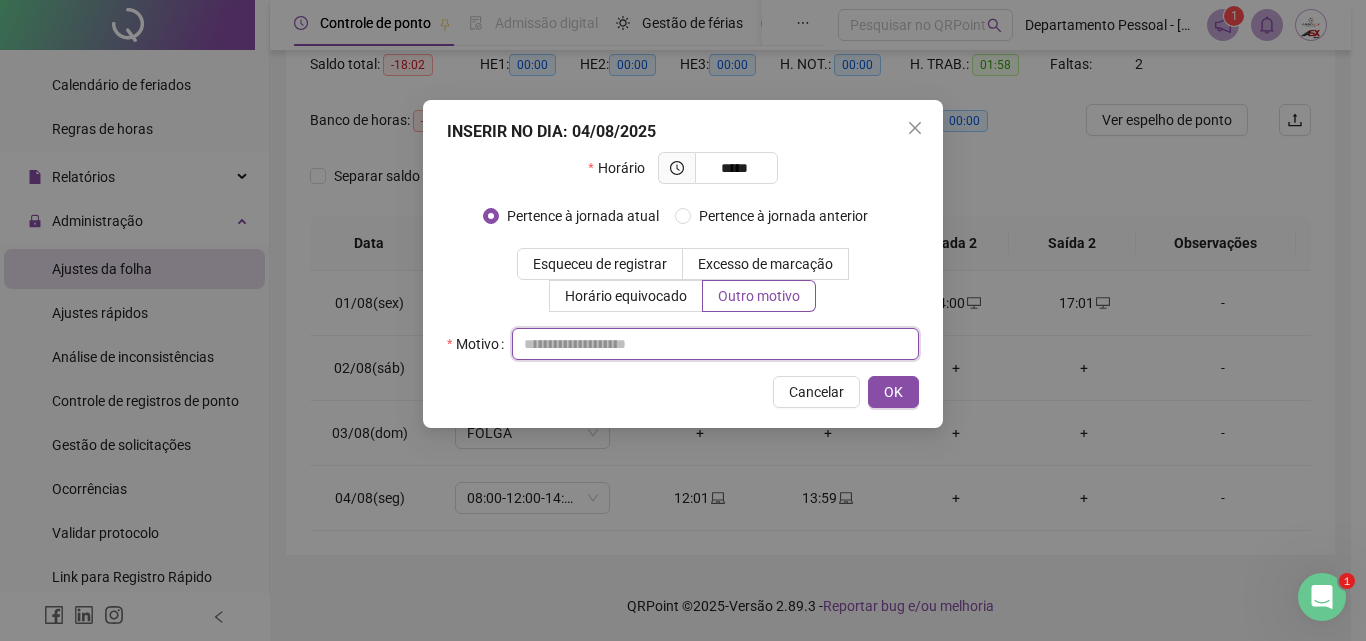click at bounding box center [715, 344] 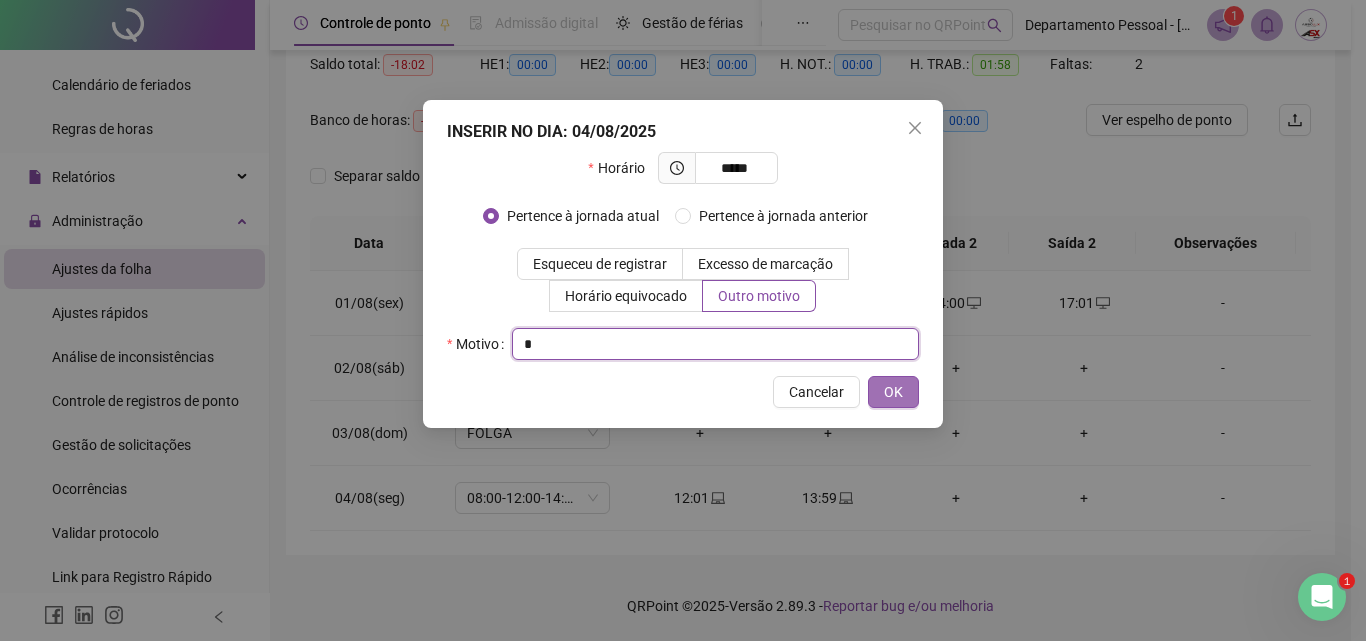 type on "*" 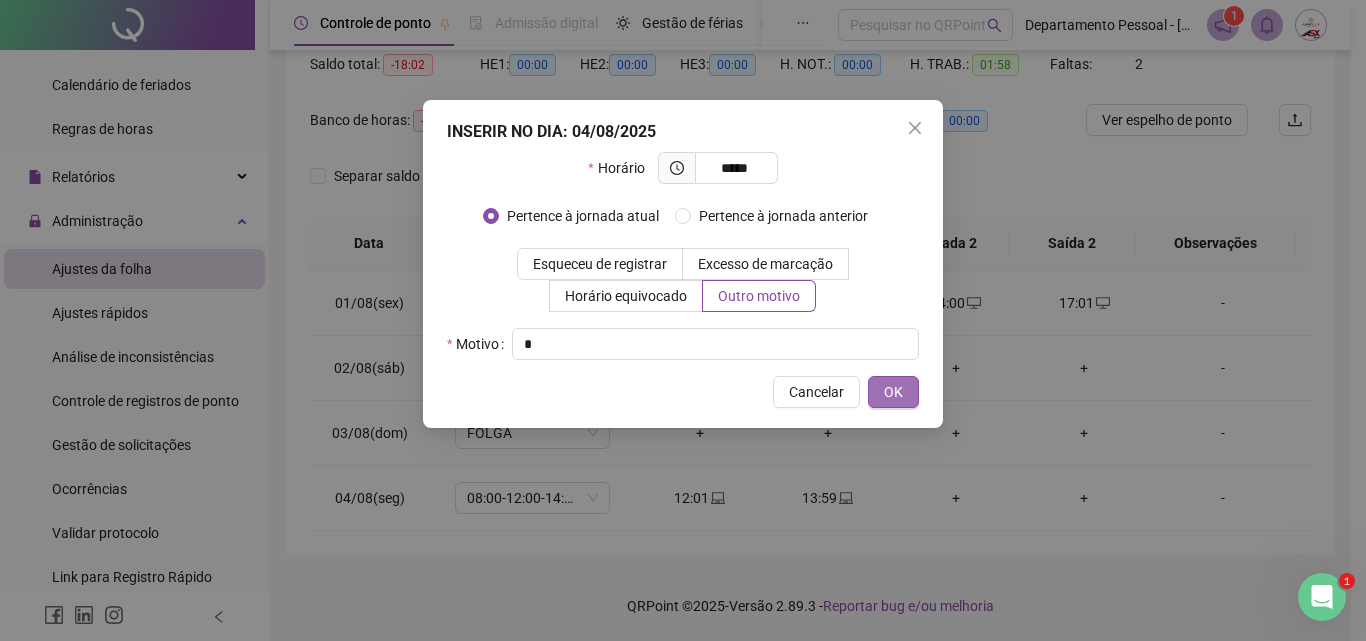 click on "OK" at bounding box center [893, 392] 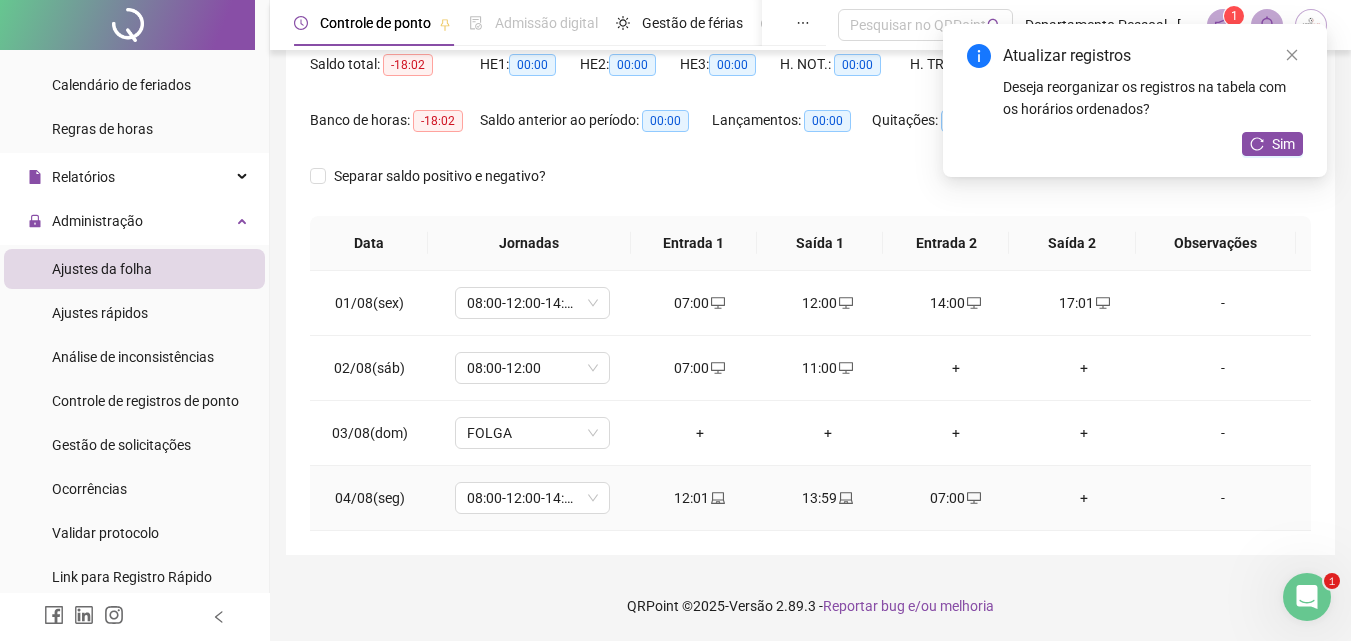 click on "+" at bounding box center [1084, 498] 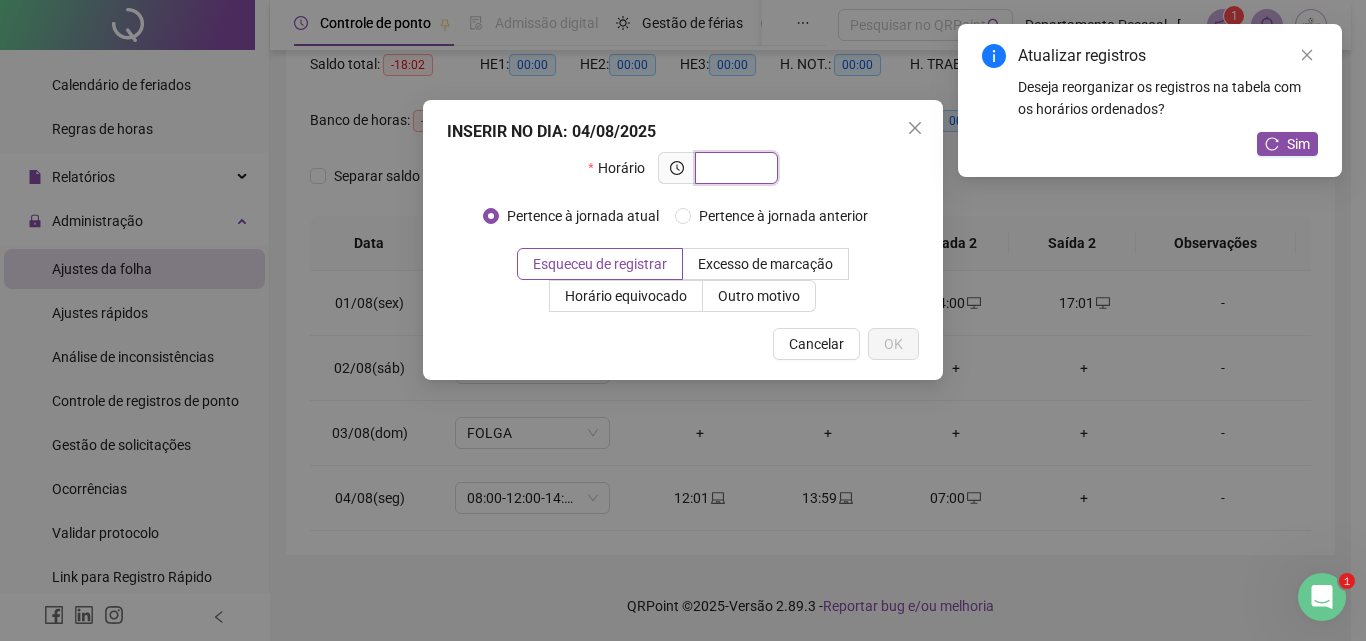 click at bounding box center [734, 168] 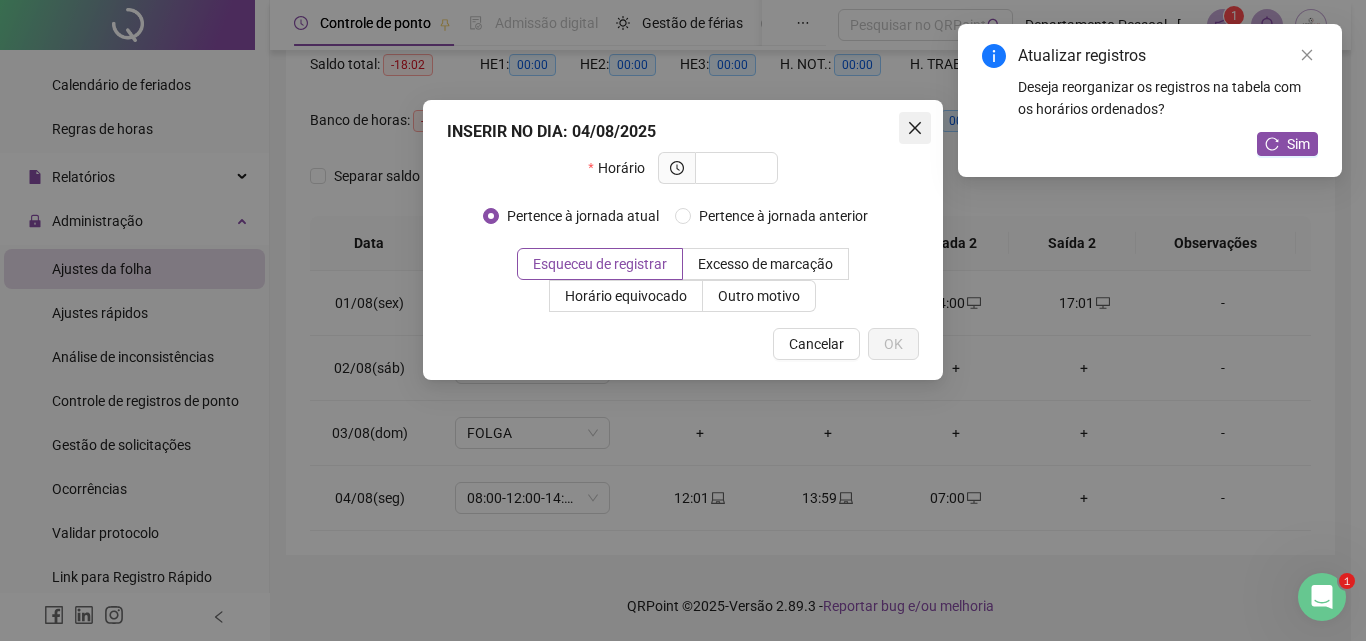 click at bounding box center (915, 128) 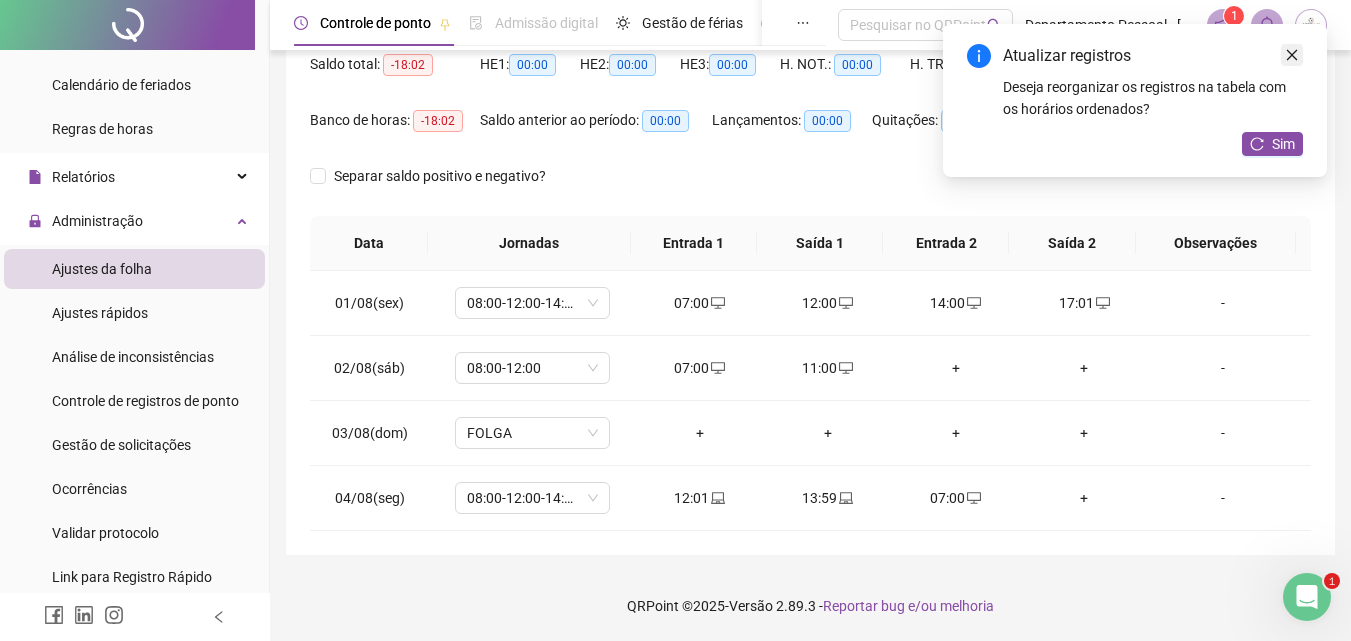 click at bounding box center [1292, 55] 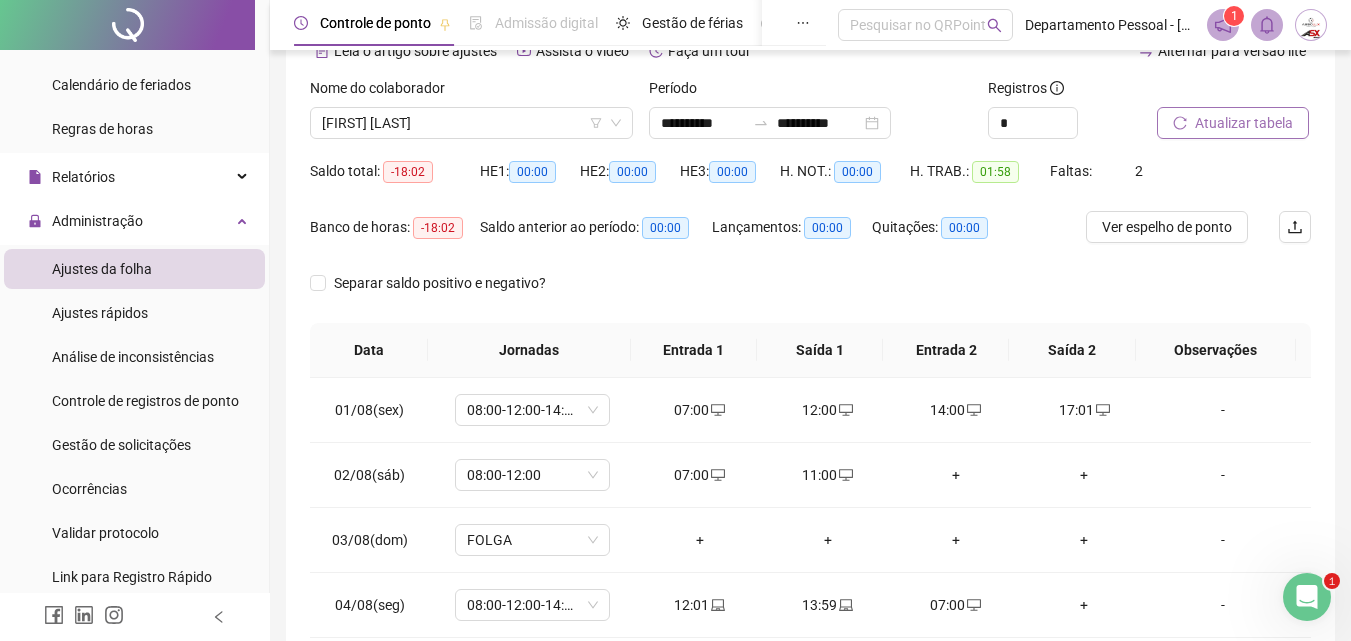scroll, scrollTop: 0, scrollLeft: 0, axis: both 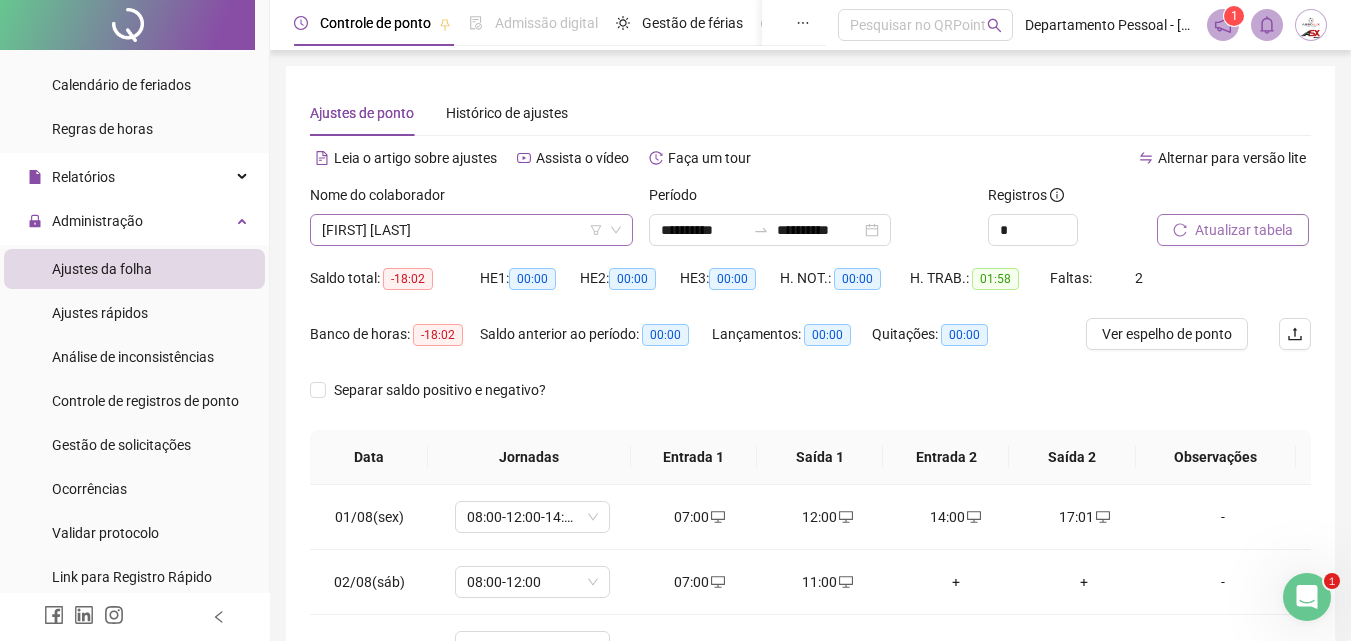 click on "[FIRST] [LAST]" at bounding box center [471, 230] 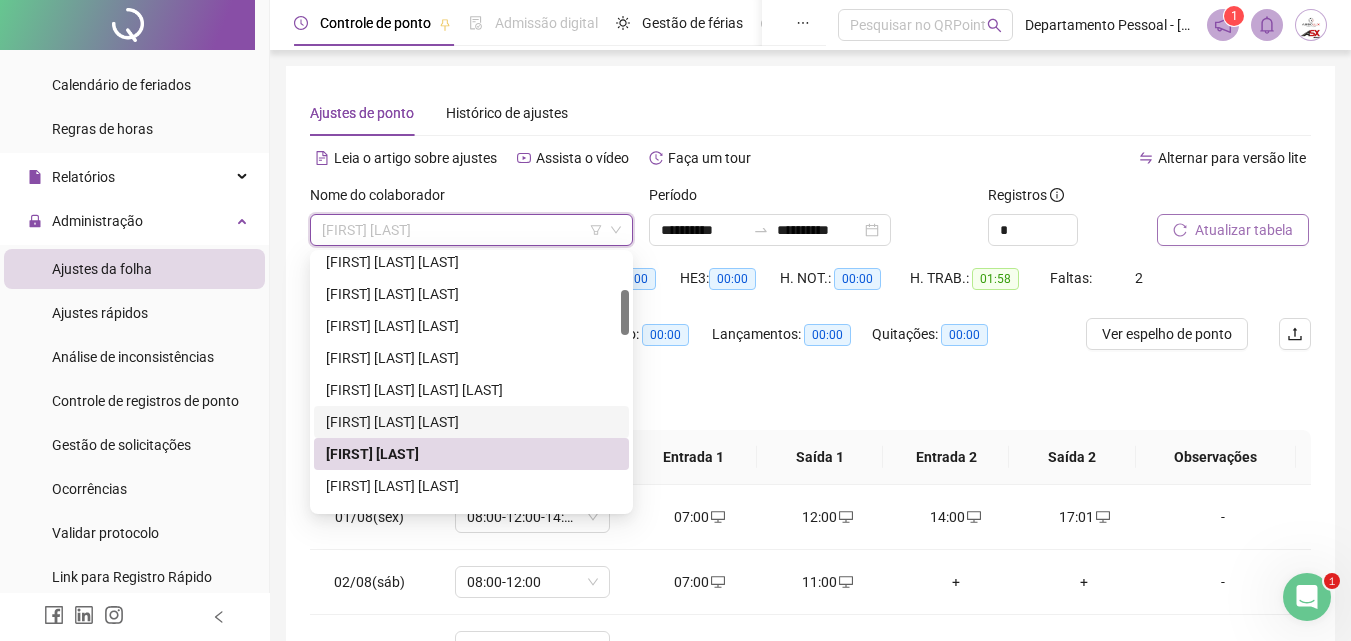 click on "[FIRST] [LAST] [LAST]" at bounding box center [471, 422] 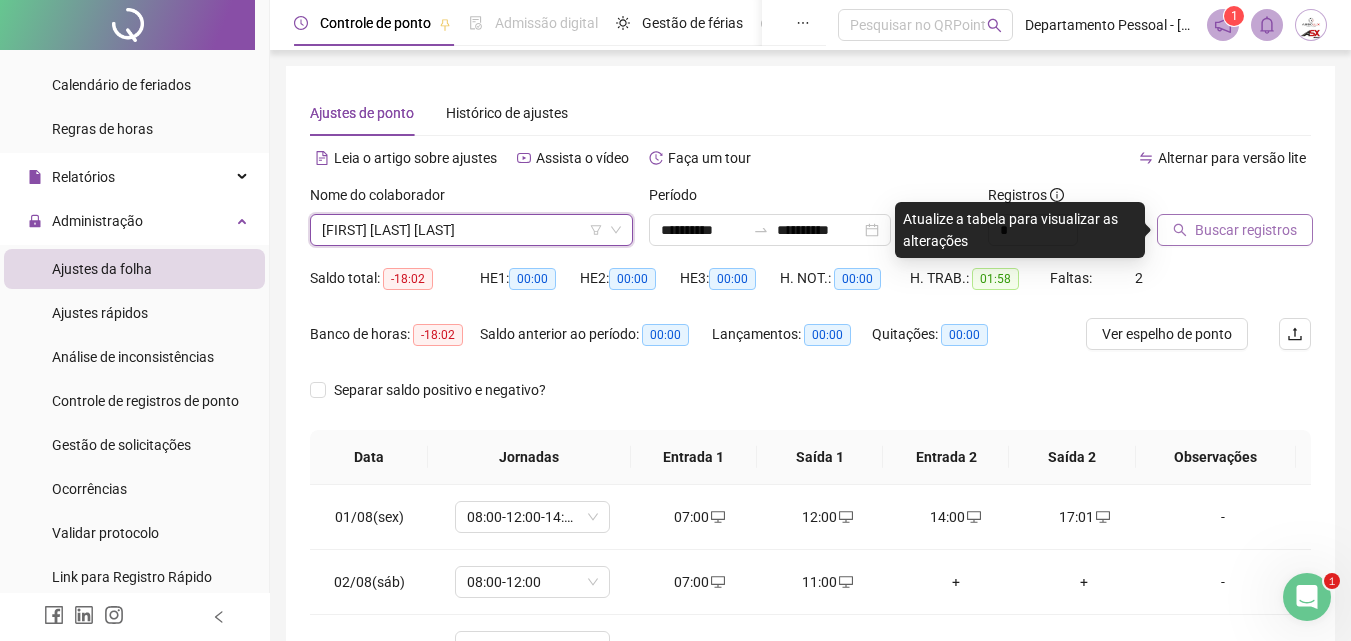 click on "Buscar registros" at bounding box center (1246, 230) 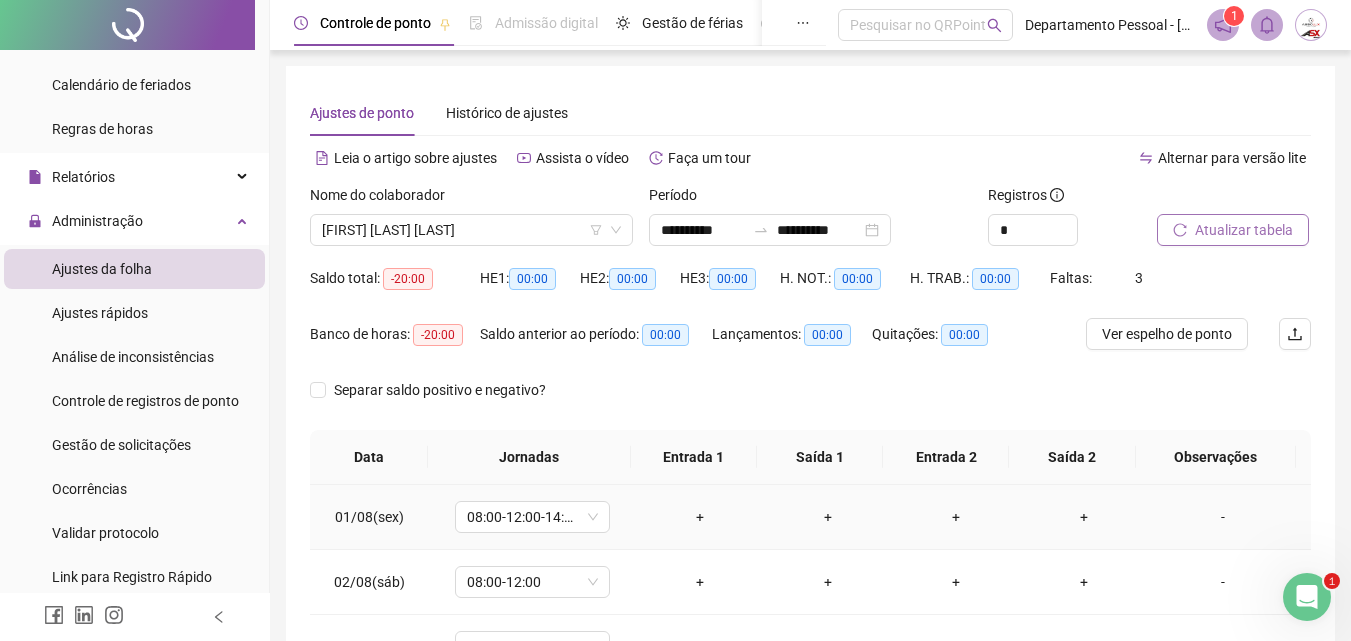 click on "+" at bounding box center [700, 517] 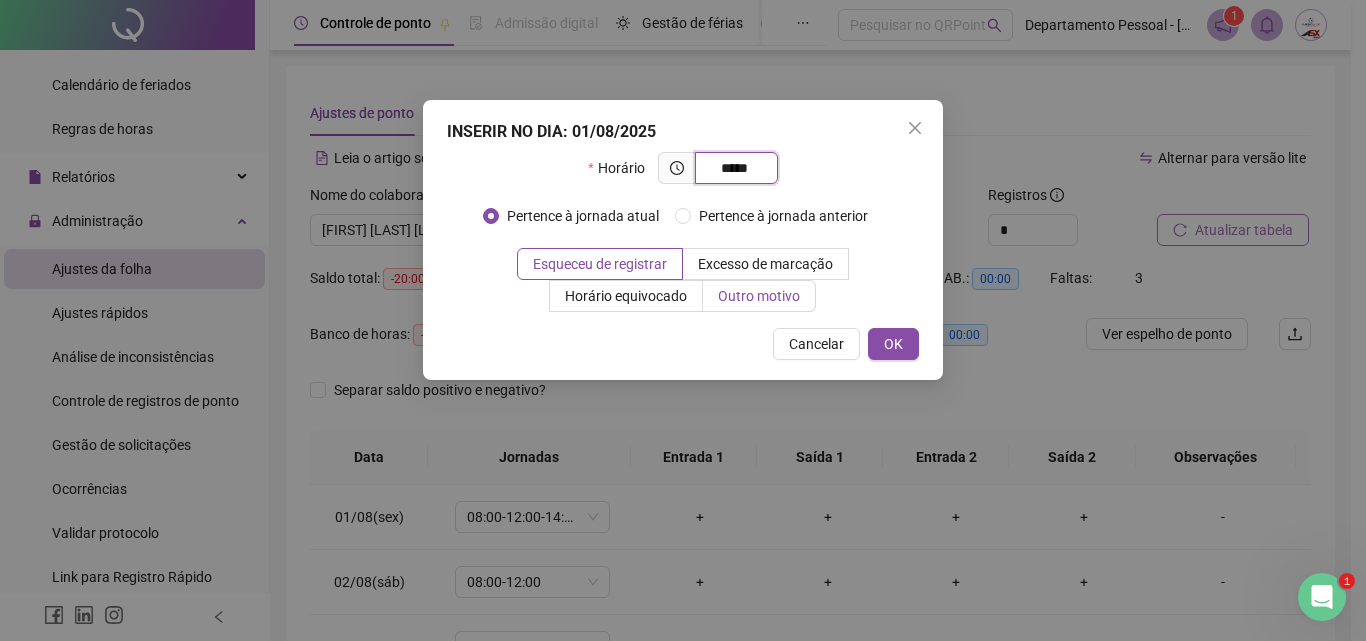 type on "*****" 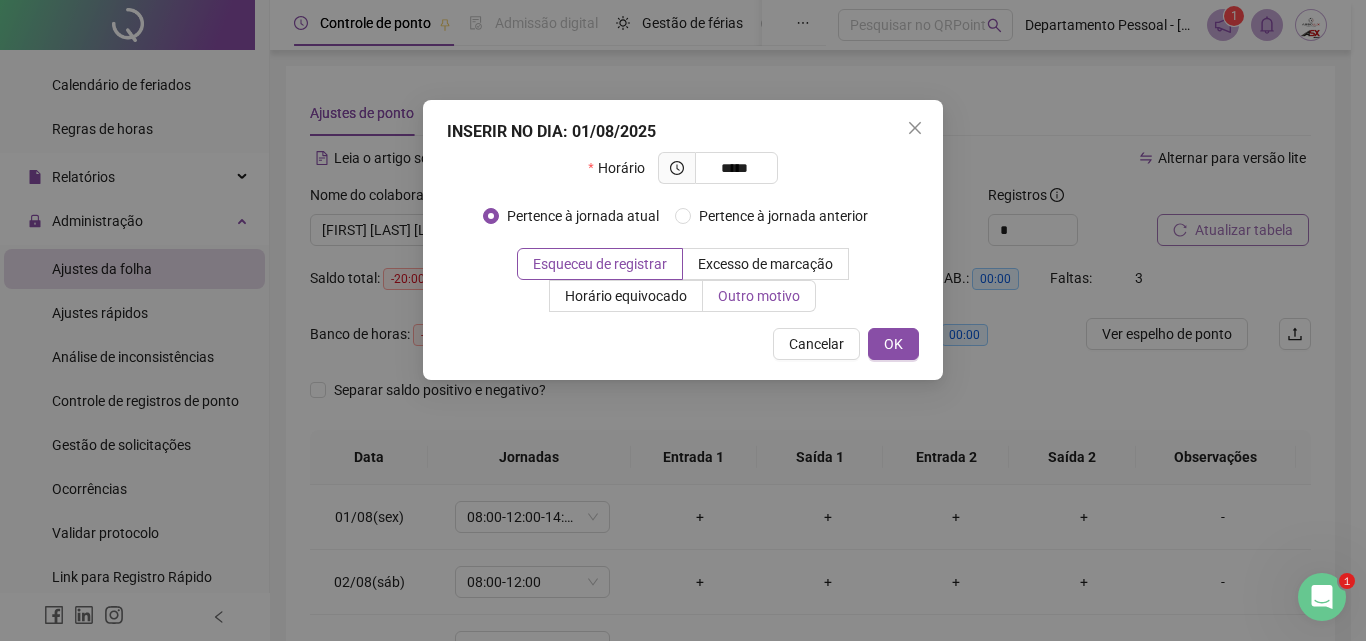 click on "Outro motivo" at bounding box center (759, 296) 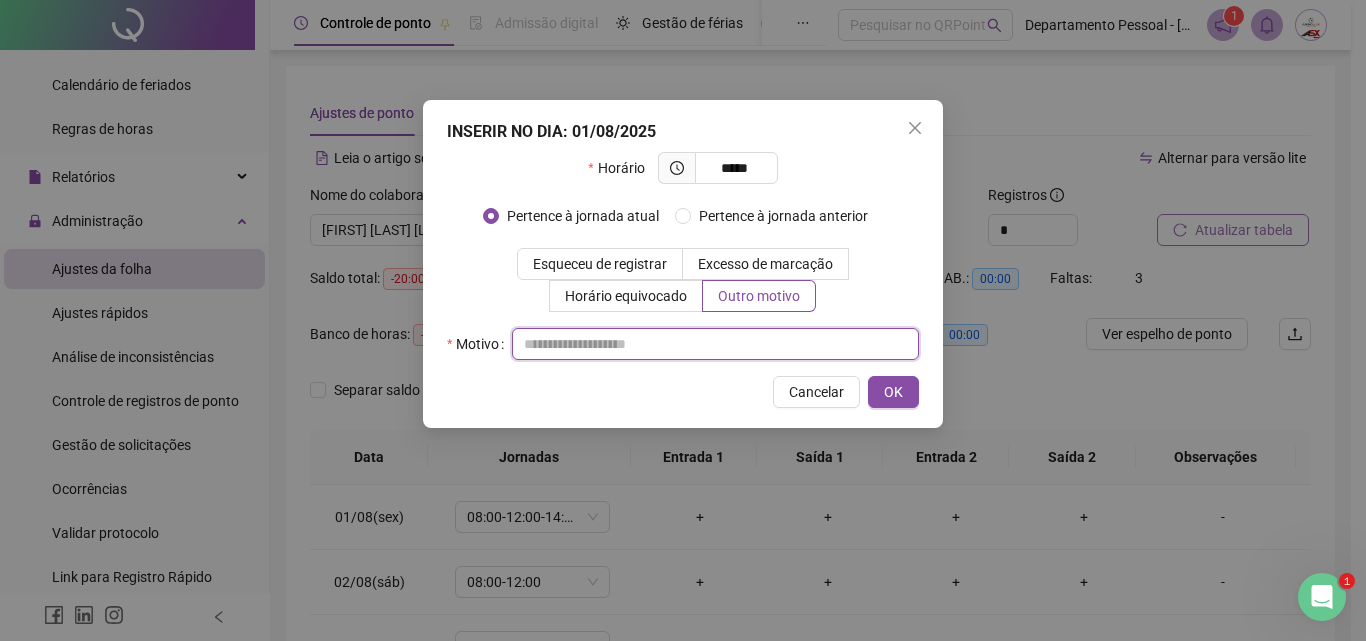 click at bounding box center [715, 344] 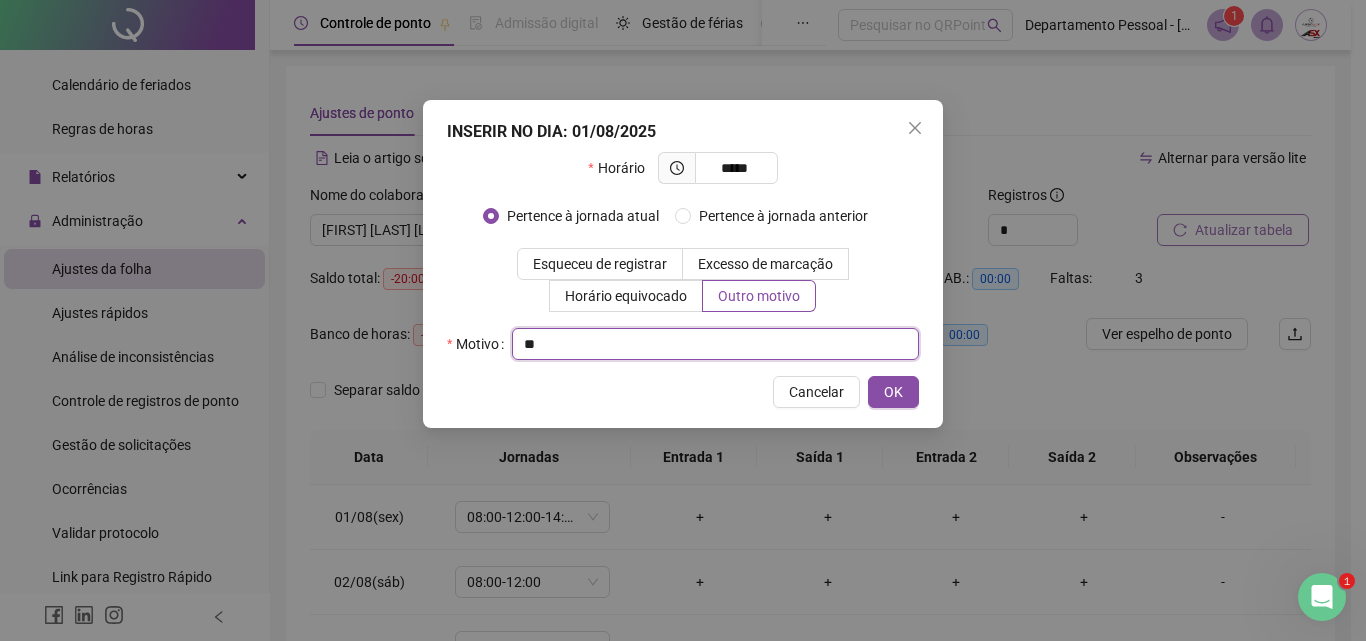 type on "*" 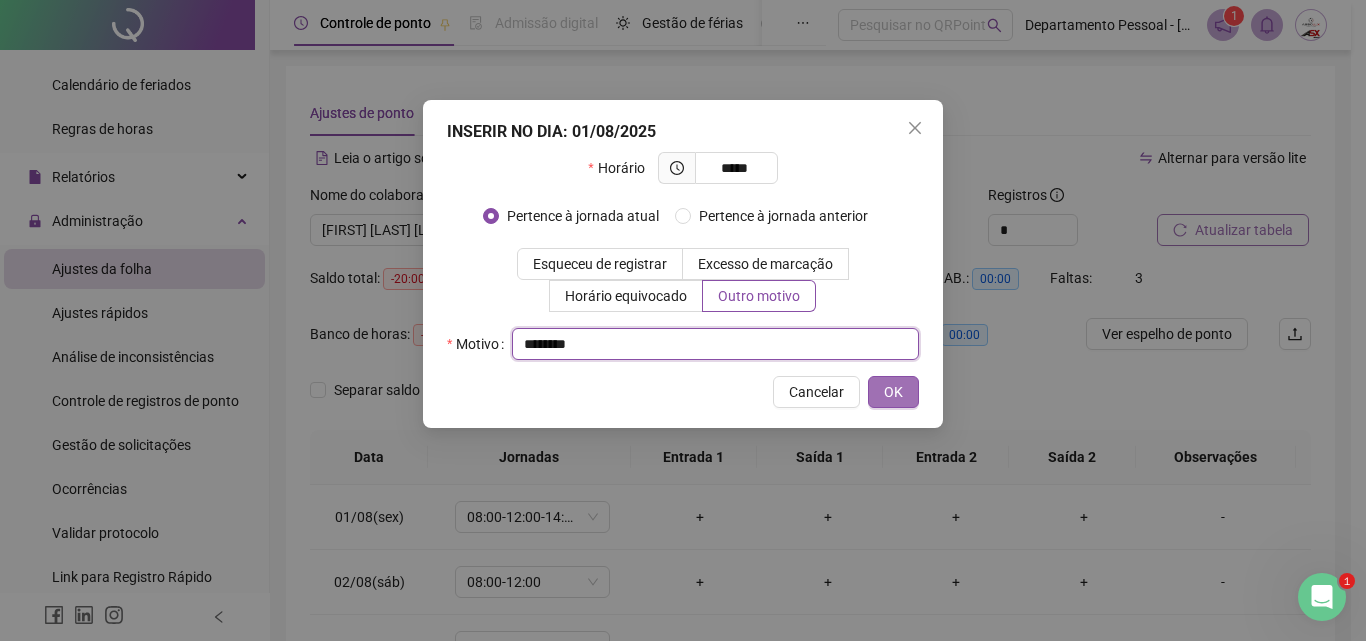 type on "********" 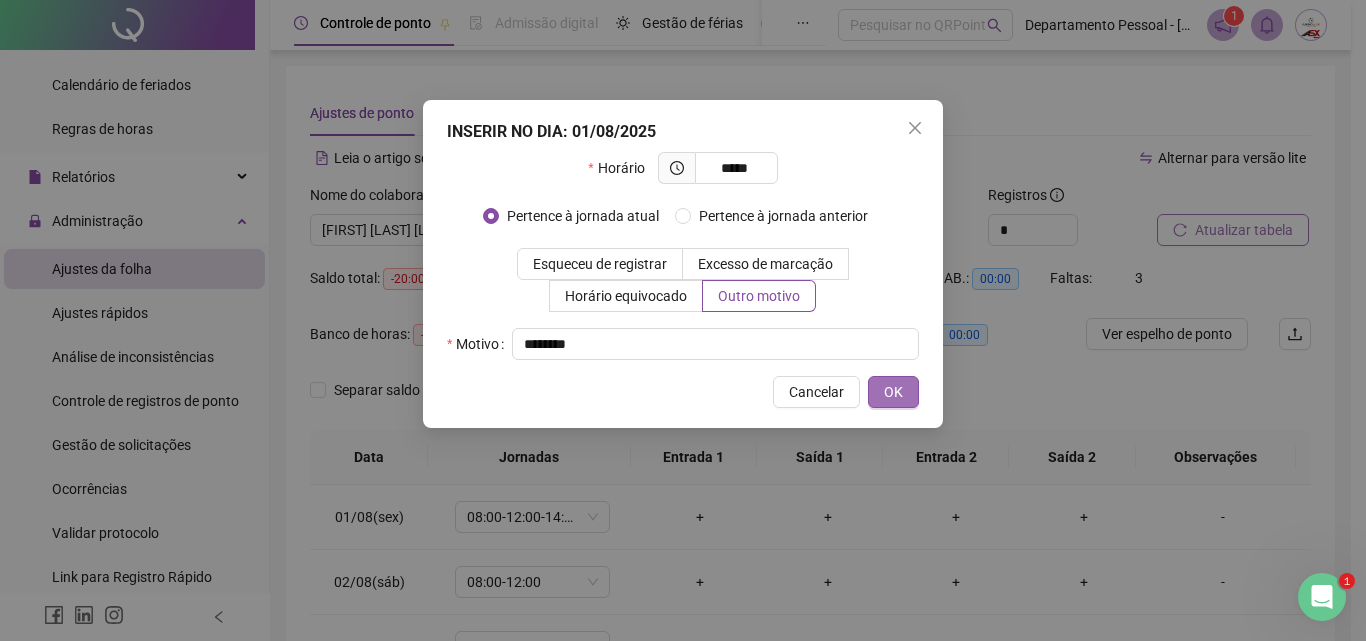 click on "OK" at bounding box center [893, 392] 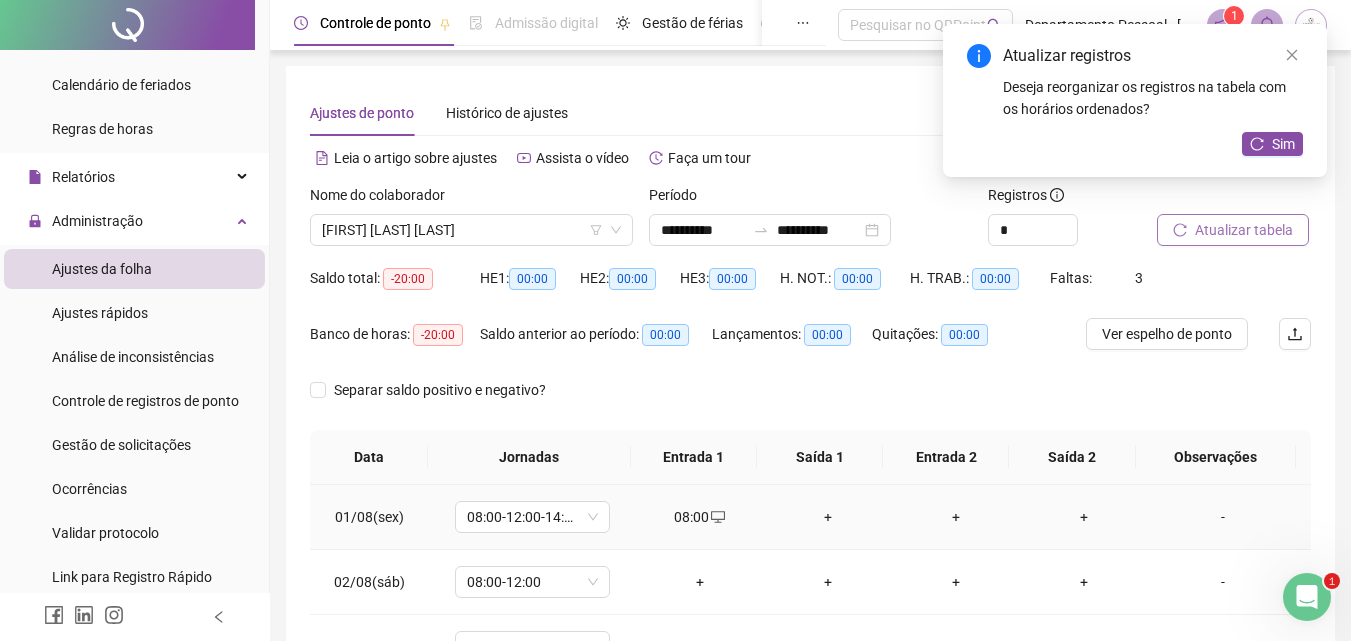 click on "+" at bounding box center [828, 517] 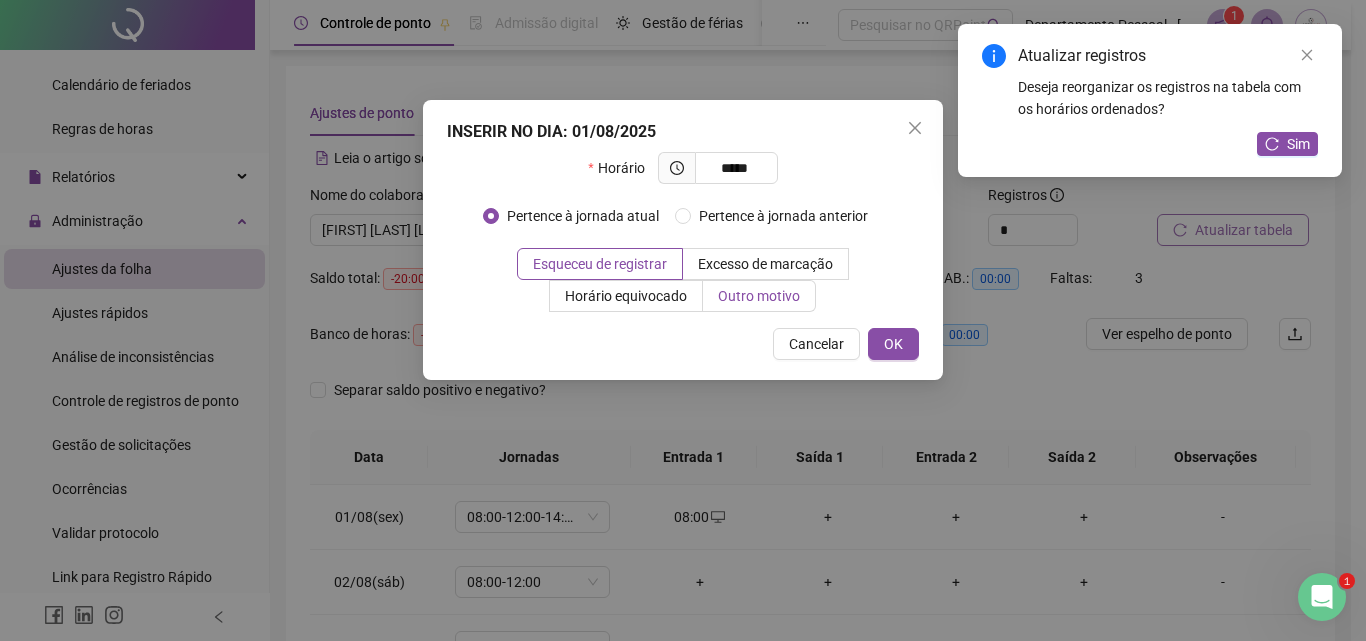 type on "*****" 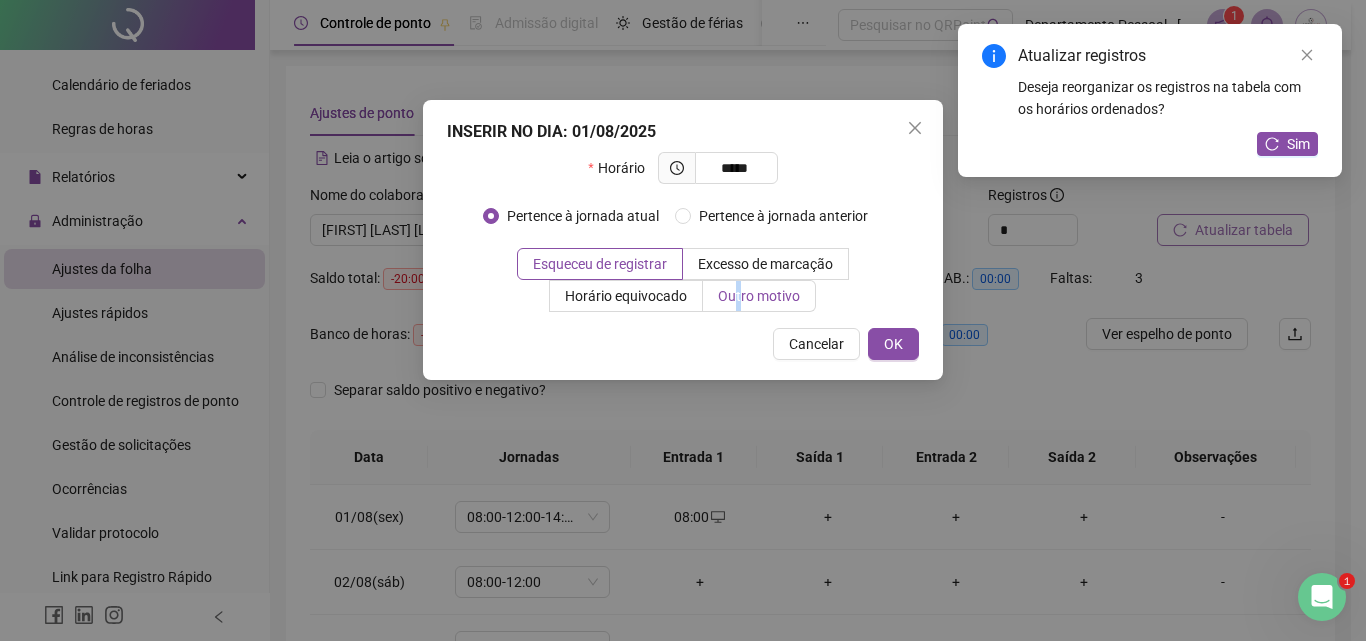 click on "Outro motivo" at bounding box center (759, 296) 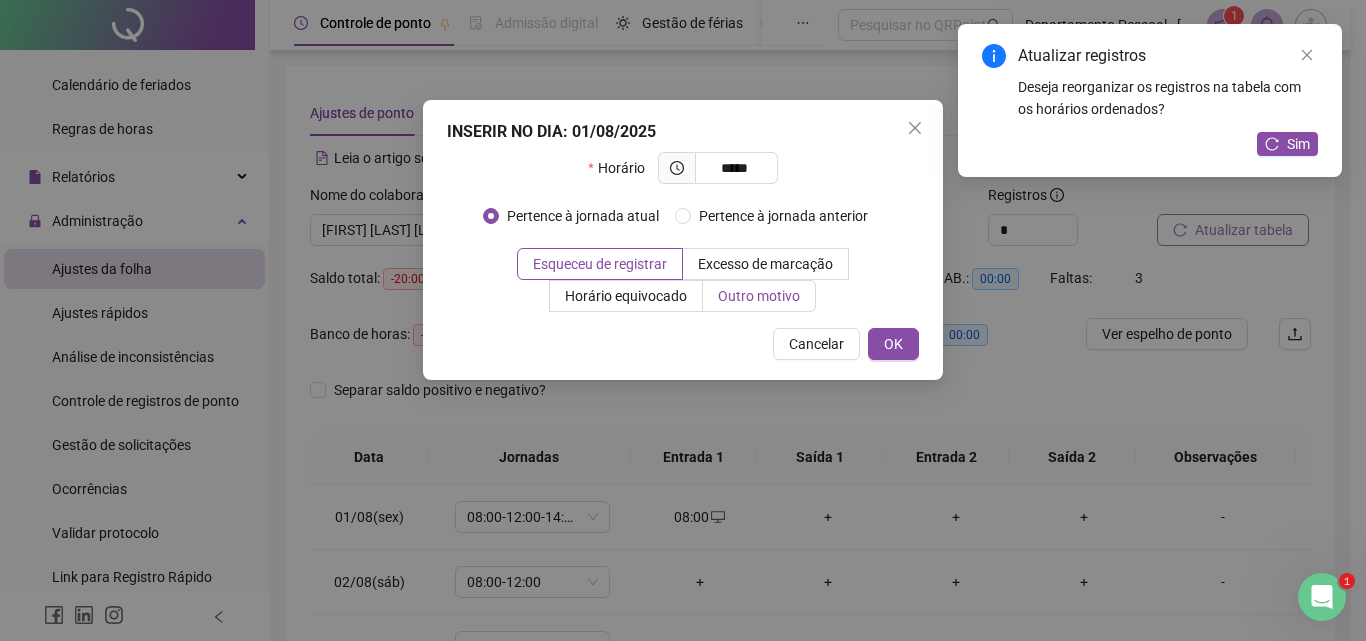 click on "Outro motivo" at bounding box center [759, 296] 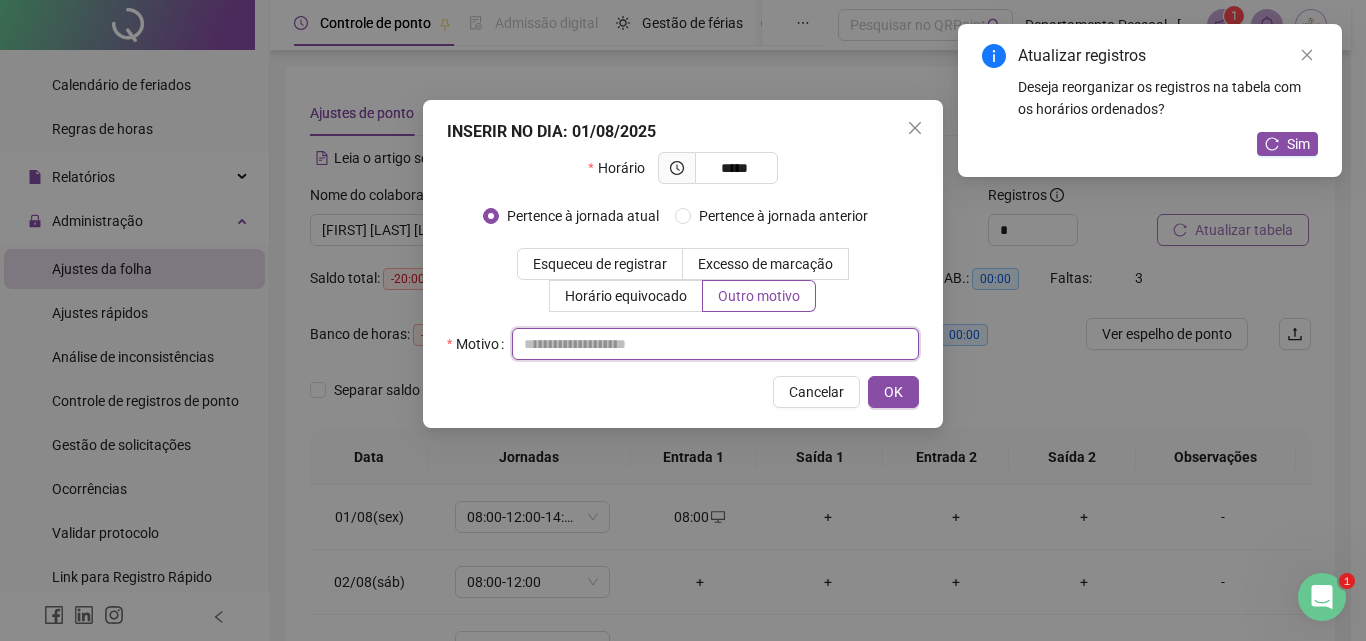 click at bounding box center [715, 344] 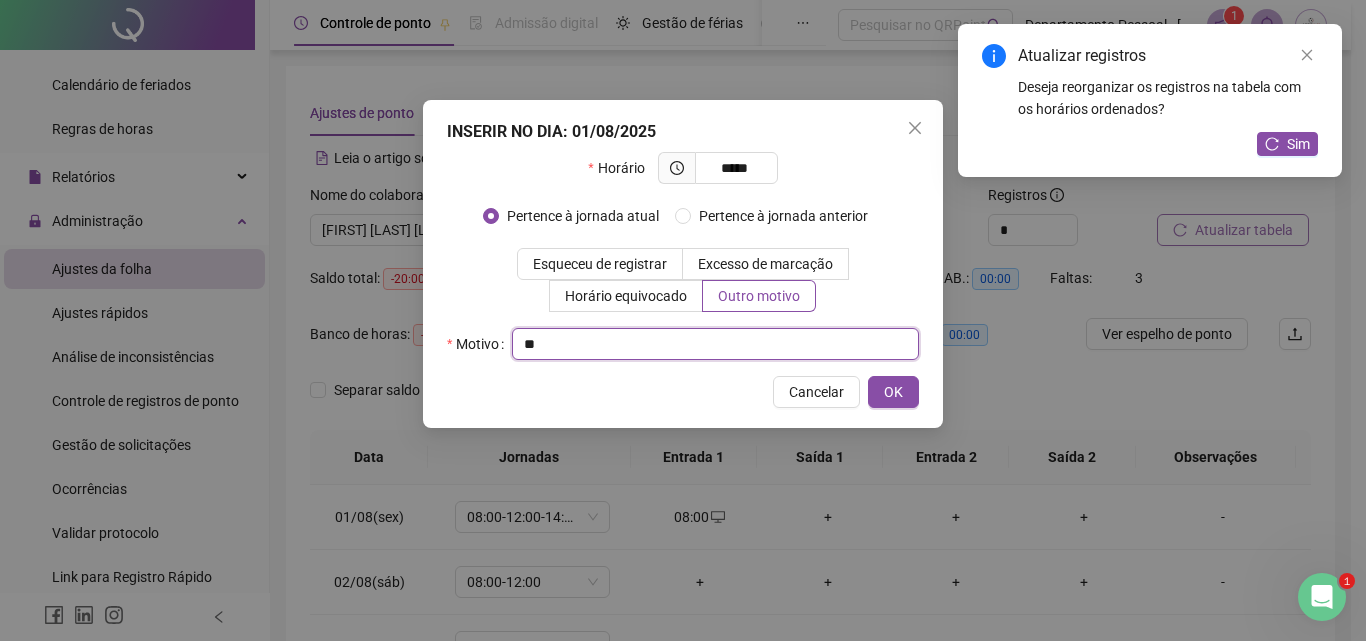 type on "*" 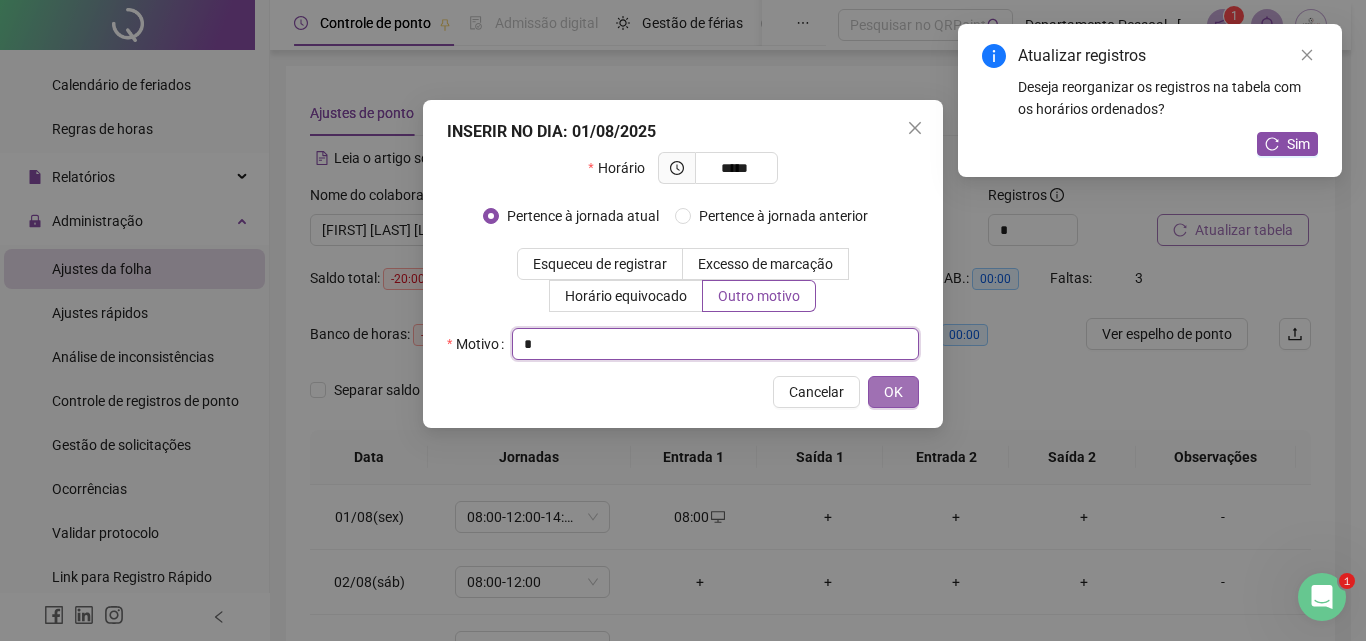 type on "*" 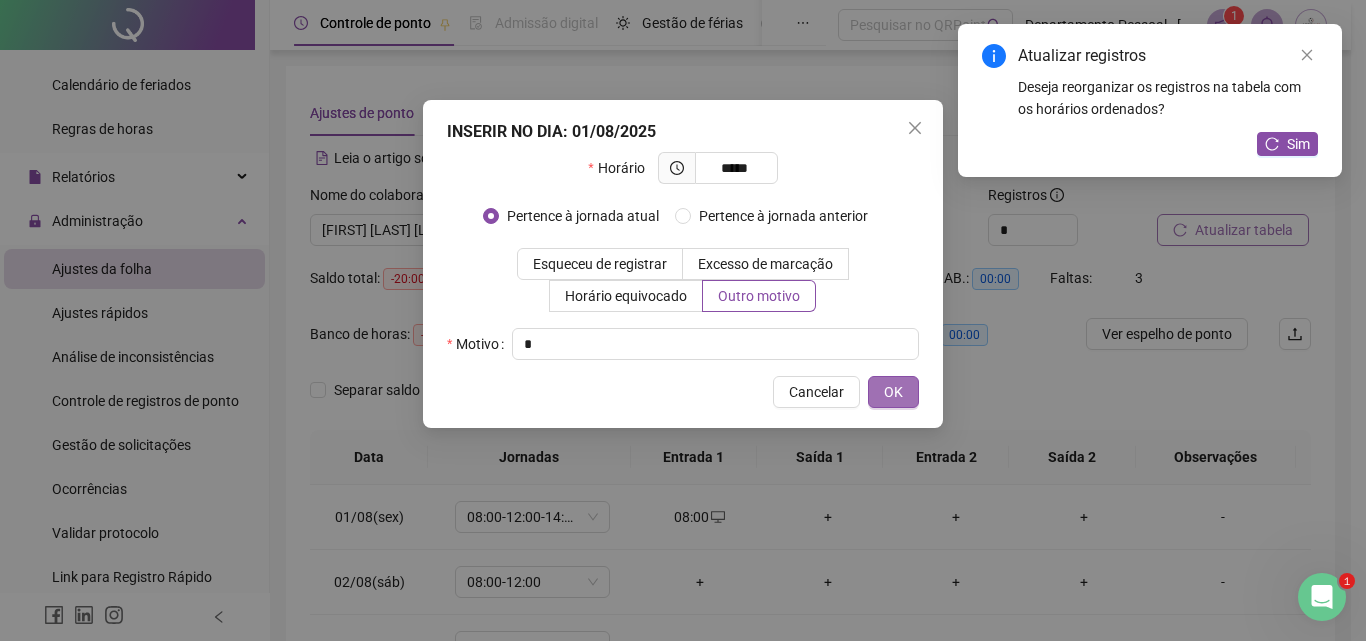 click on "OK" at bounding box center (893, 392) 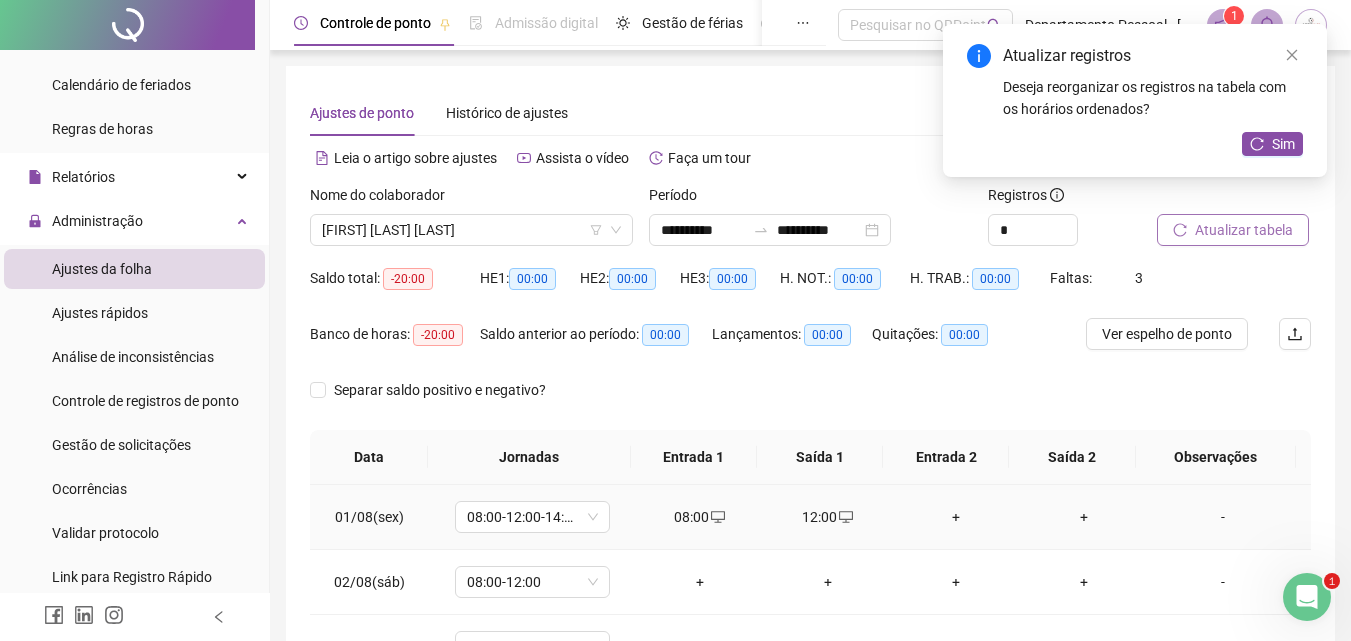 click on "+" at bounding box center (956, 517) 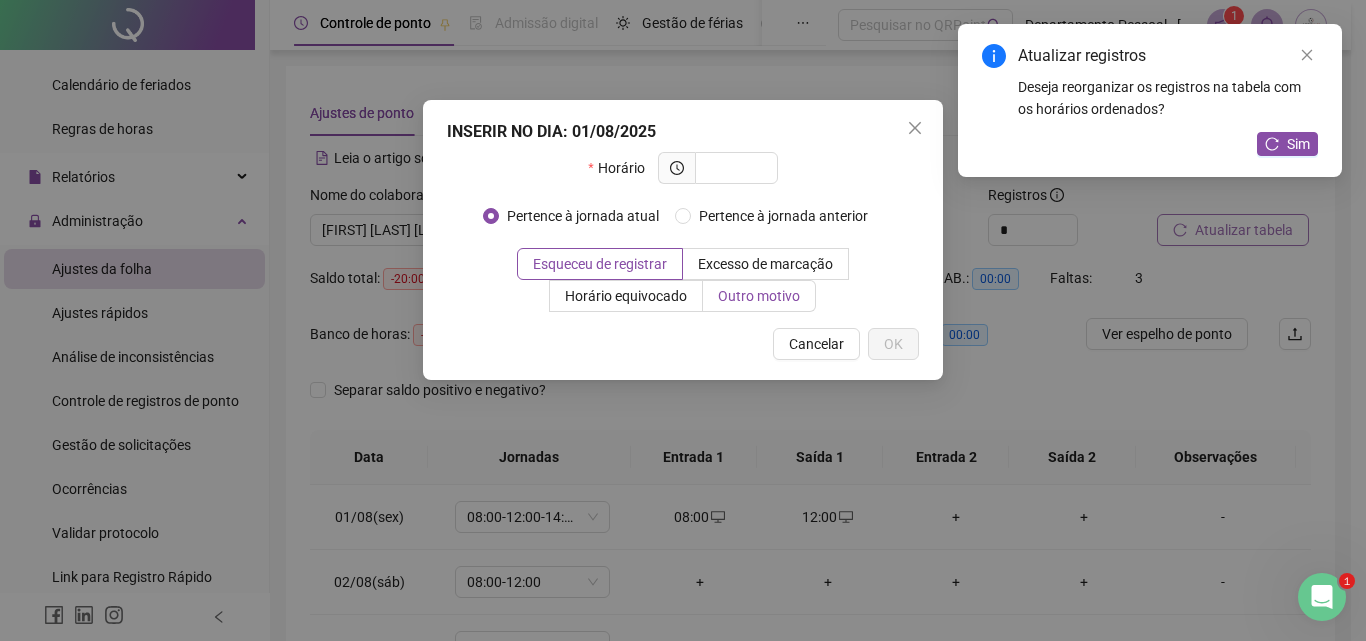 click on "Outro motivo" at bounding box center [759, 296] 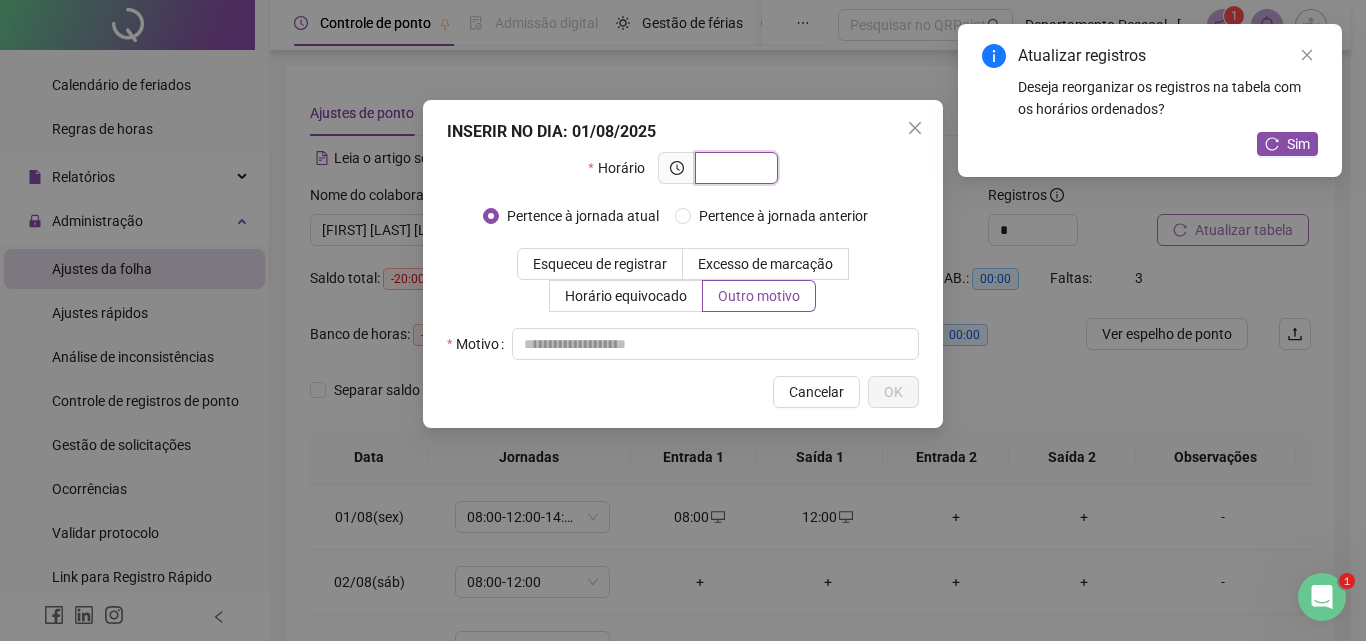 click at bounding box center [734, 168] 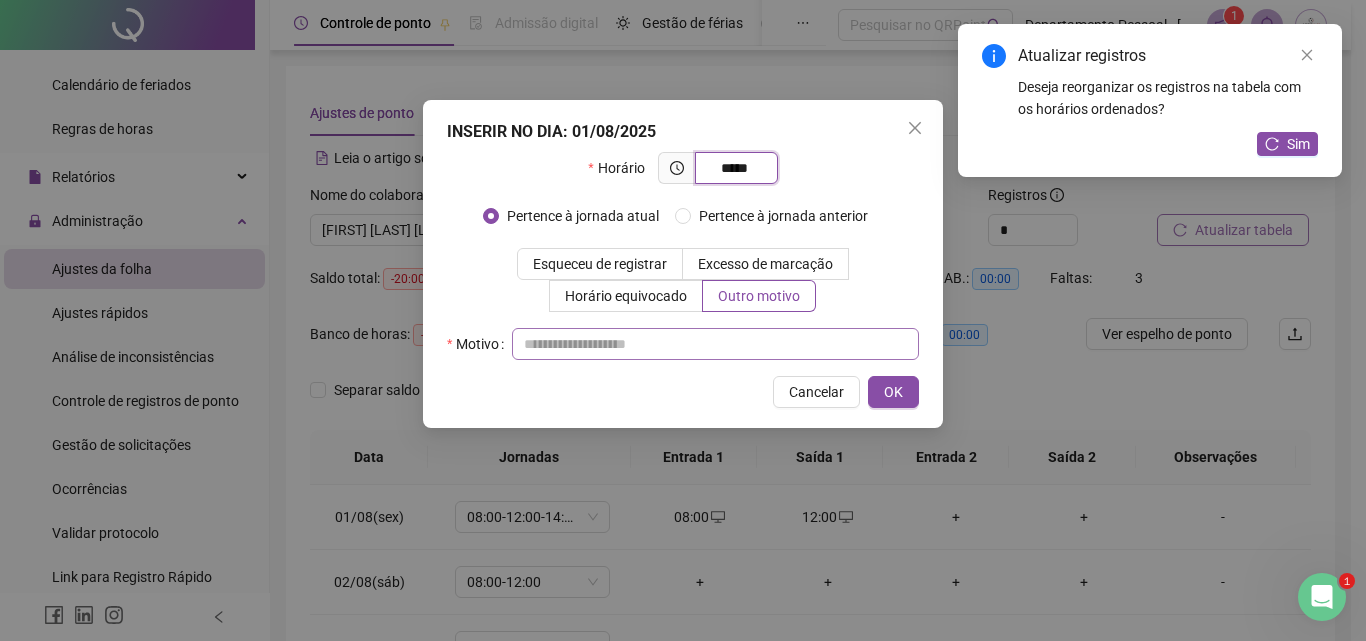 type on "*****" 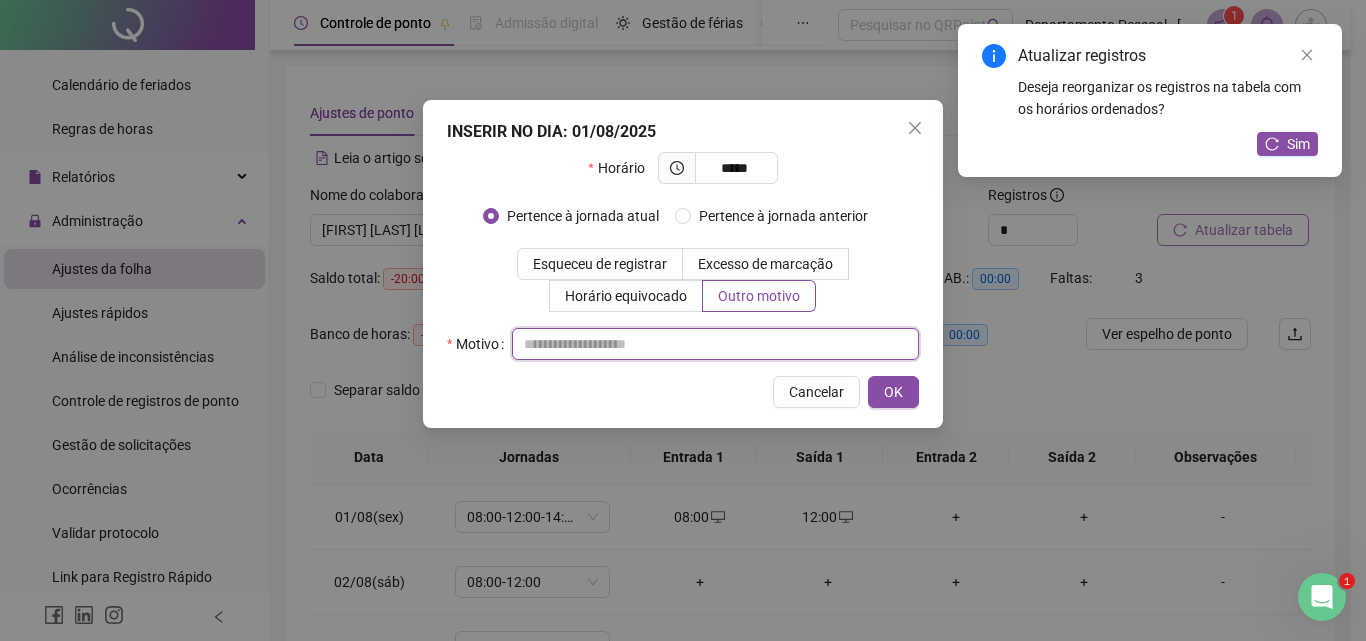 click at bounding box center [715, 344] 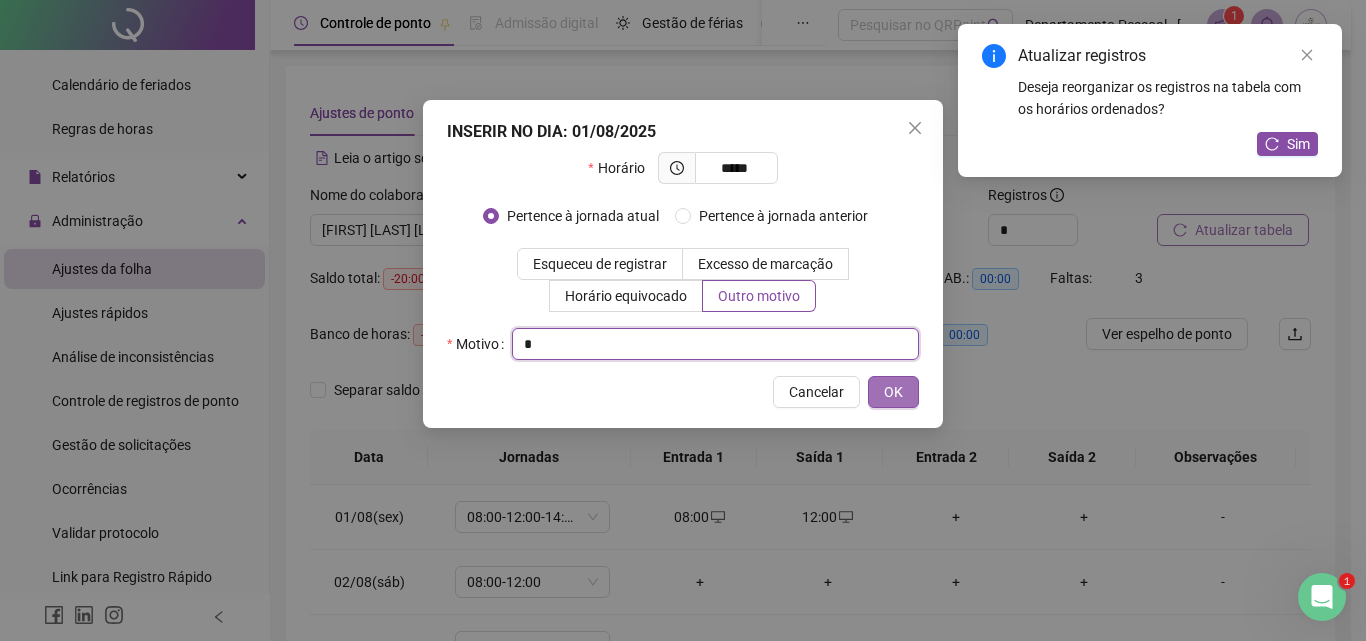type on "*" 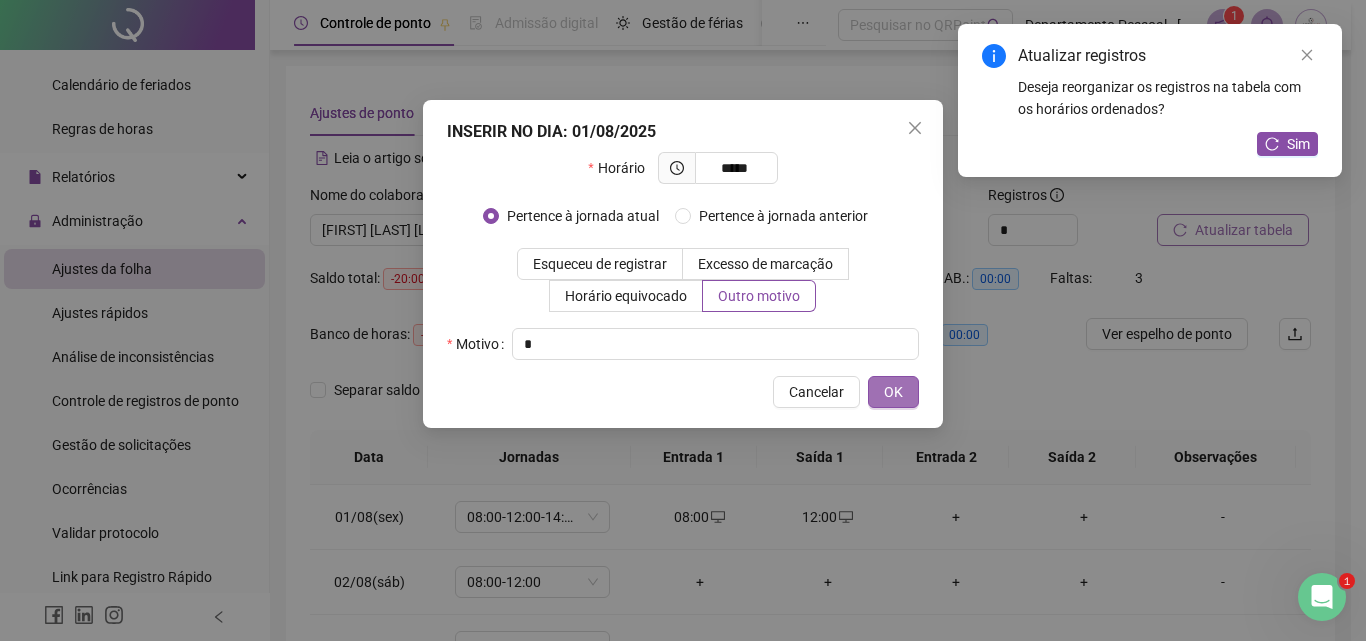 click on "OK" at bounding box center [893, 392] 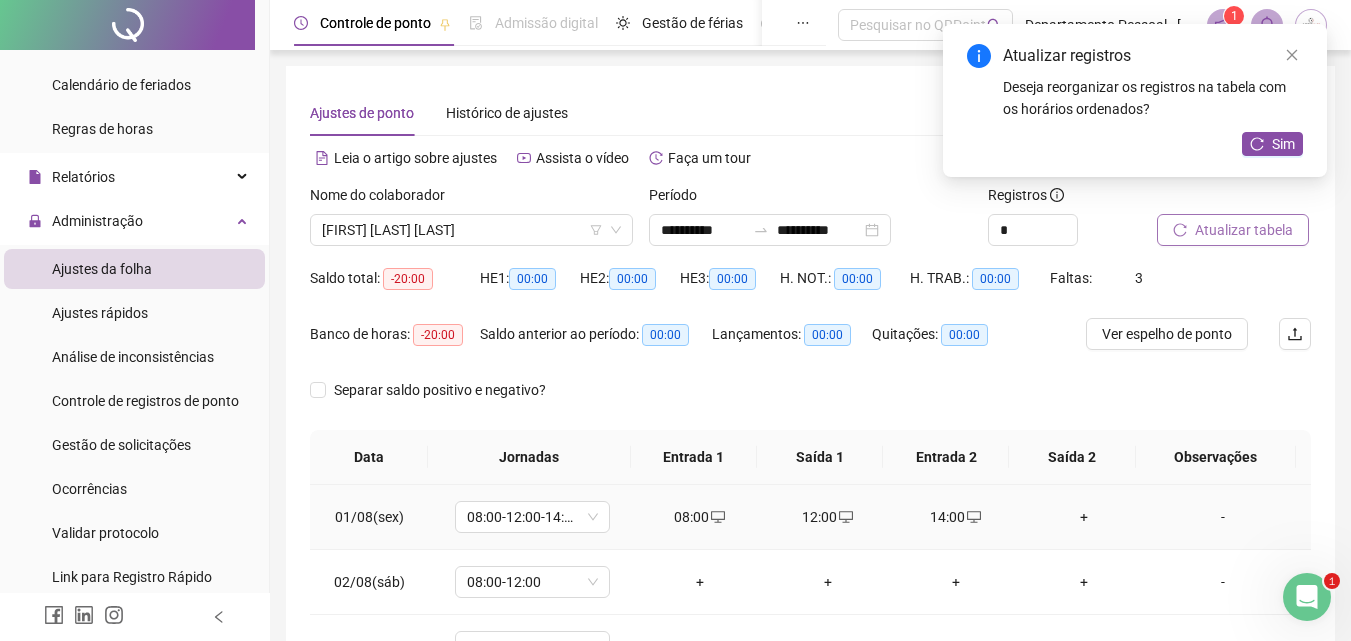 click on "+" at bounding box center [1084, 517] 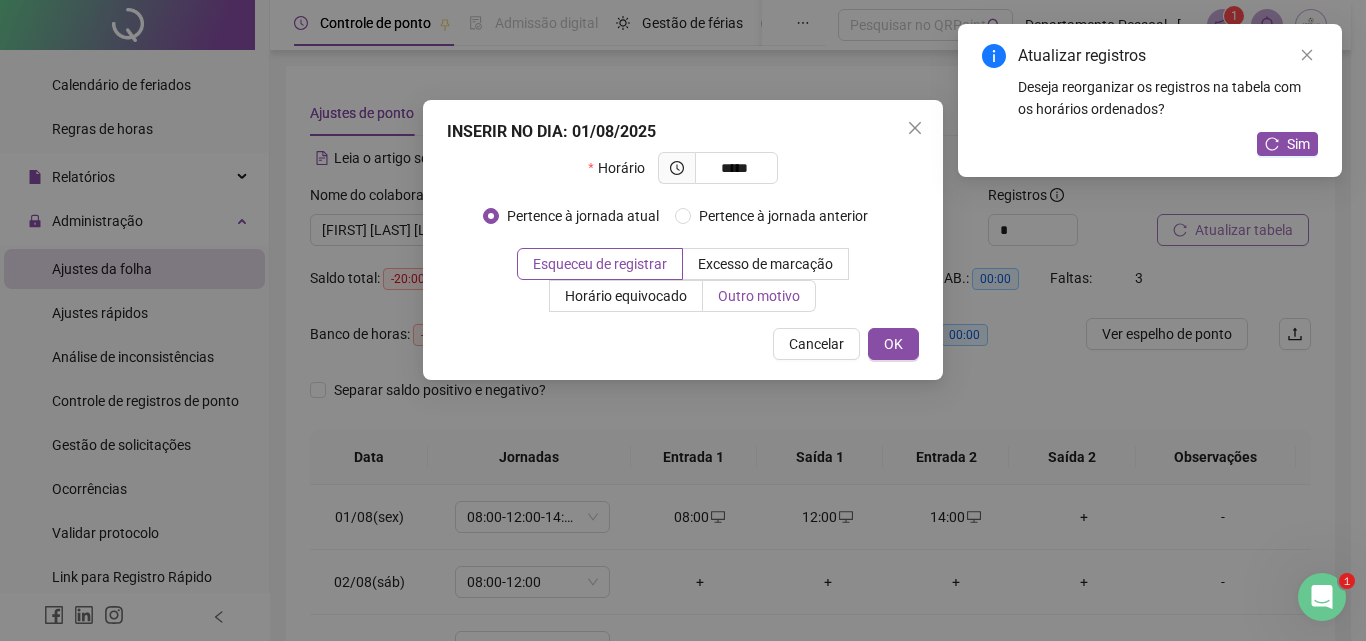 type on "*****" 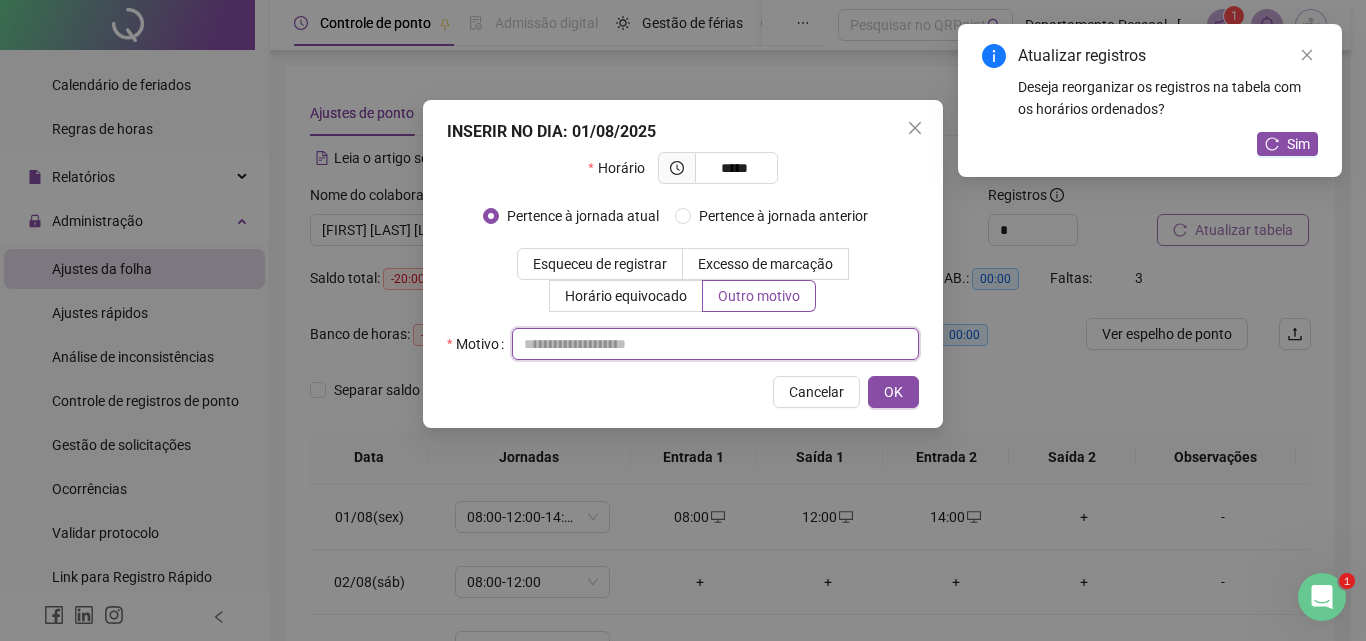 click at bounding box center [715, 344] 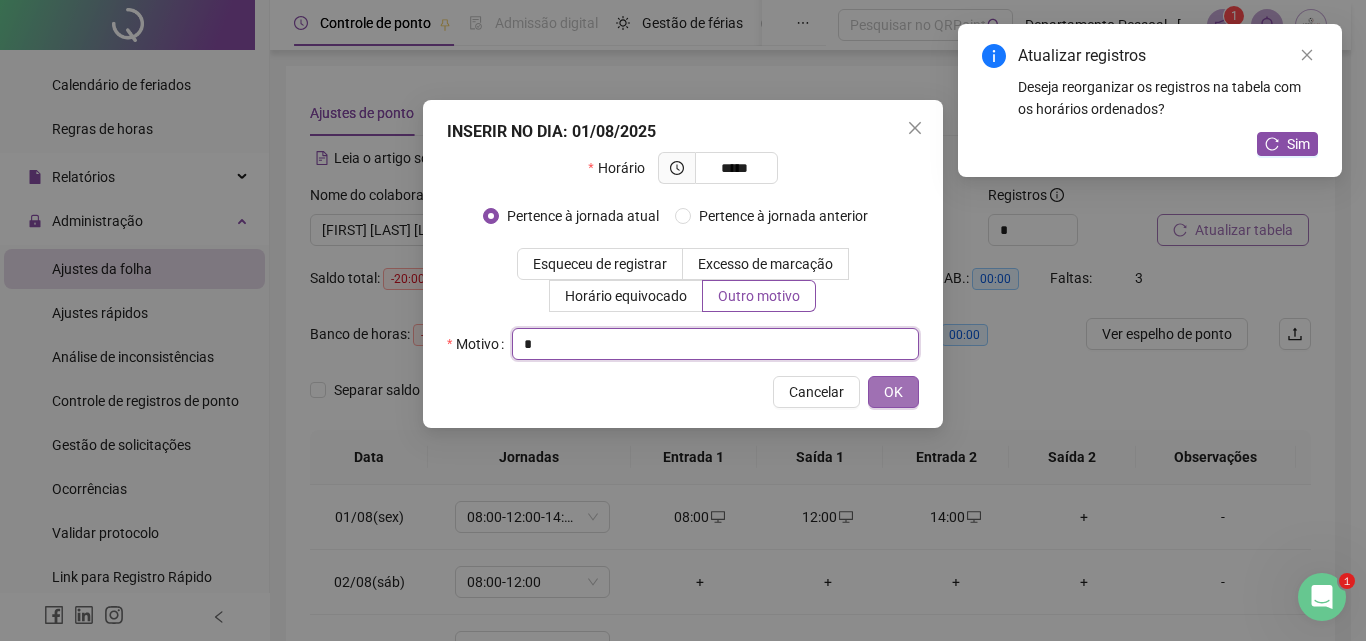 type on "*" 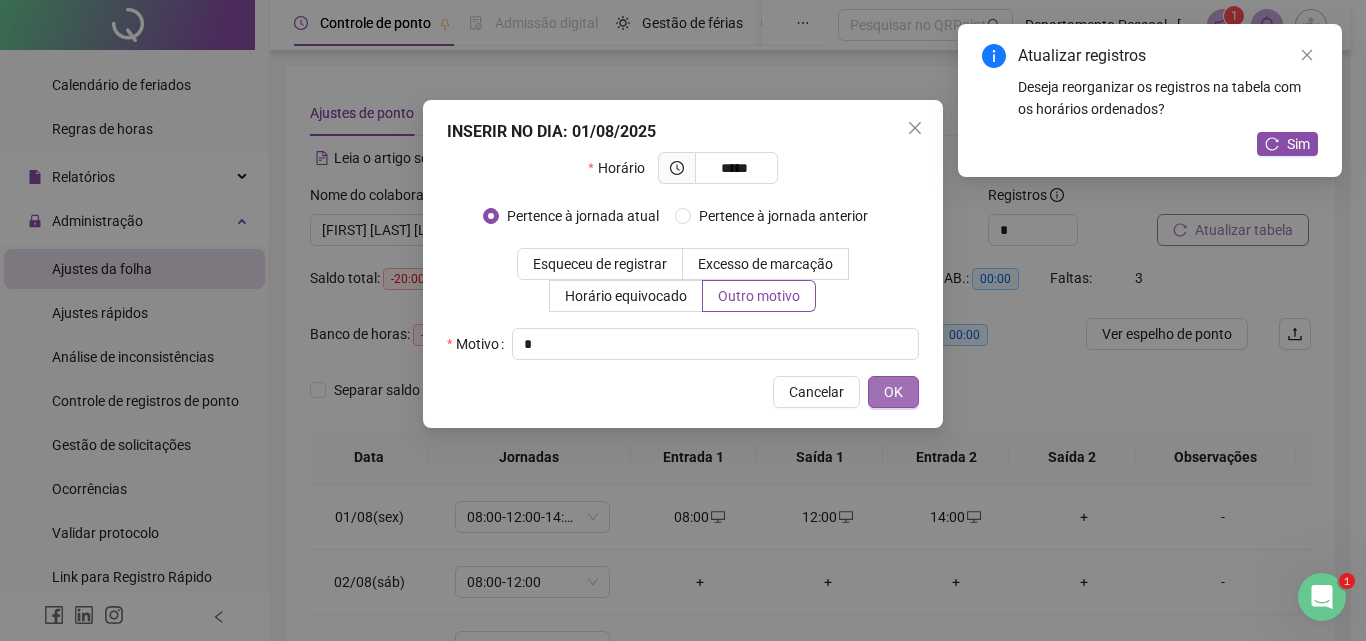 click on "OK" at bounding box center (893, 392) 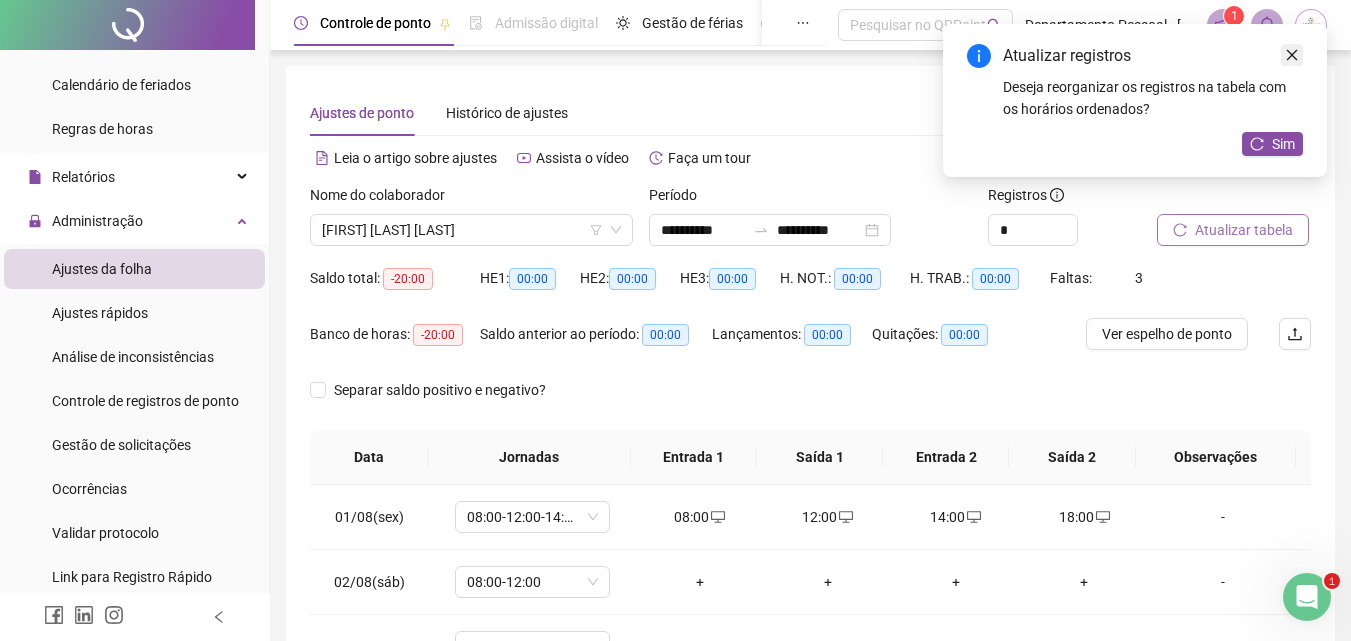 click at bounding box center (1292, 55) 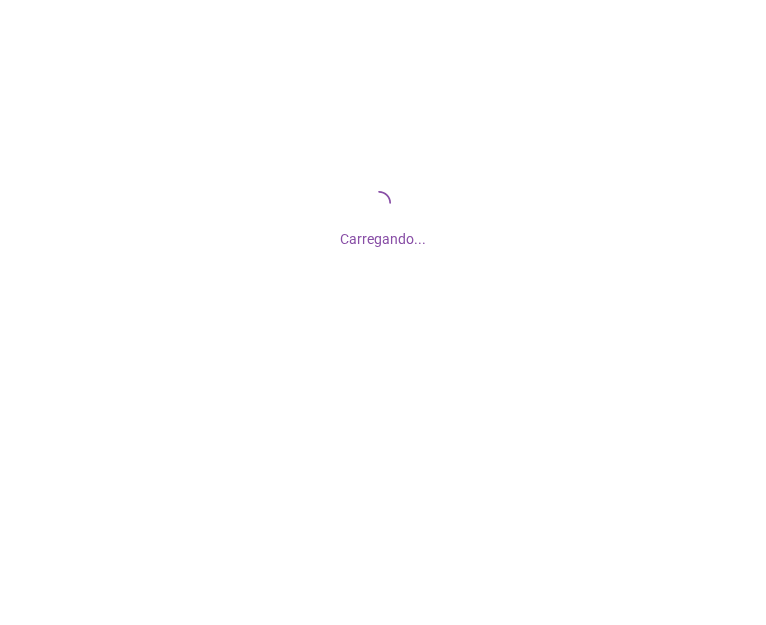 scroll, scrollTop: 0, scrollLeft: 0, axis: both 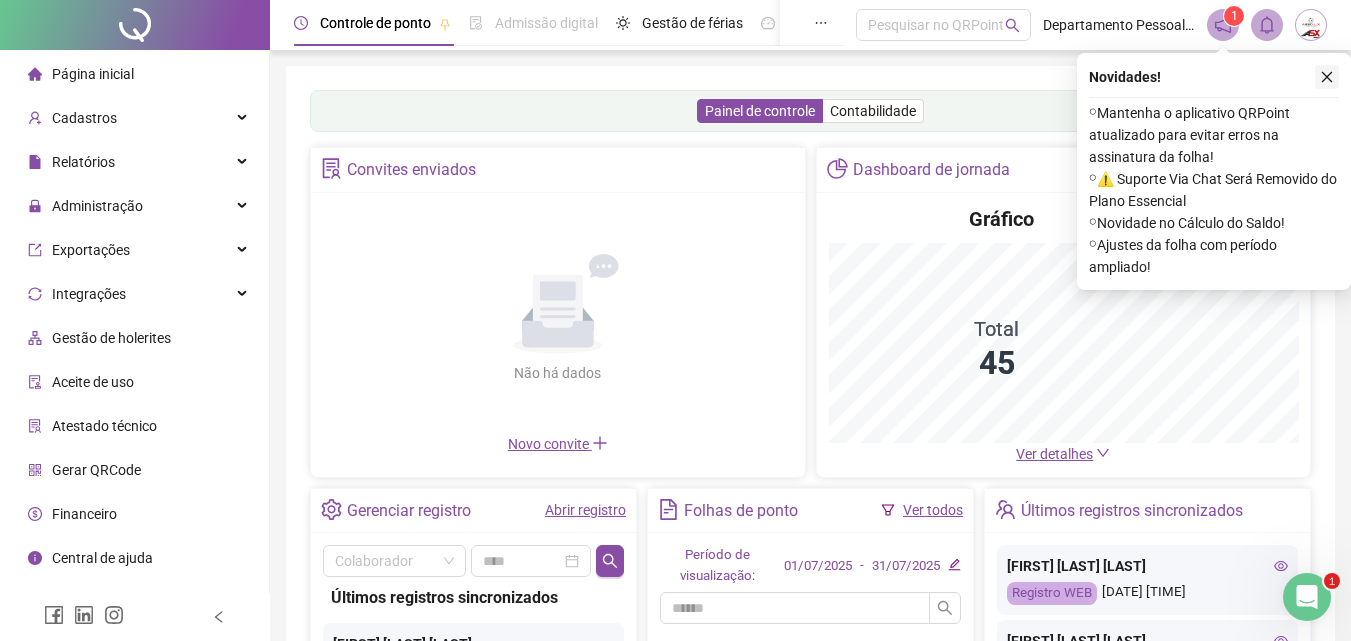 click 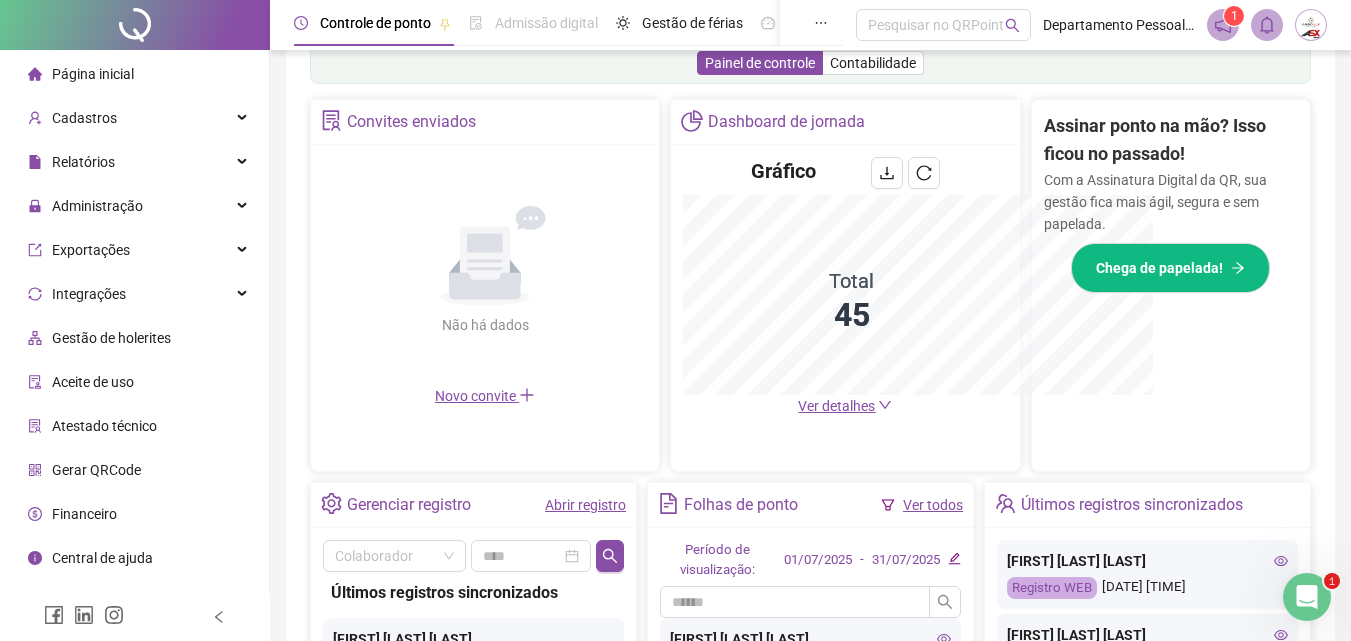 scroll, scrollTop: 295, scrollLeft: 0, axis: vertical 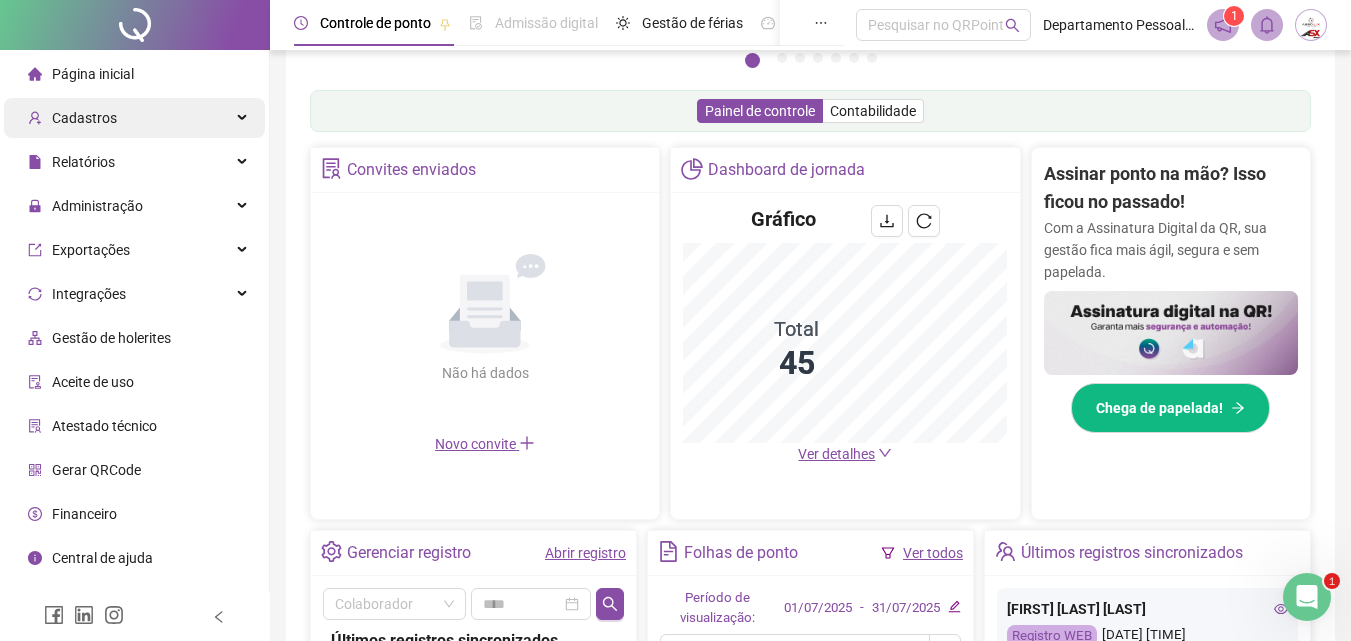 click on "Cadastros" at bounding box center (84, 118) 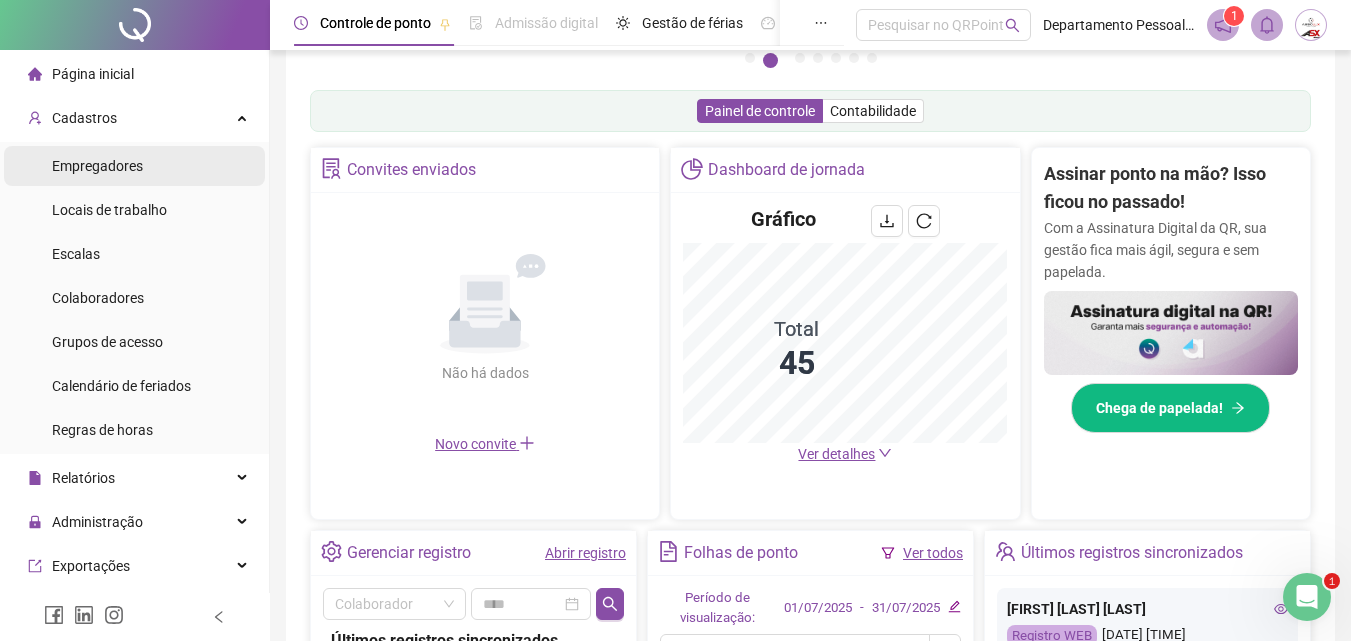 click on "Empregadores" at bounding box center [97, 166] 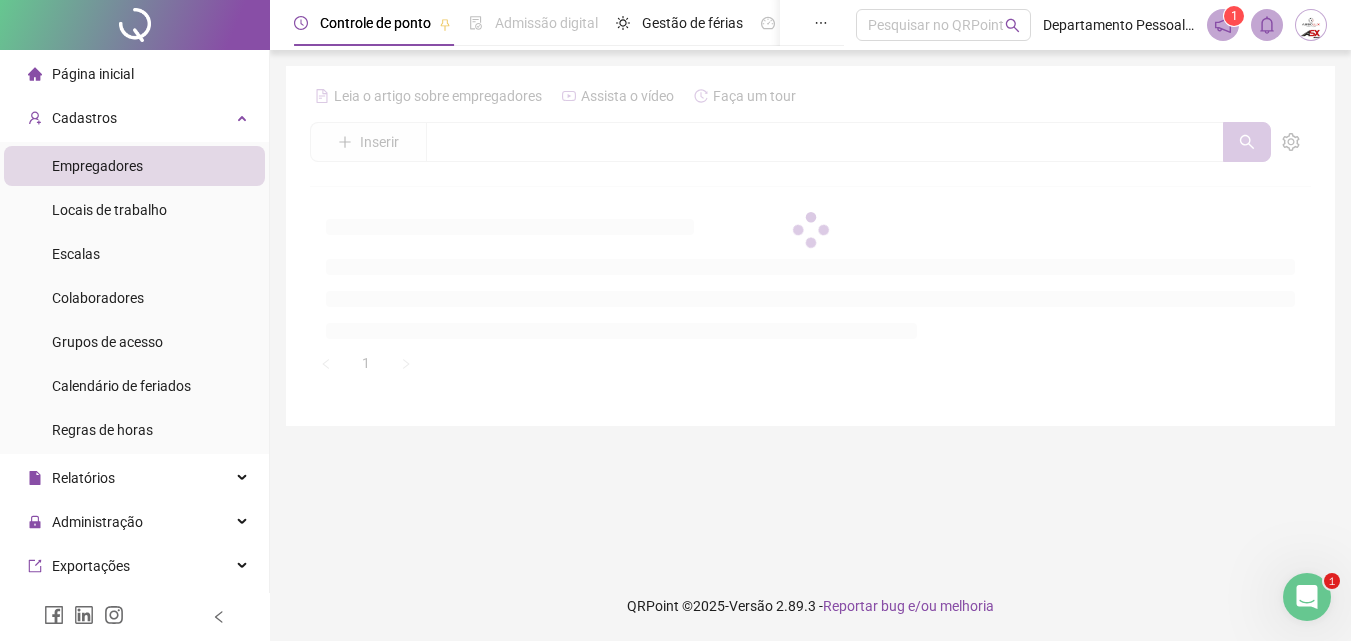 scroll, scrollTop: 0, scrollLeft: 0, axis: both 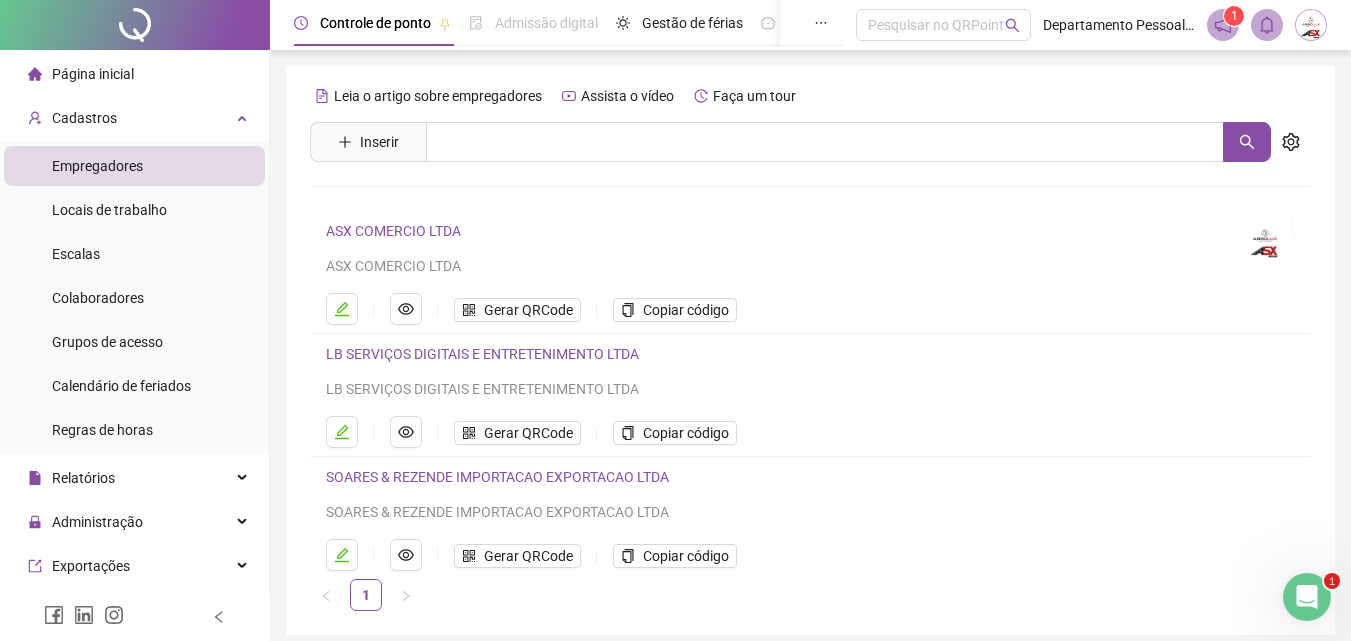 click on "LB SERVIÇOS DIGITAIS E ENTRETENIMENTO LTDA" at bounding box center [482, 354] 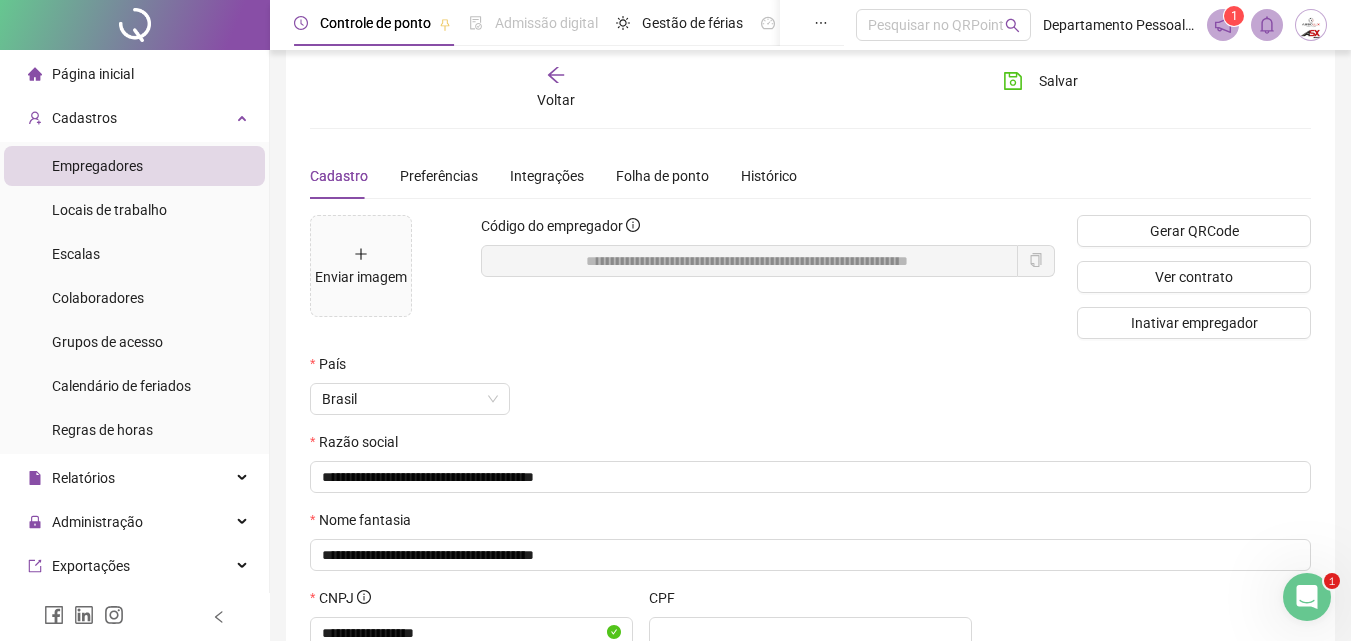 scroll, scrollTop: 0, scrollLeft: 0, axis: both 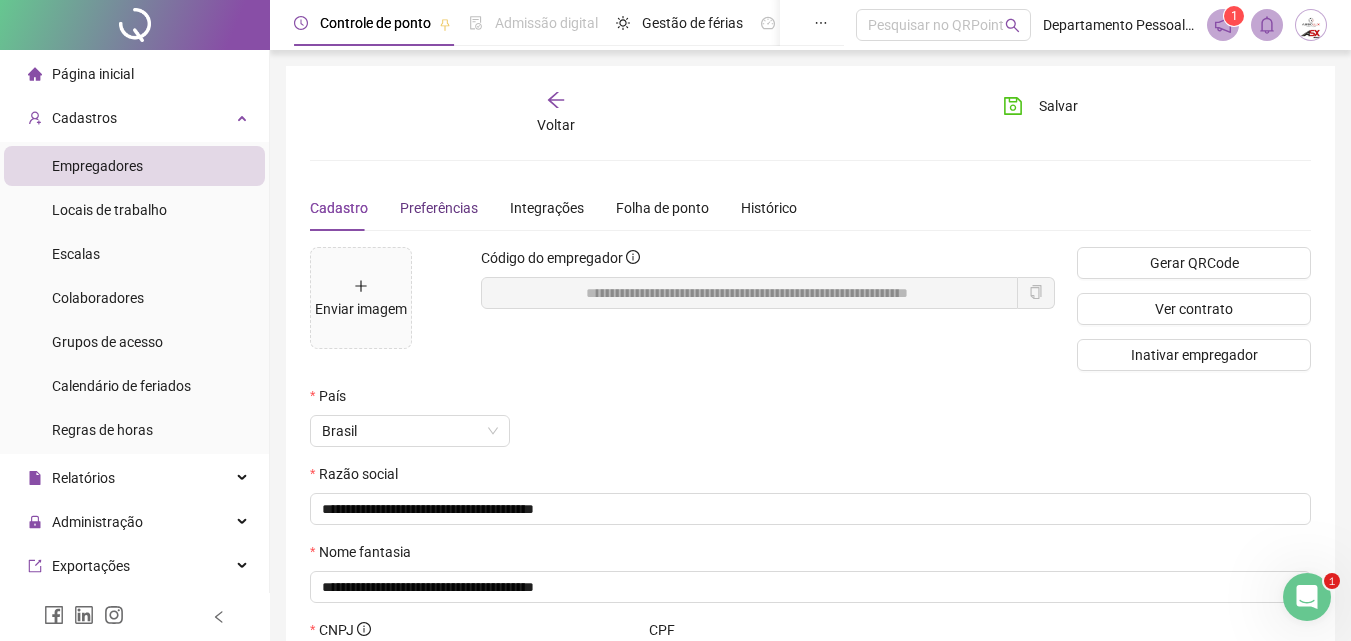 click on "Preferências" at bounding box center (439, 208) 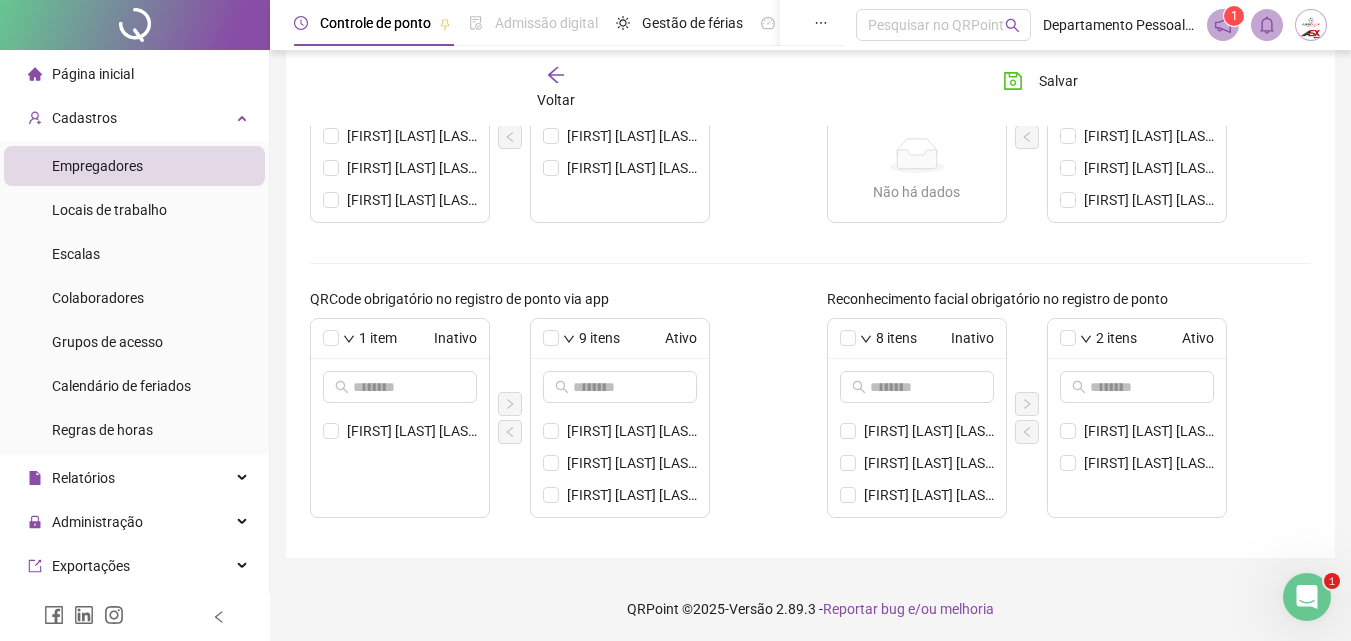 scroll, scrollTop: 771, scrollLeft: 0, axis: vertical 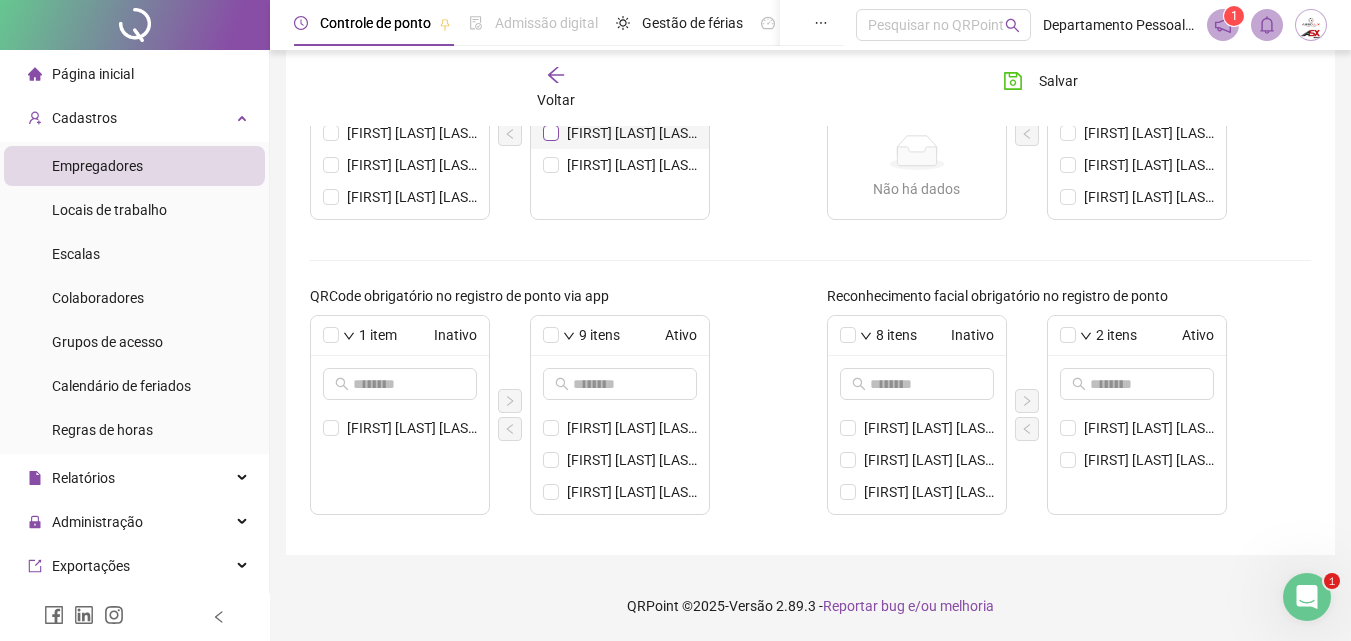 click at bounding box center (551, 133) 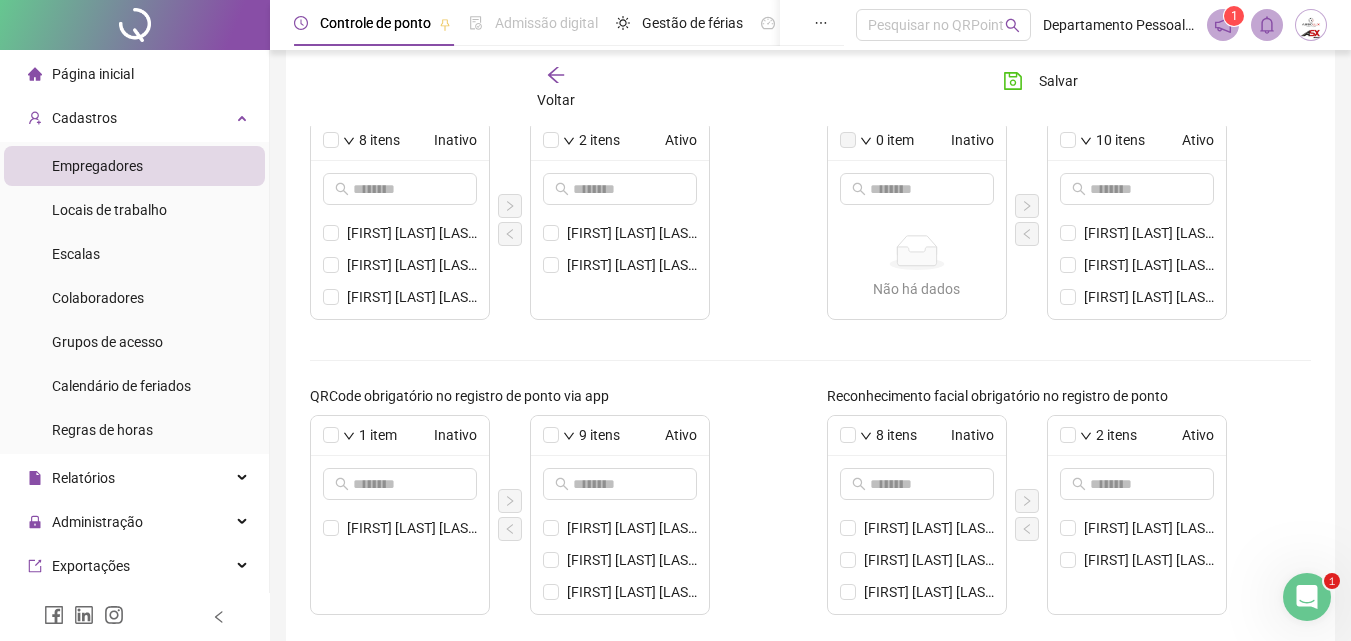 scroll, scrollTop: 771, scrollLeft: 0, axis: vertical 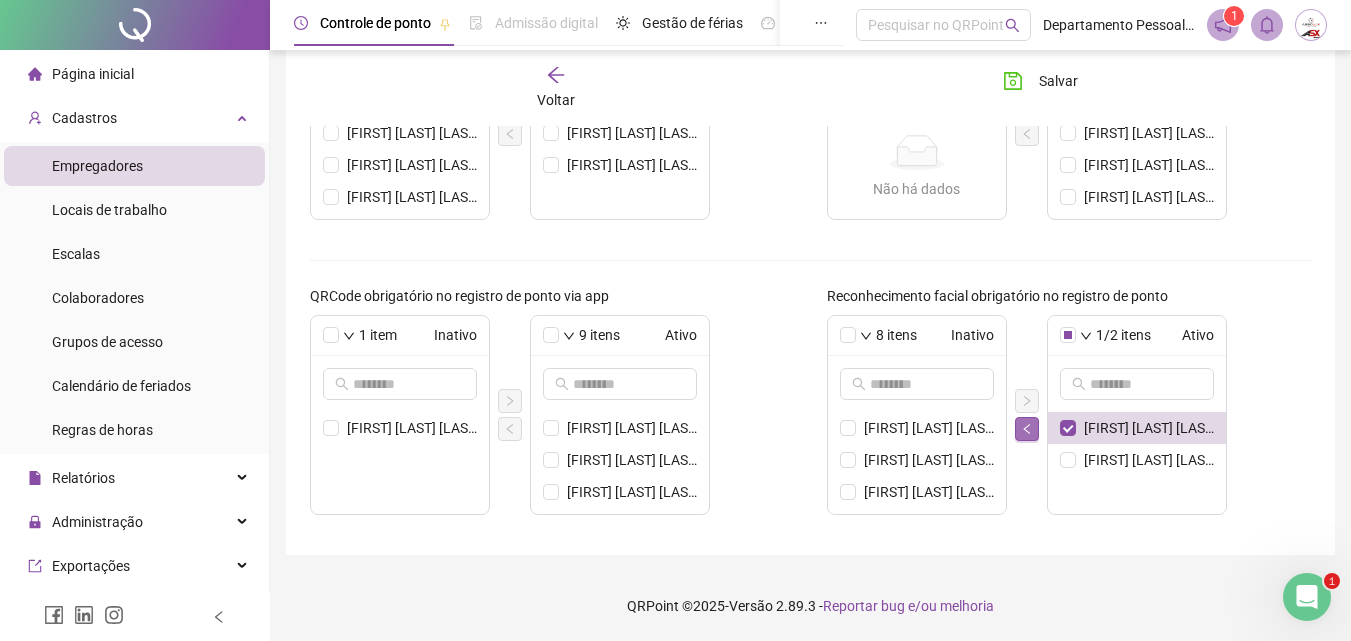 click at bounding box center (1027, 429) 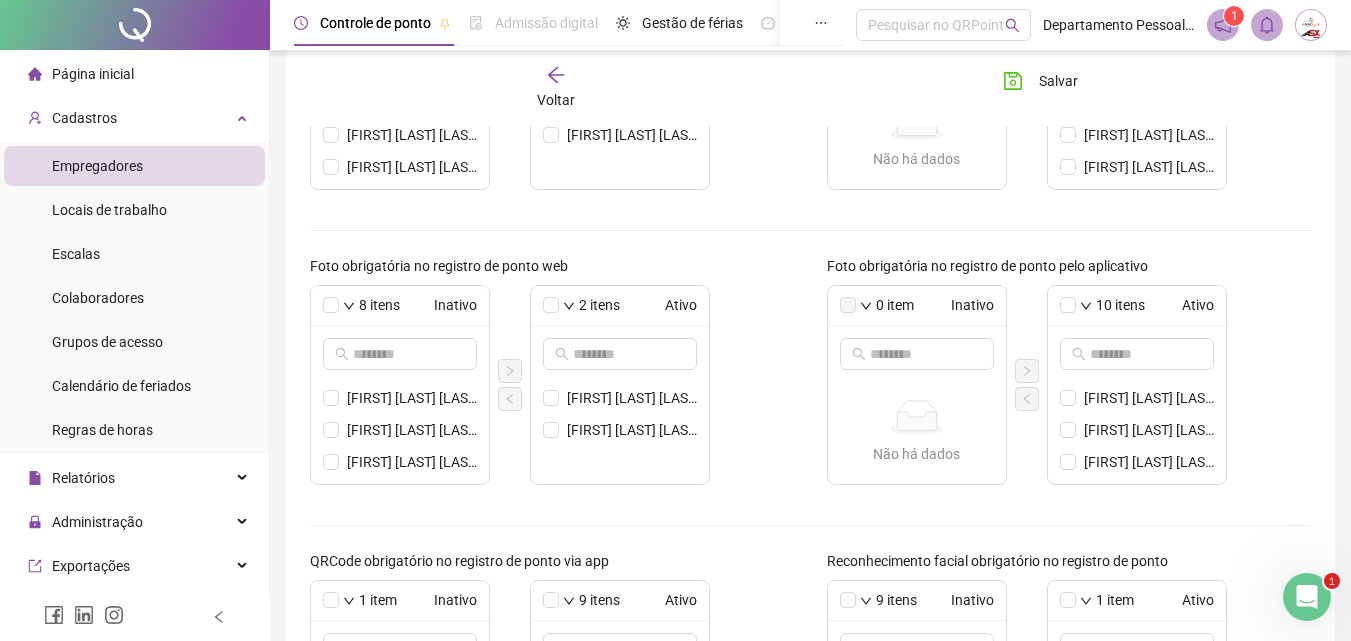 scroll, scrollTop: 471, scrollLeft: 0, axis: vertical 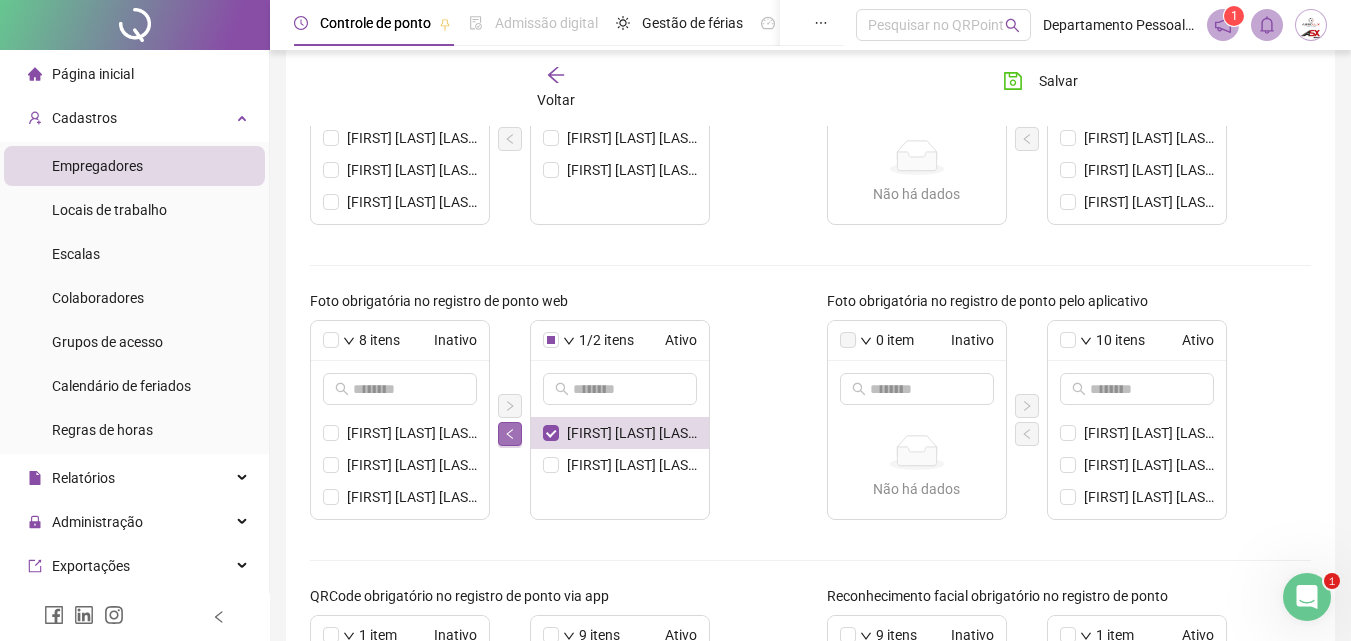click 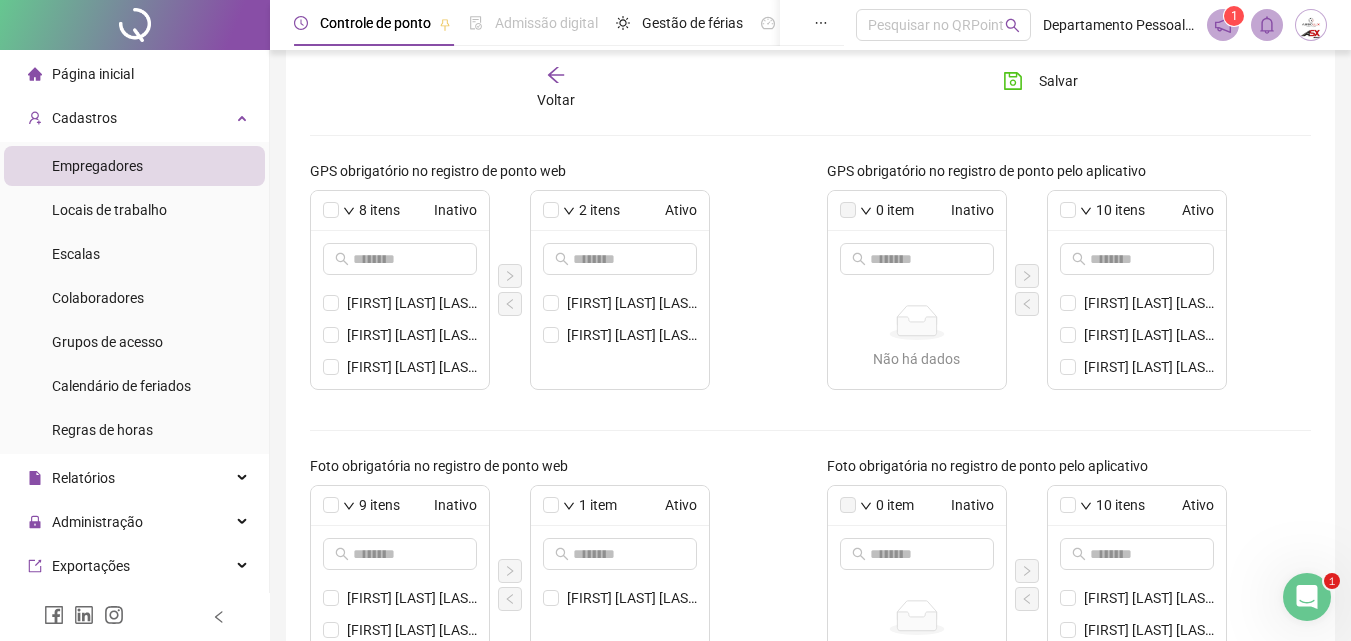 scroll, scrollTop: 271, scrollLeft: 0, axis: vertical 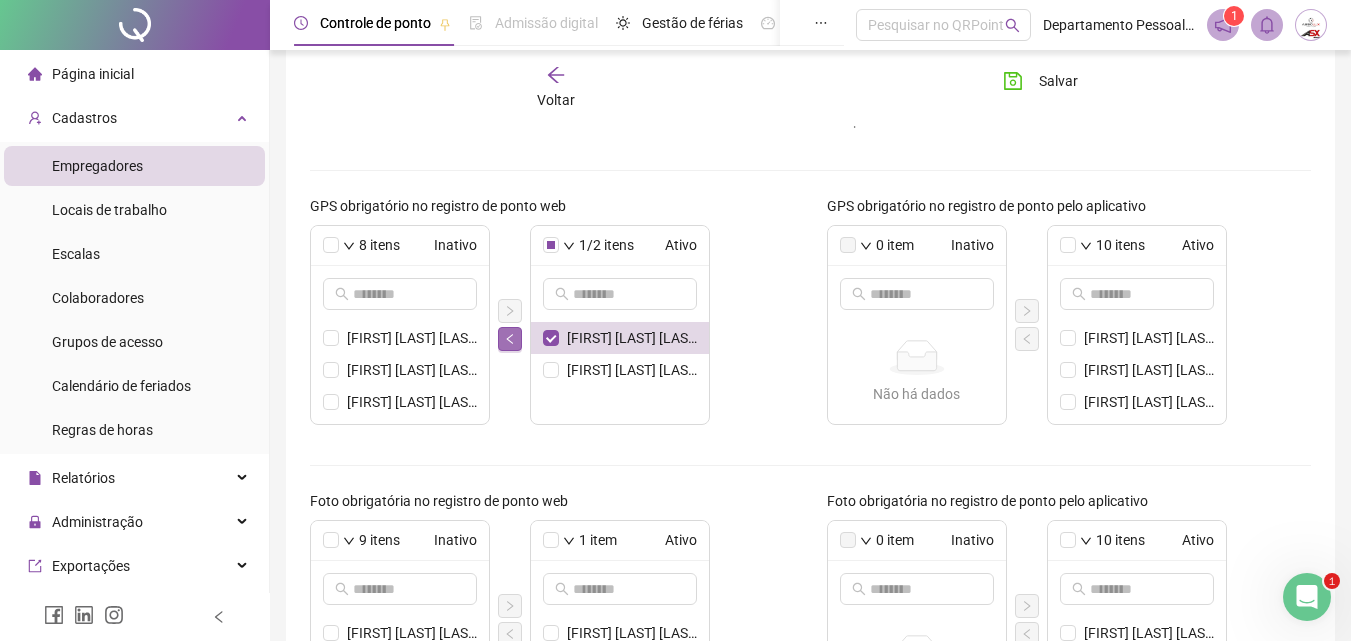 click 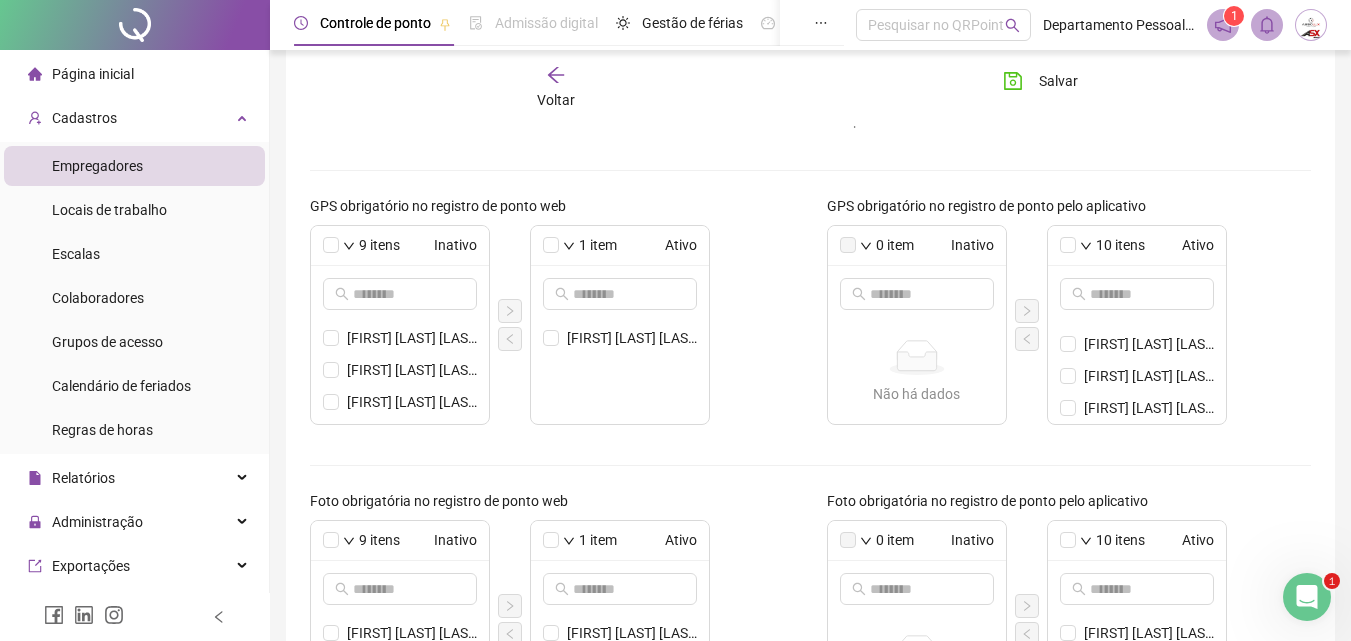 scroll, scrollTop: 118, scrollLeft: 0, axis: vertical 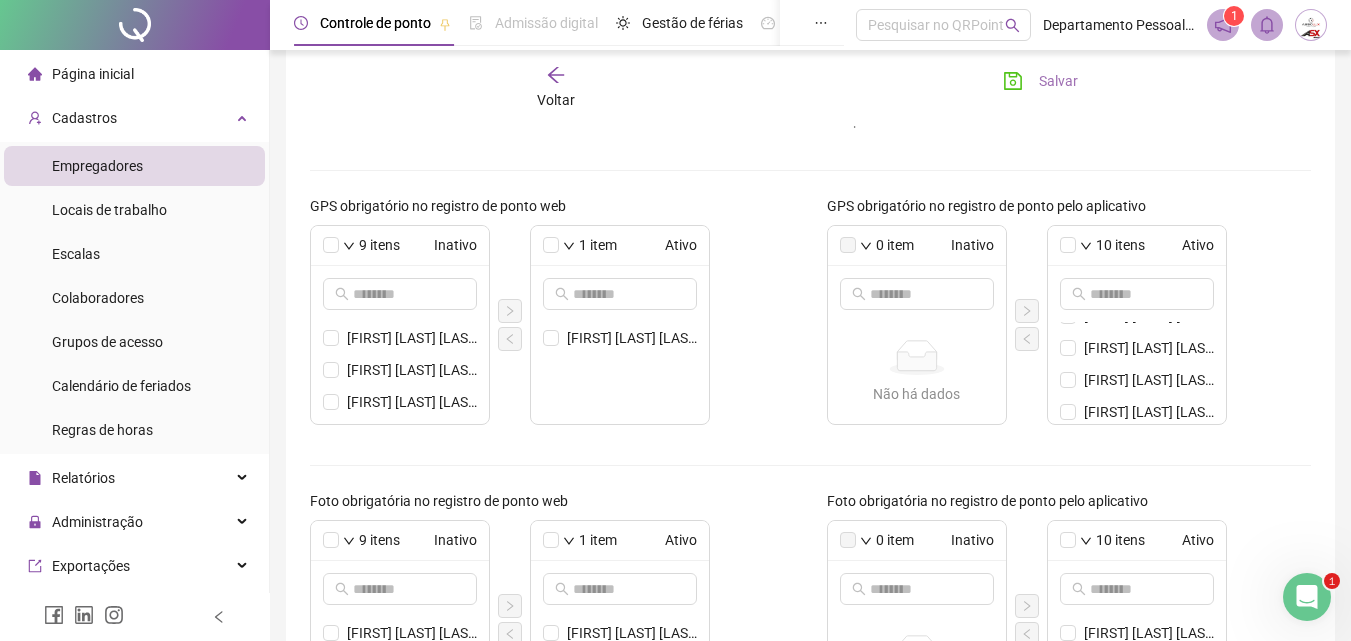 click on "Salvar" at bounding box center (1040, 81) 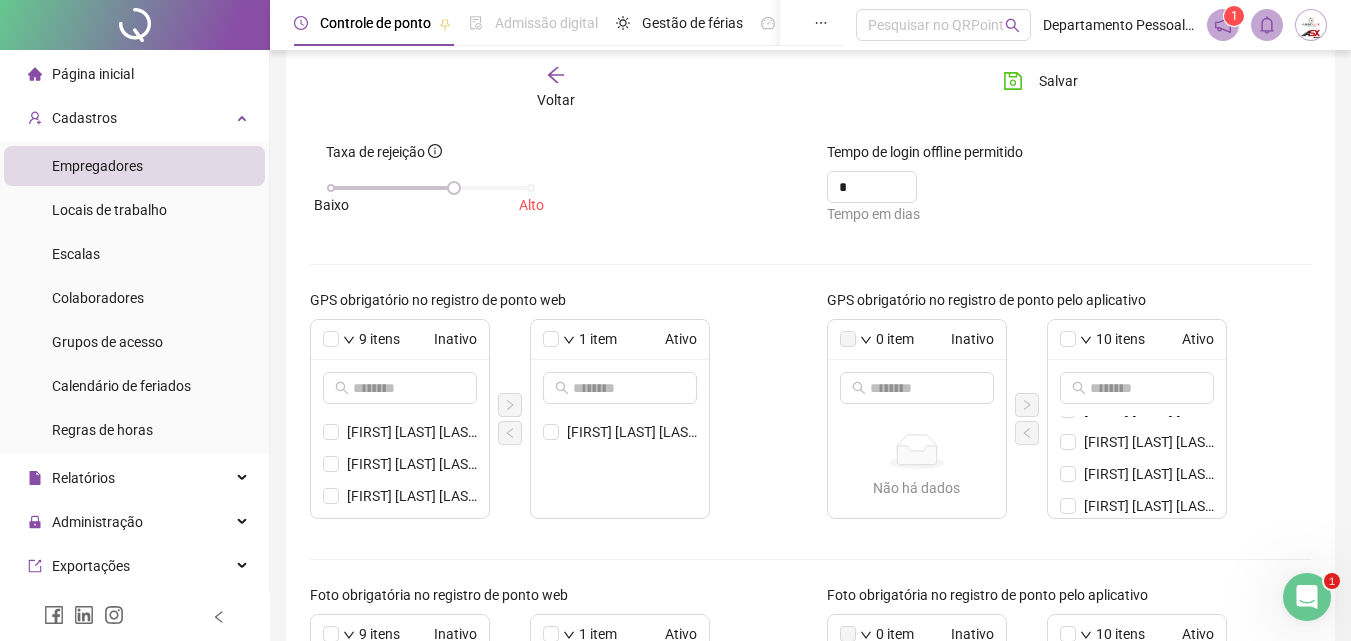 scroll, scrollTop: 0, scrollLeft: 0, axis: both 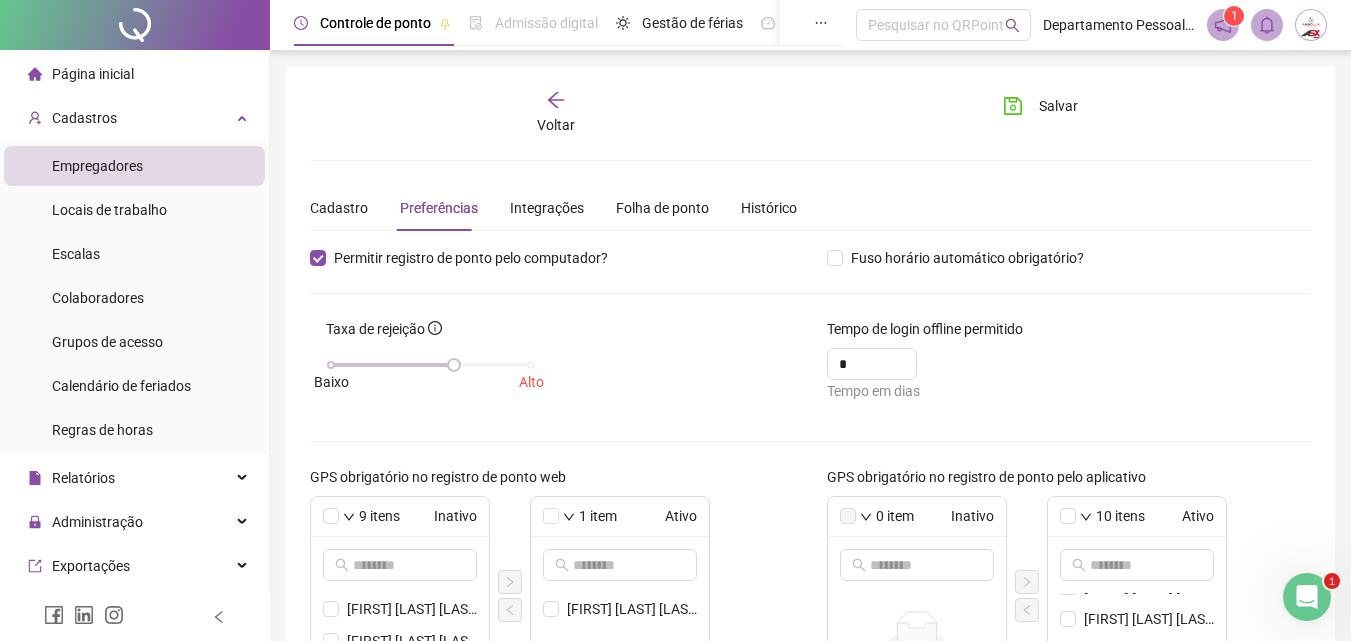 click 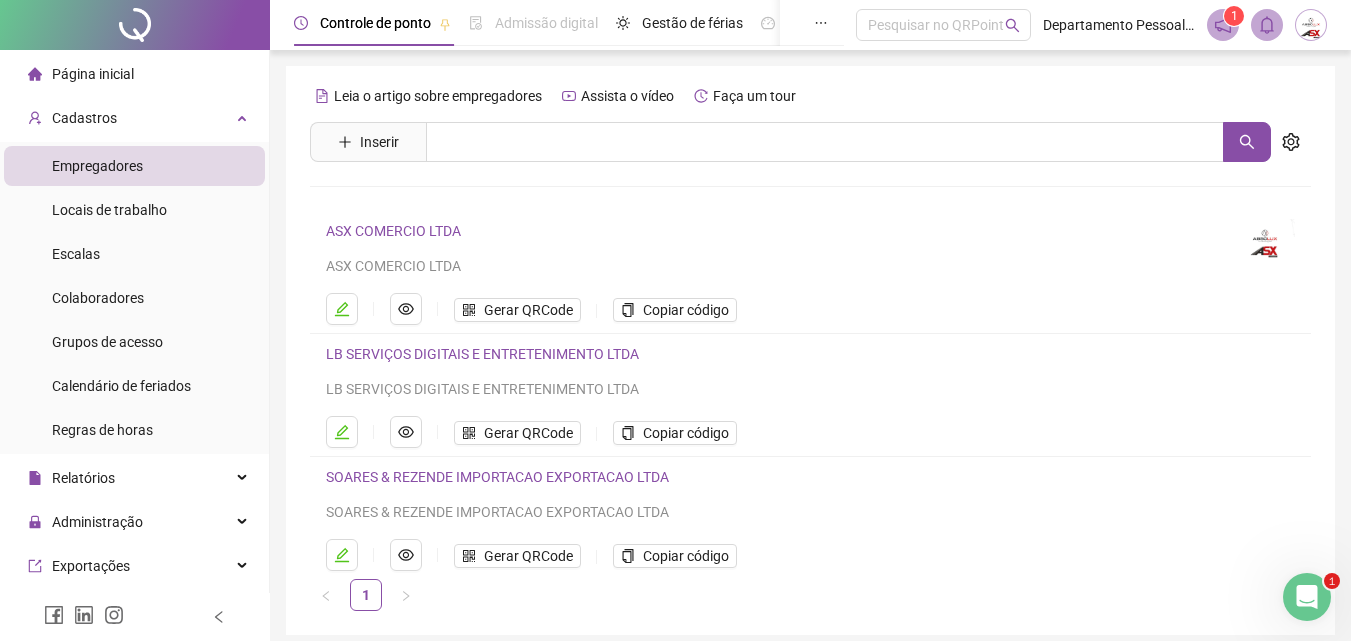 click on "LB SERVIÇOS DIGITAIS E ENTRETENIMENTO LTDA" at bounding box center [482, 354] 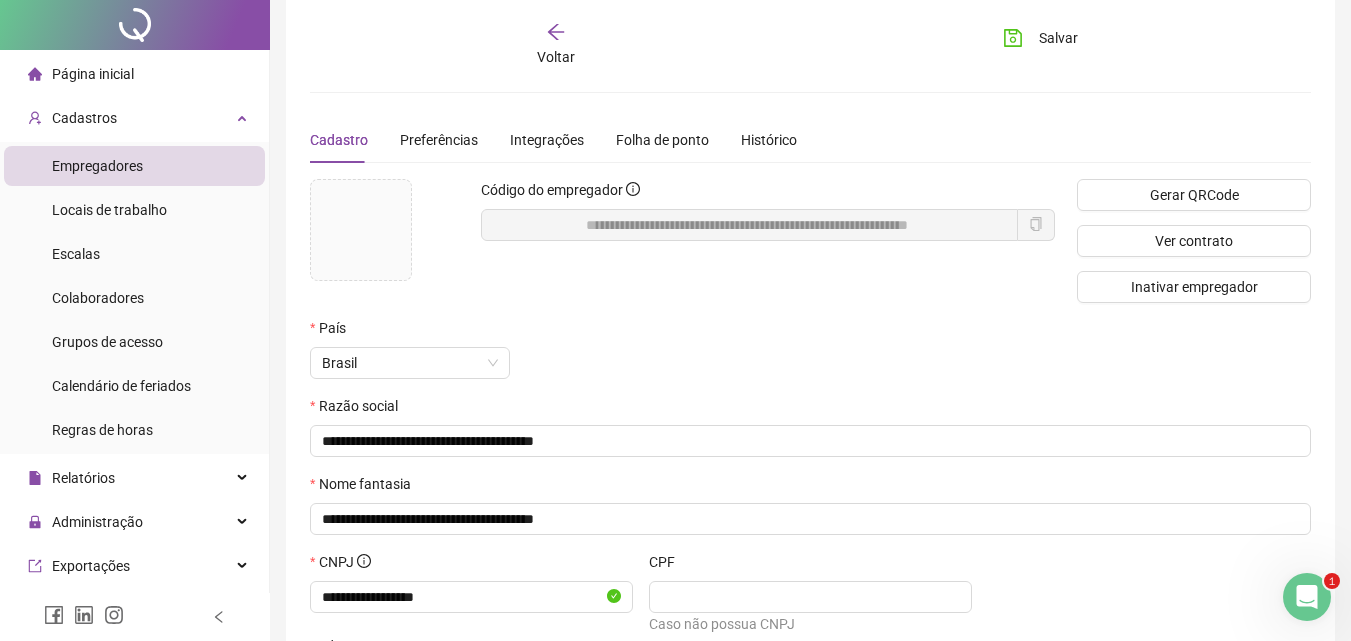 scroll, scrollTop: 0, scrollLeft: 0, axis: both 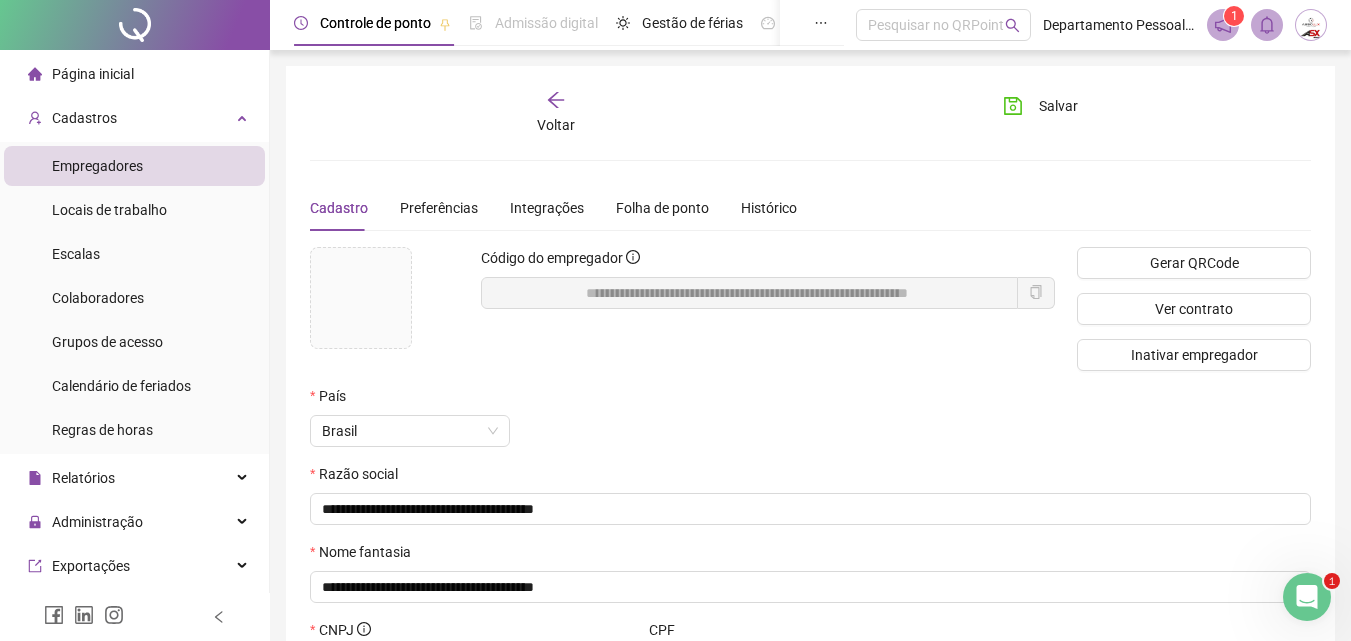 click 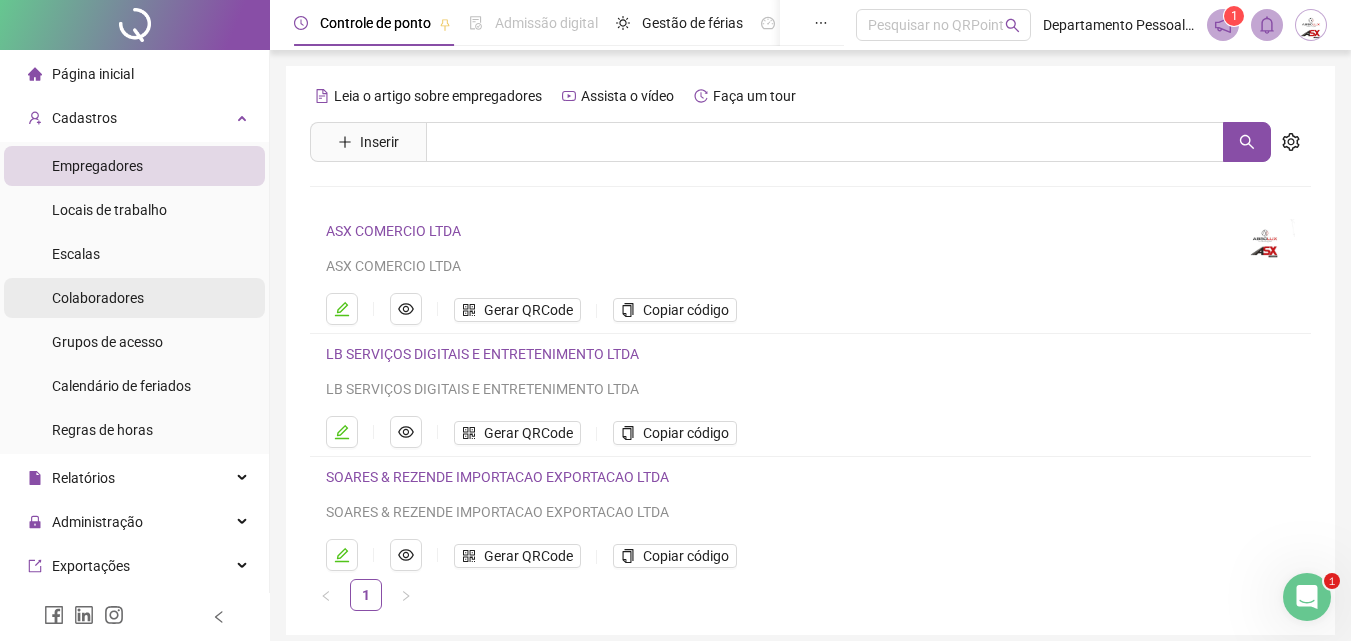 click on "Colaboradores" at bounding box center [98, 298] 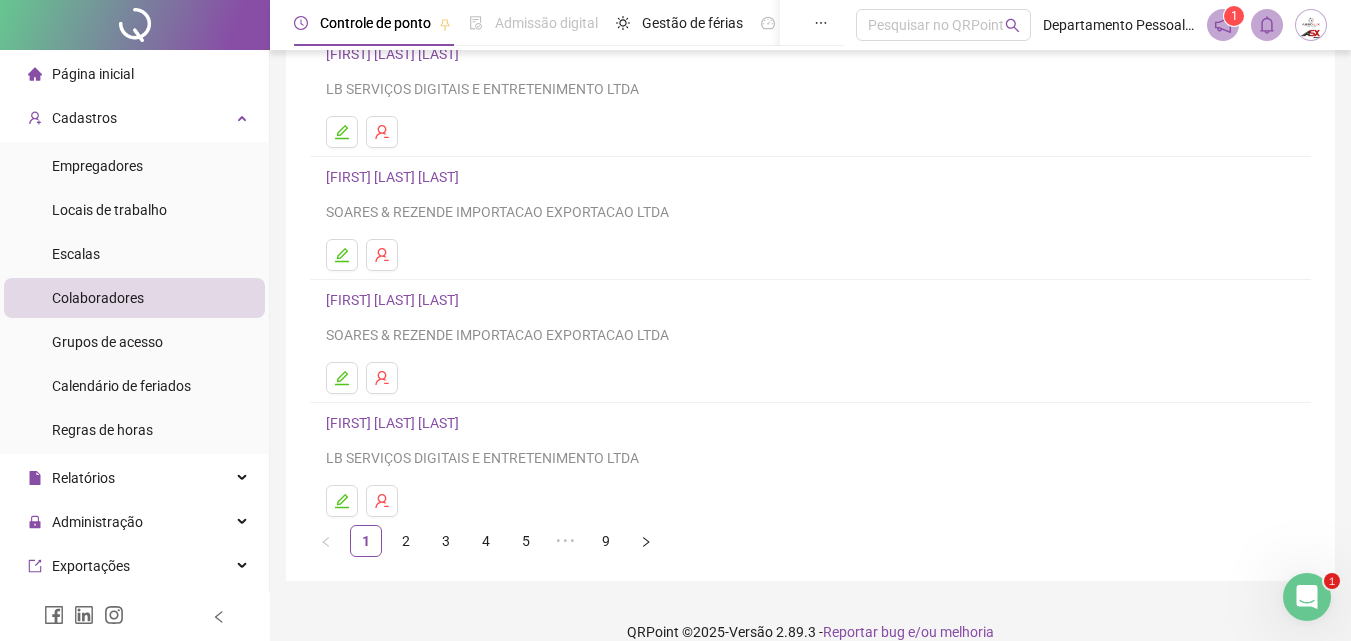 scroll, scrollTop: 326, scrollLeft: 0, axis: vertical 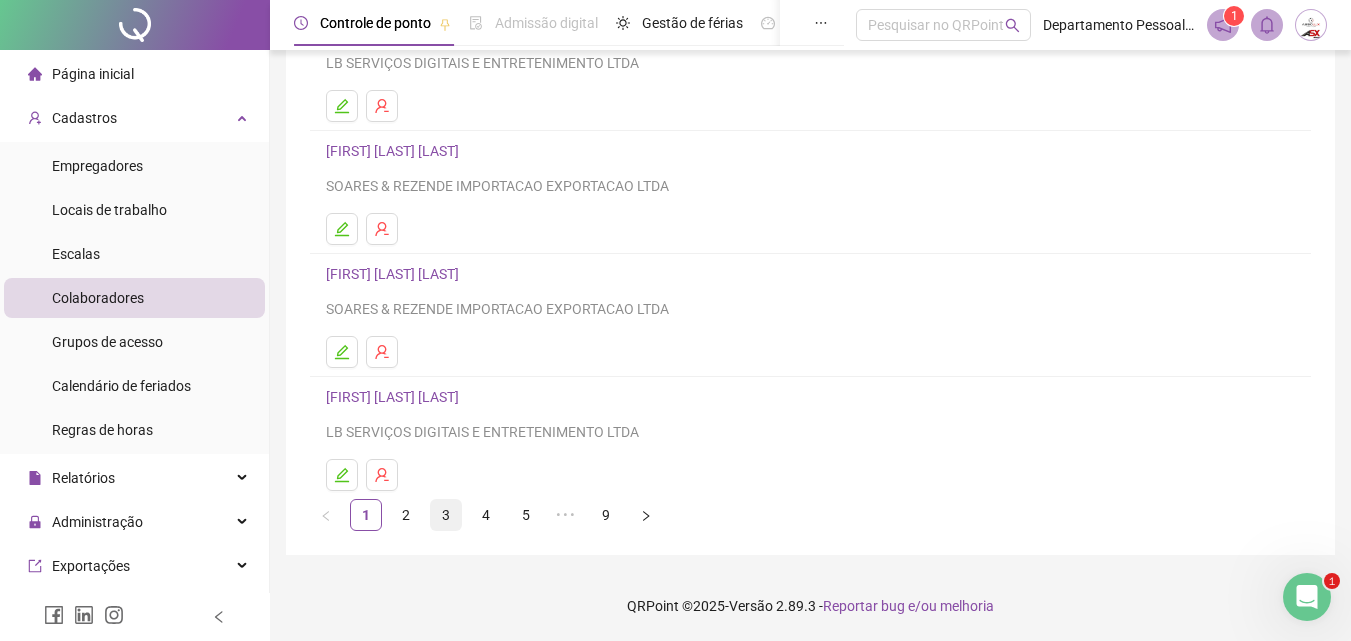 click on "3" at bounding box center [446, 515] 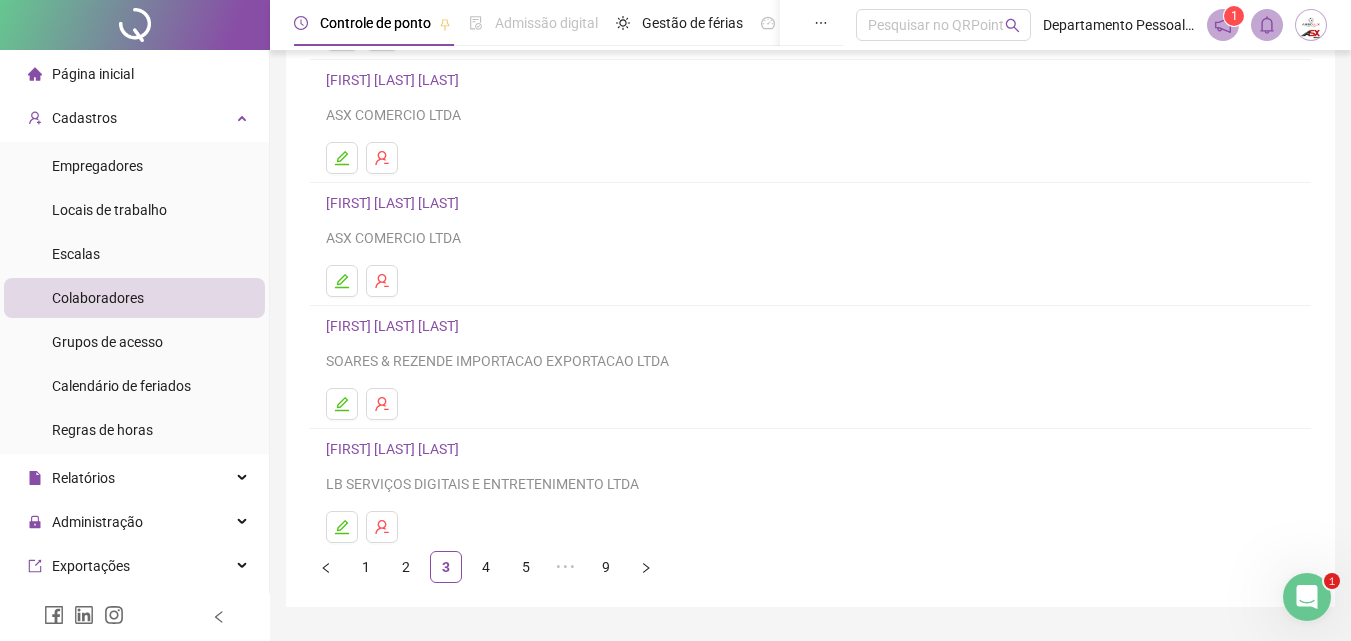 scroll, scrollTop: 326, scrollLeft: 0, axis: vertical 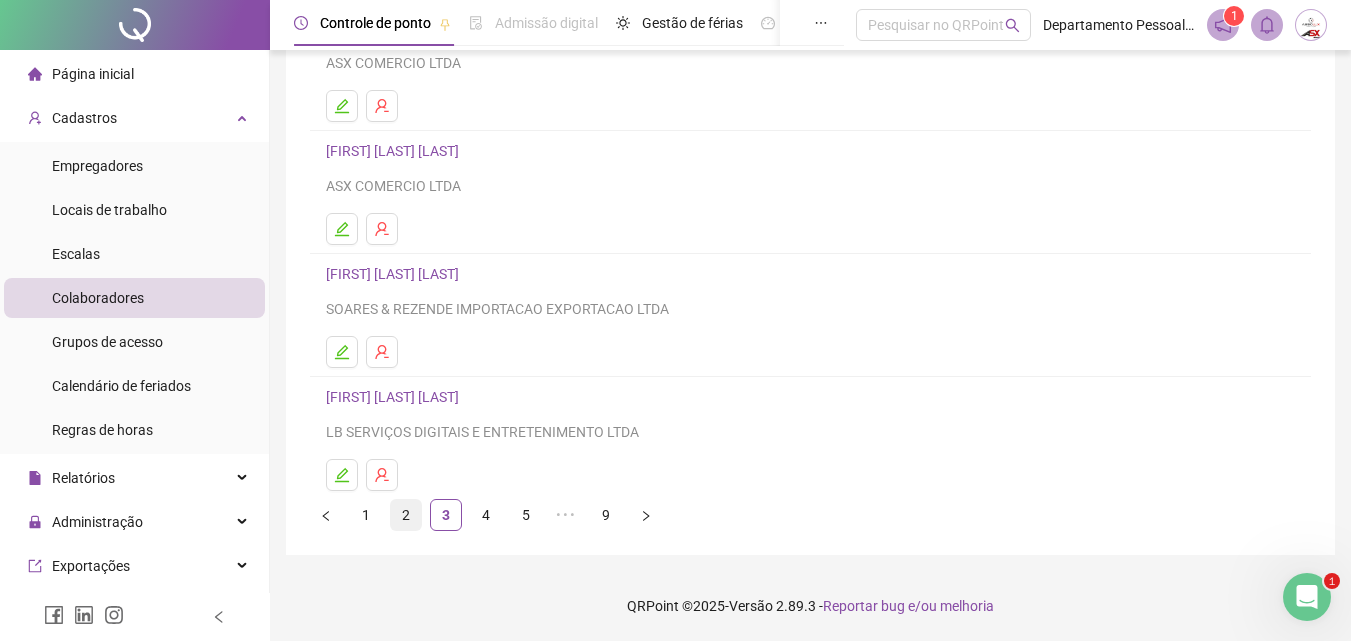 click on "2" at bounding box center (406, 515) 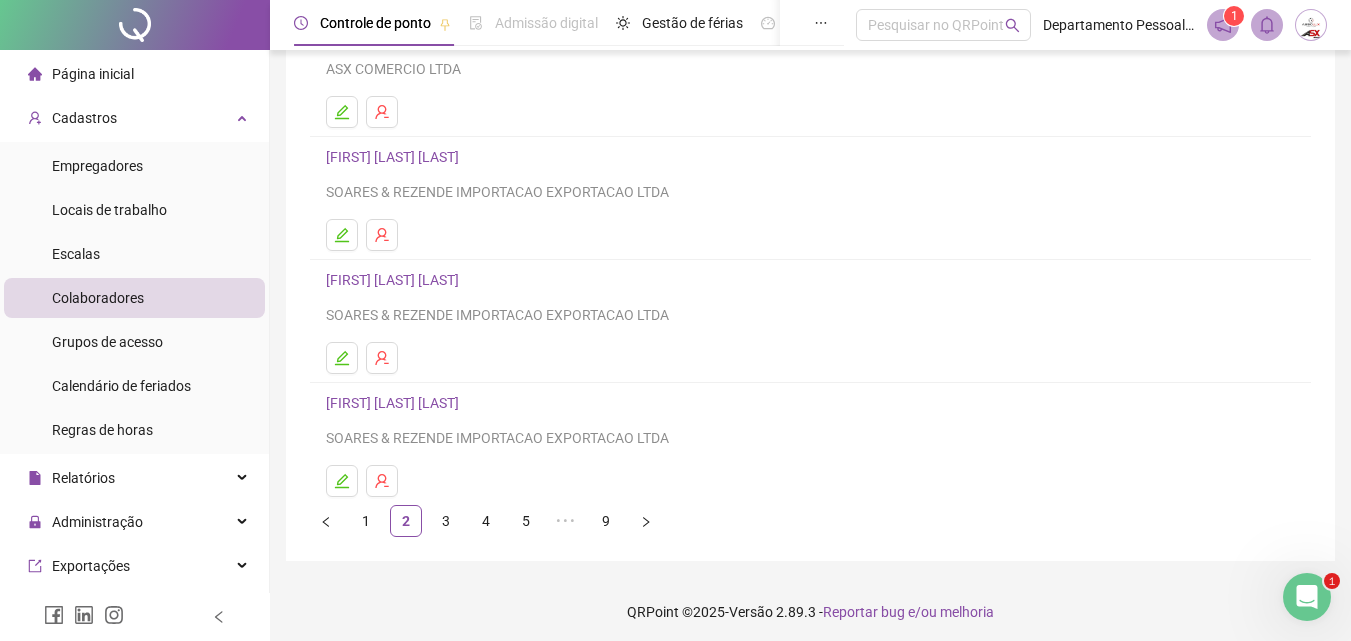 scroll, scrollTop: 326, scrollLeft: 0, axis: vertical 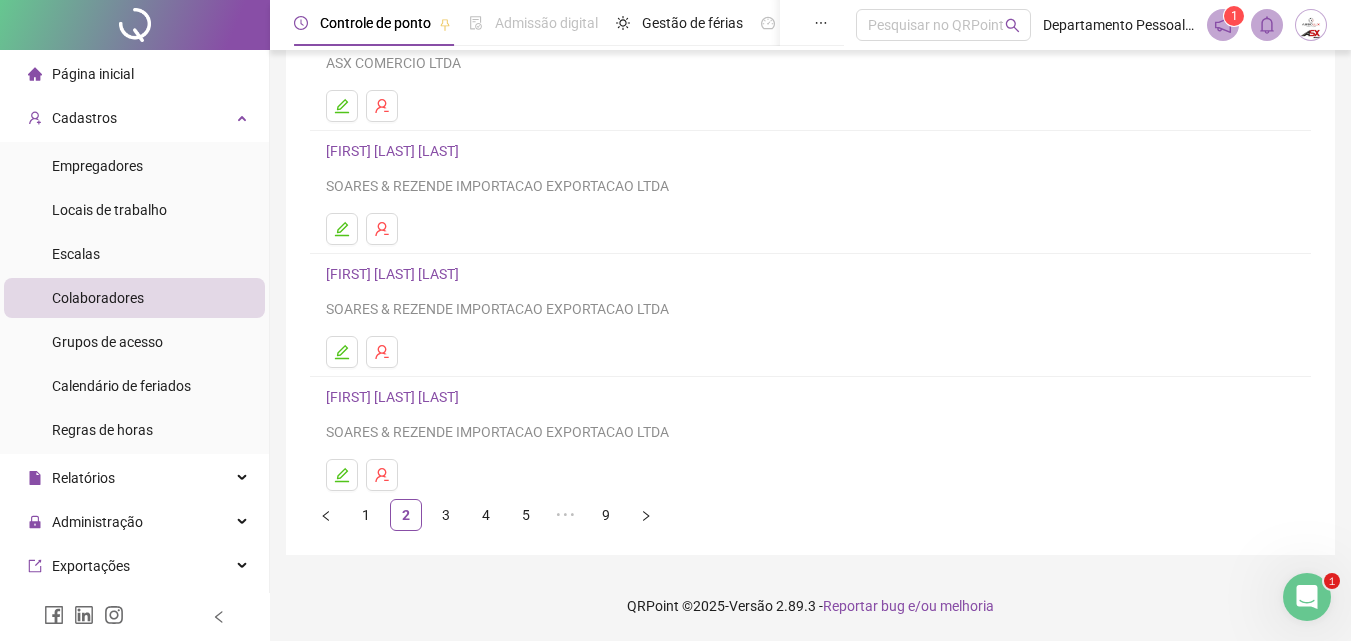click on "4" at bounding box center (486, 515) 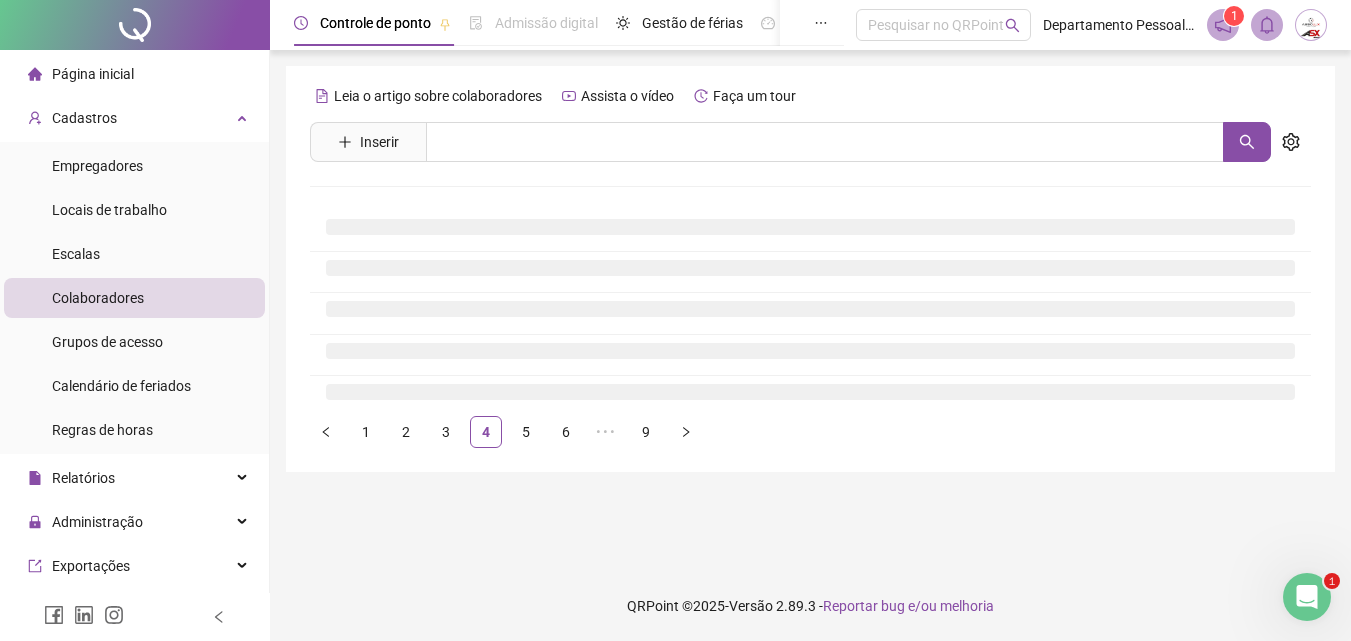 scroll, scrollTop: 0, scrollLeft: 0, axis: both 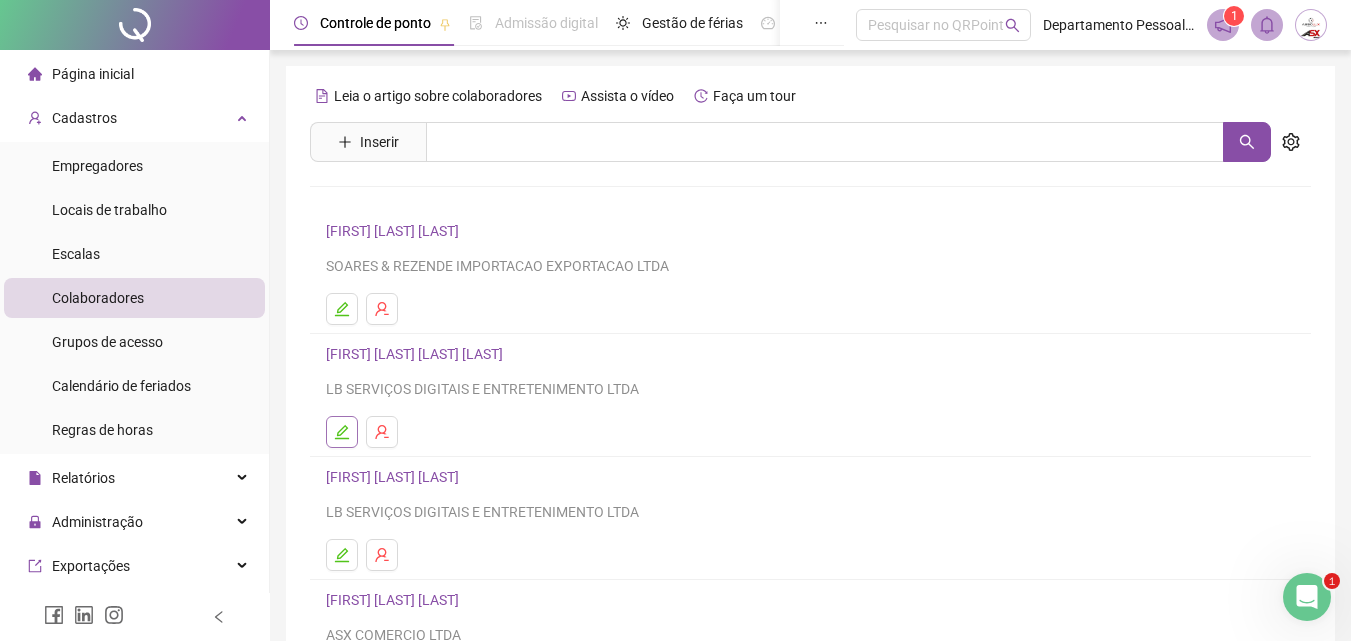 click 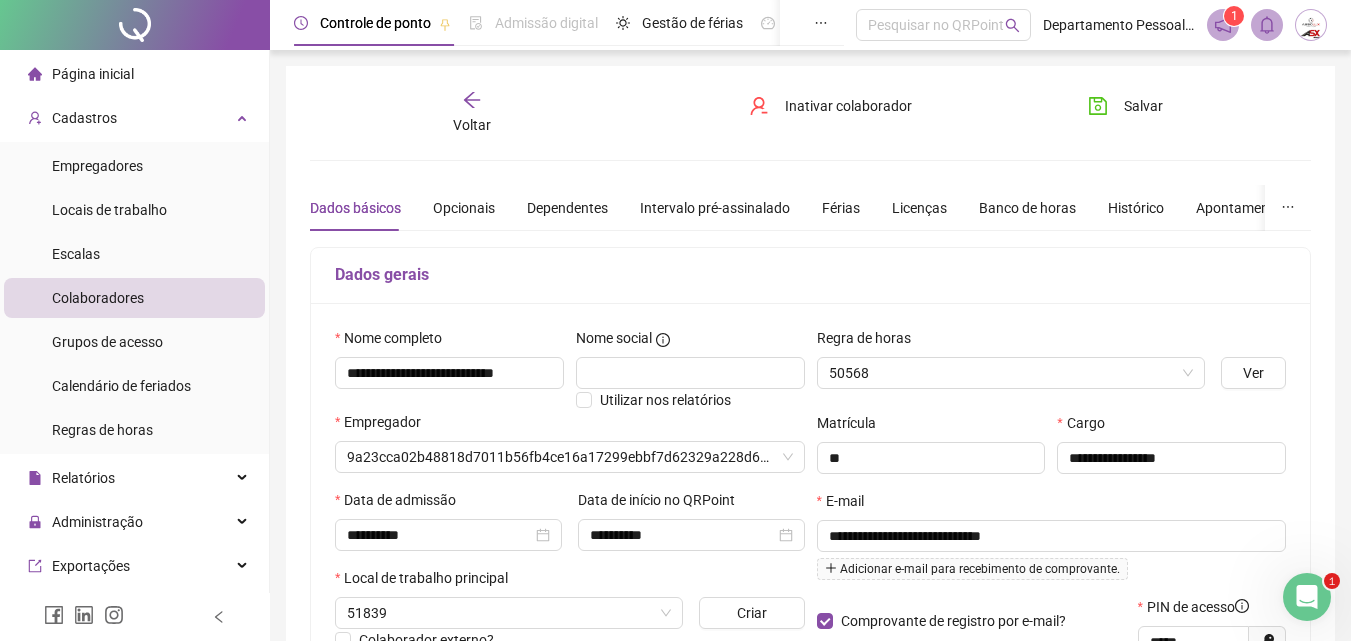 type on "*********" 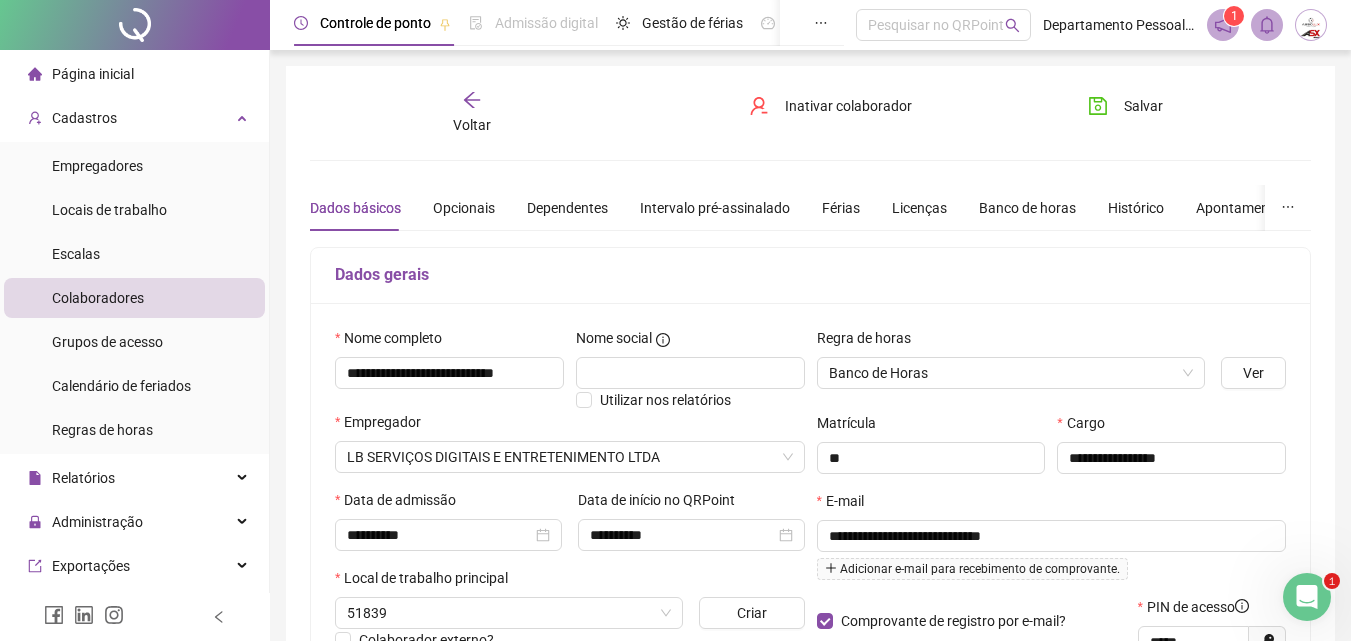 click 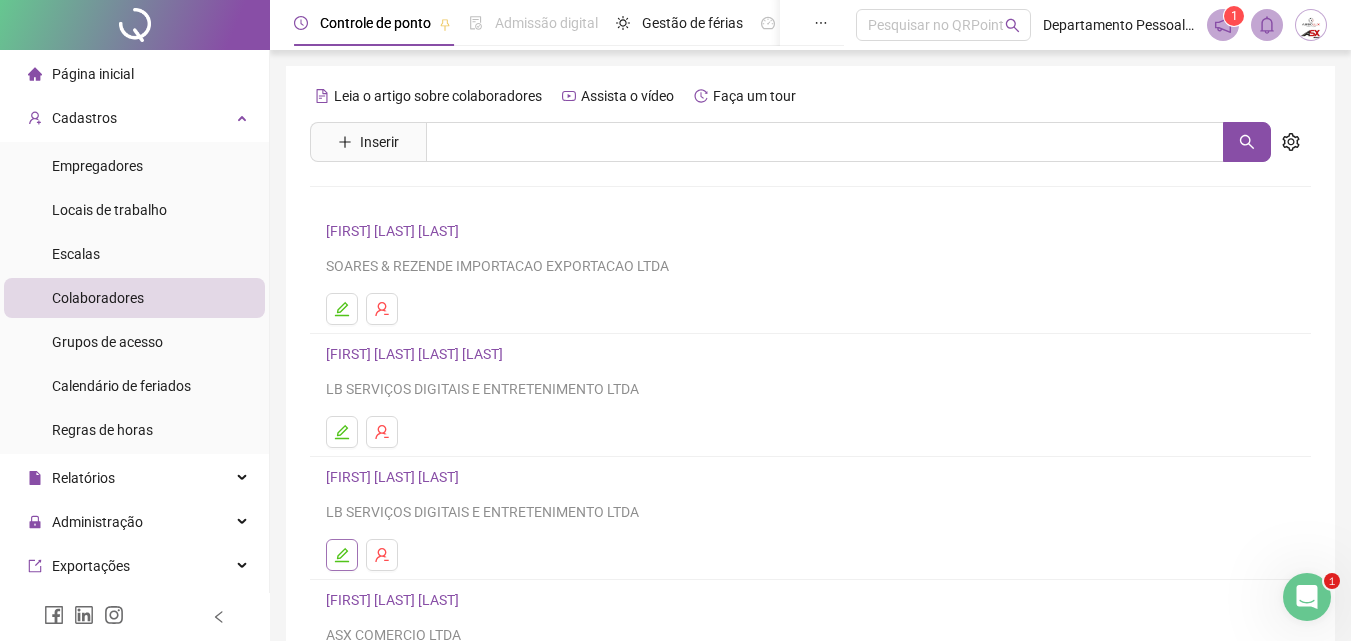 click 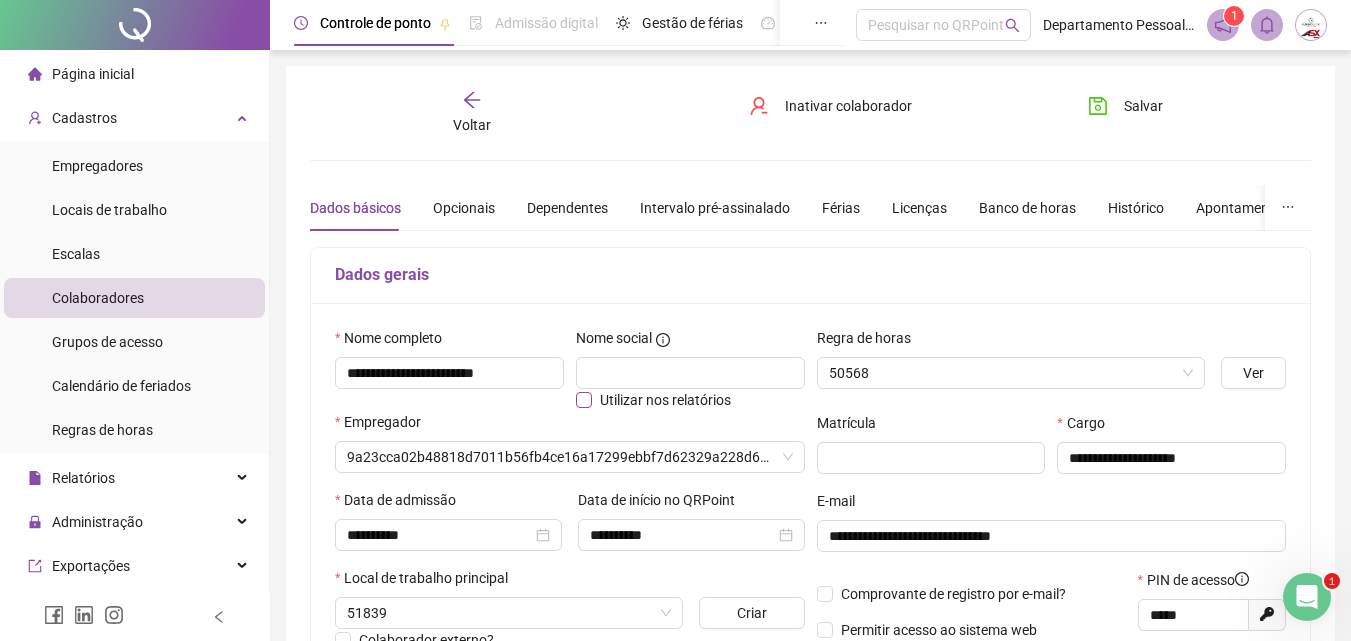 type on "*********" 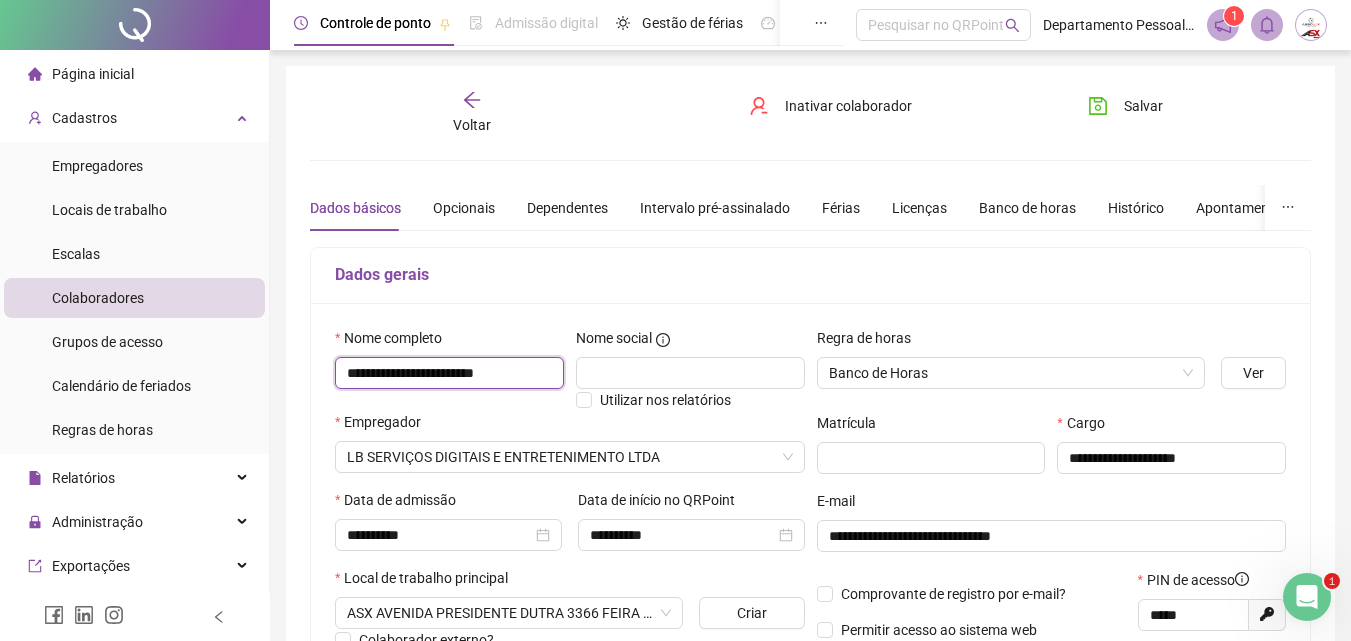 click on "**********" at bounding box center (449, 373) 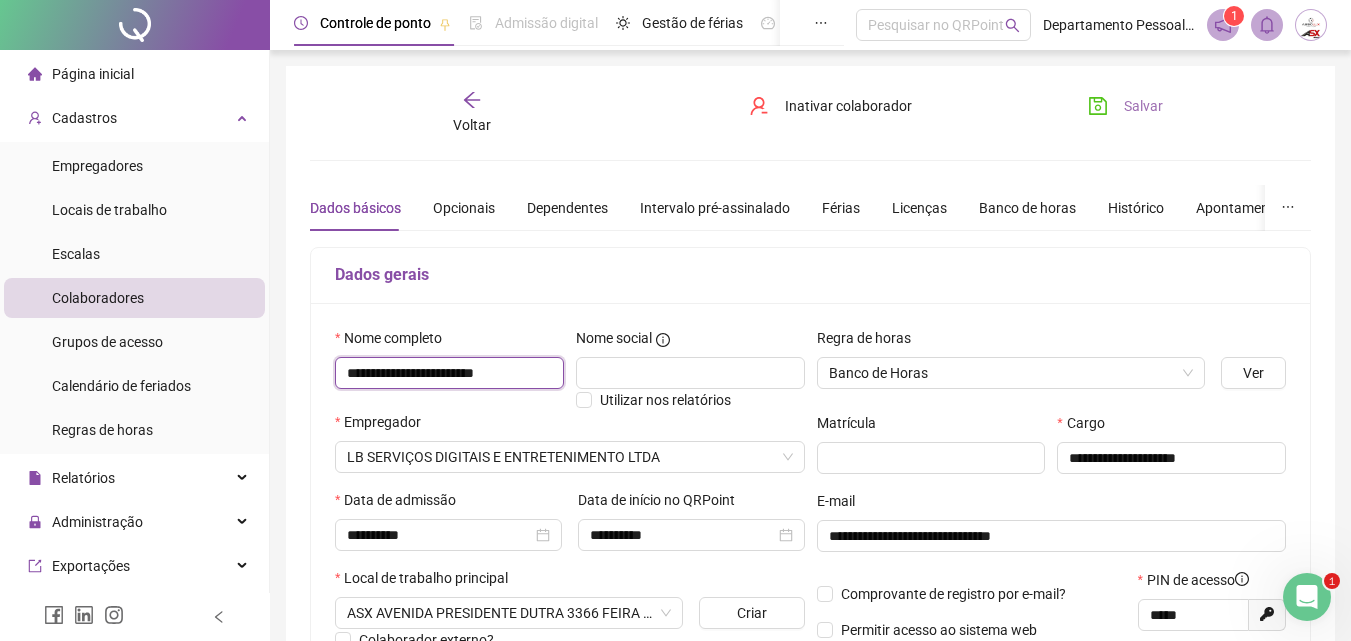 type on "**********" 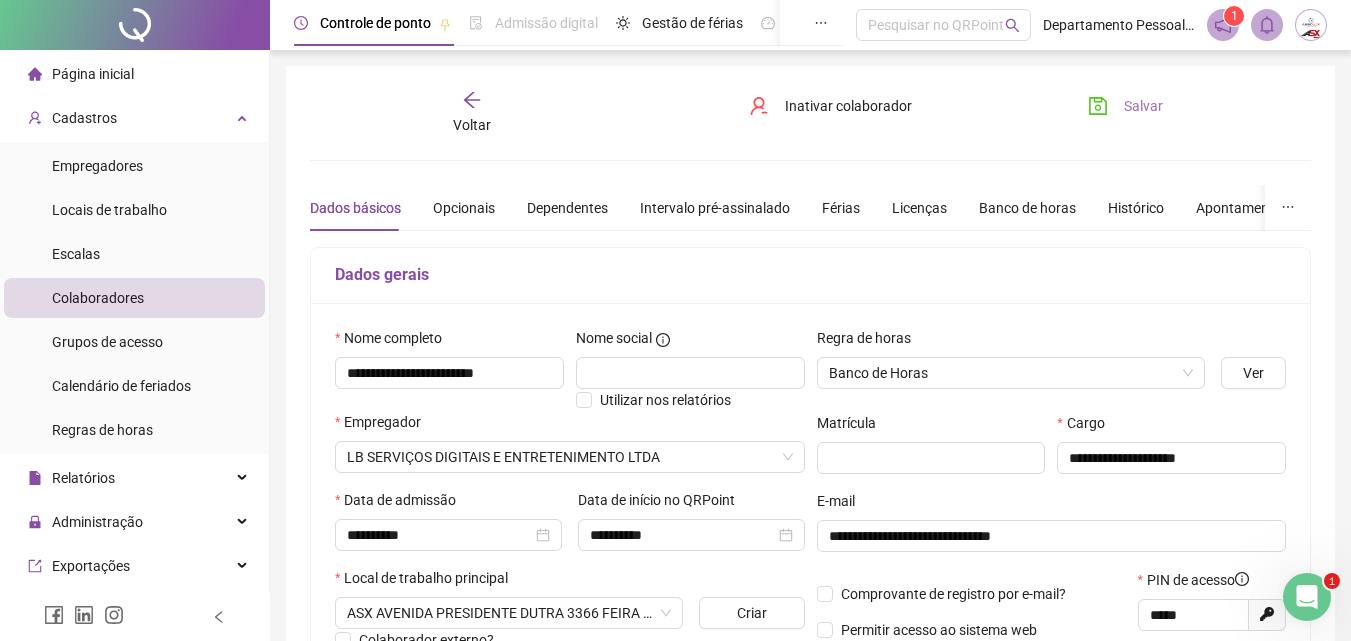 click on "Salvar" at bounding box center [1143, 106] 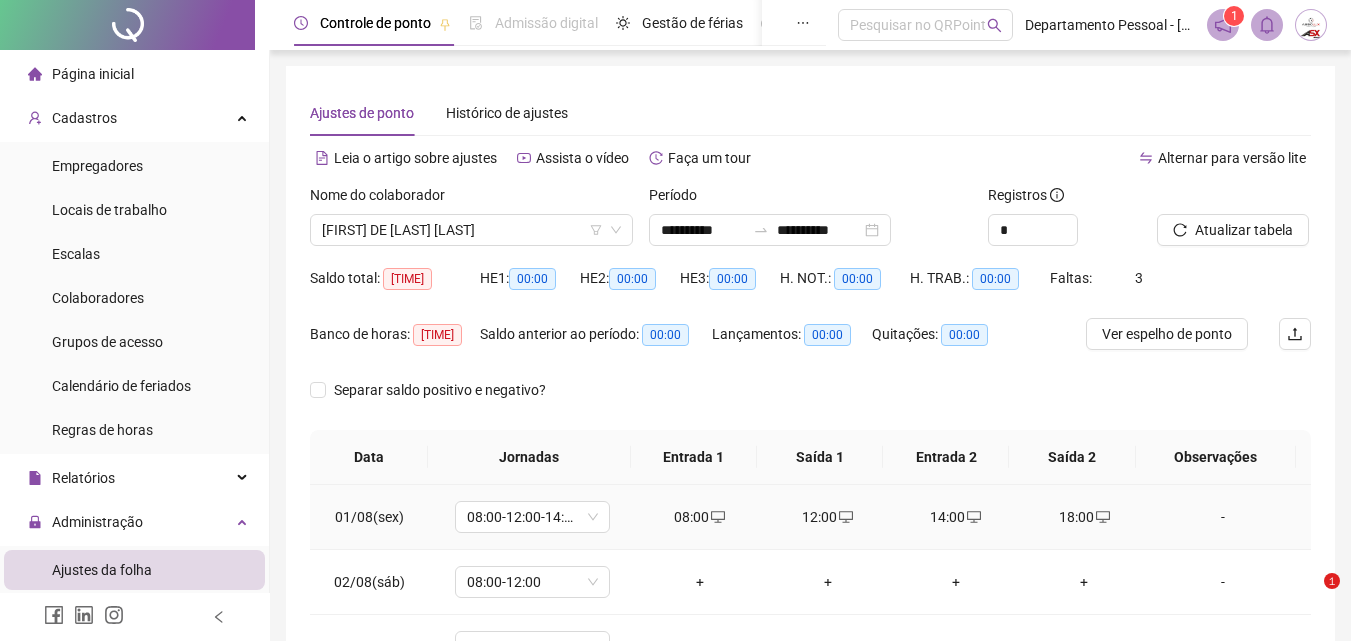 scroll, scrollTop: 0, scrollLeft: 0, axis: both 